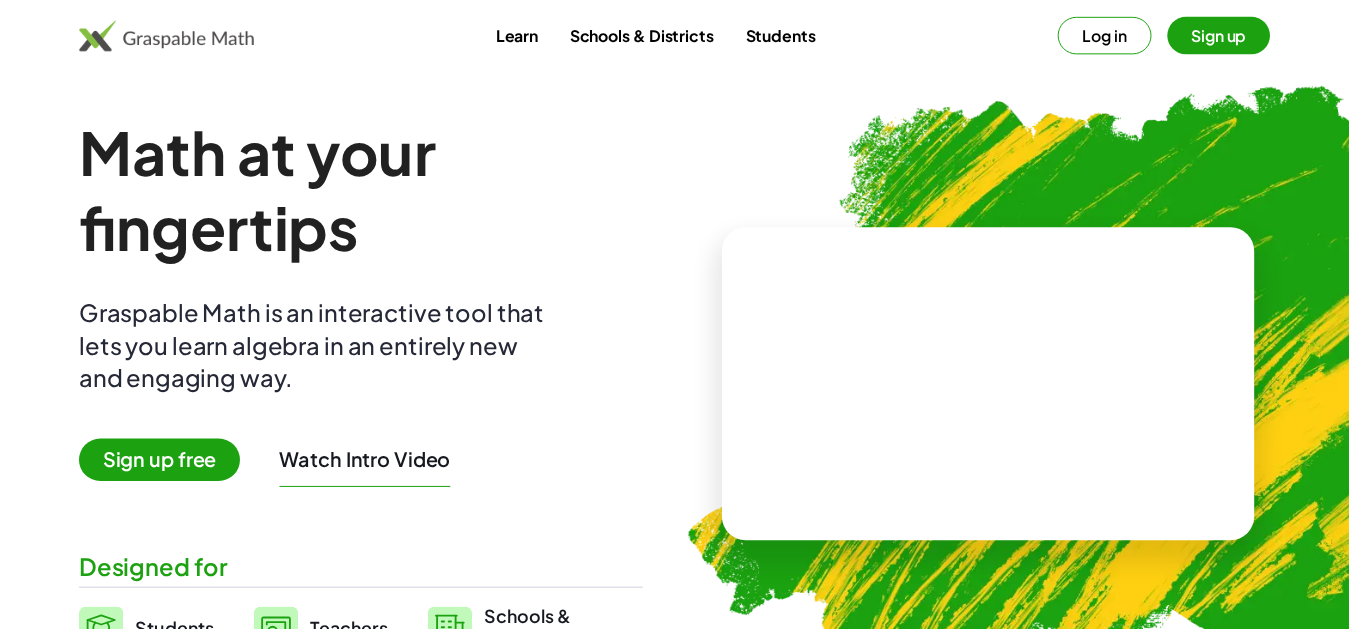 scroll, scrollTop: 0, scrollLeft: 0, axis: both 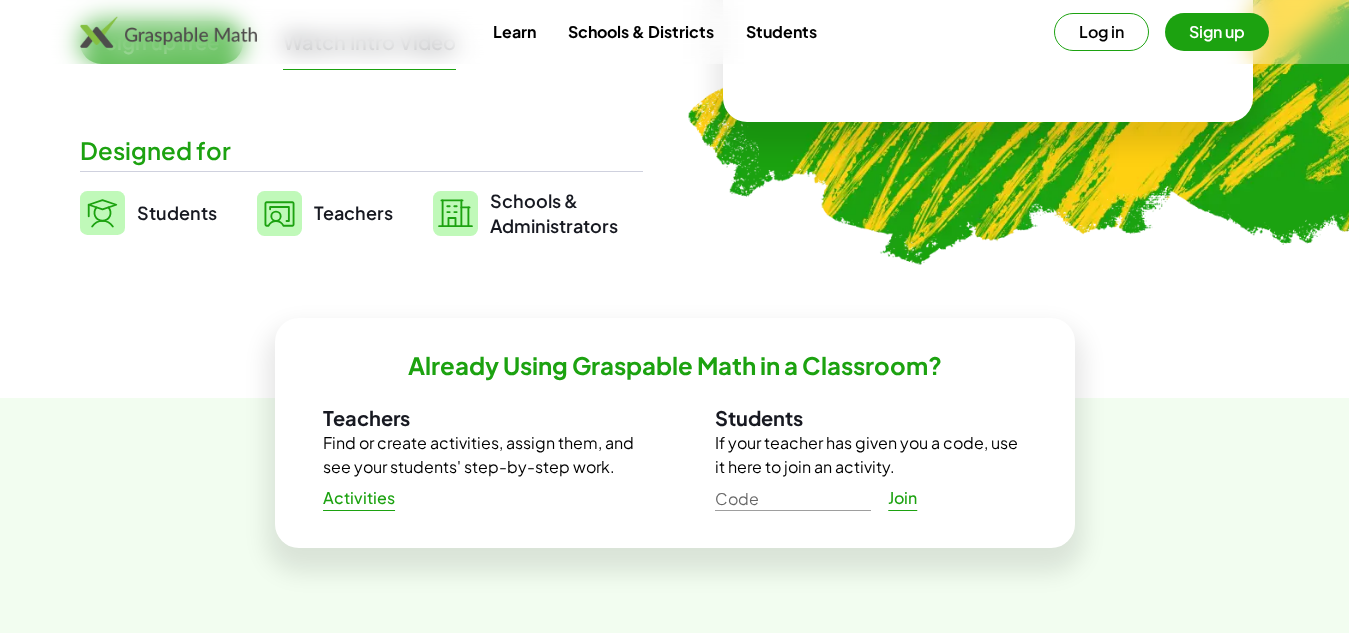 click on "Teachers" at bounding box center (353, 212) 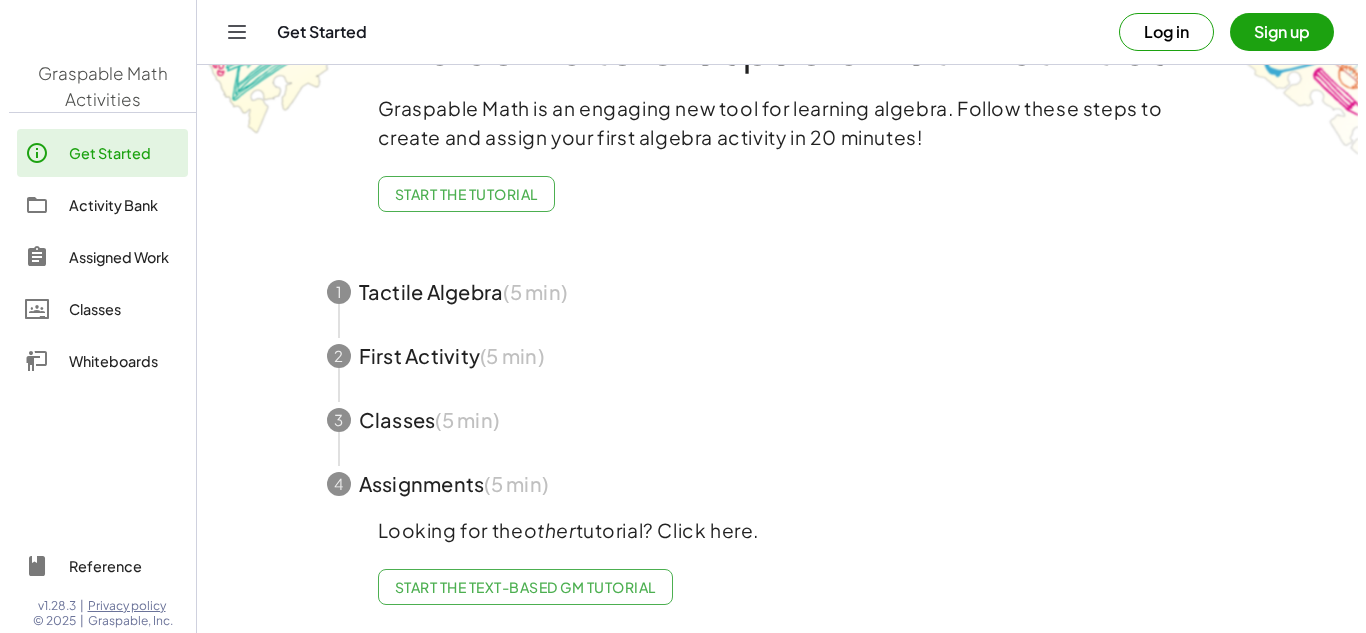 scroll, scrollTop: 0, scrollLeft: 0, axis: both 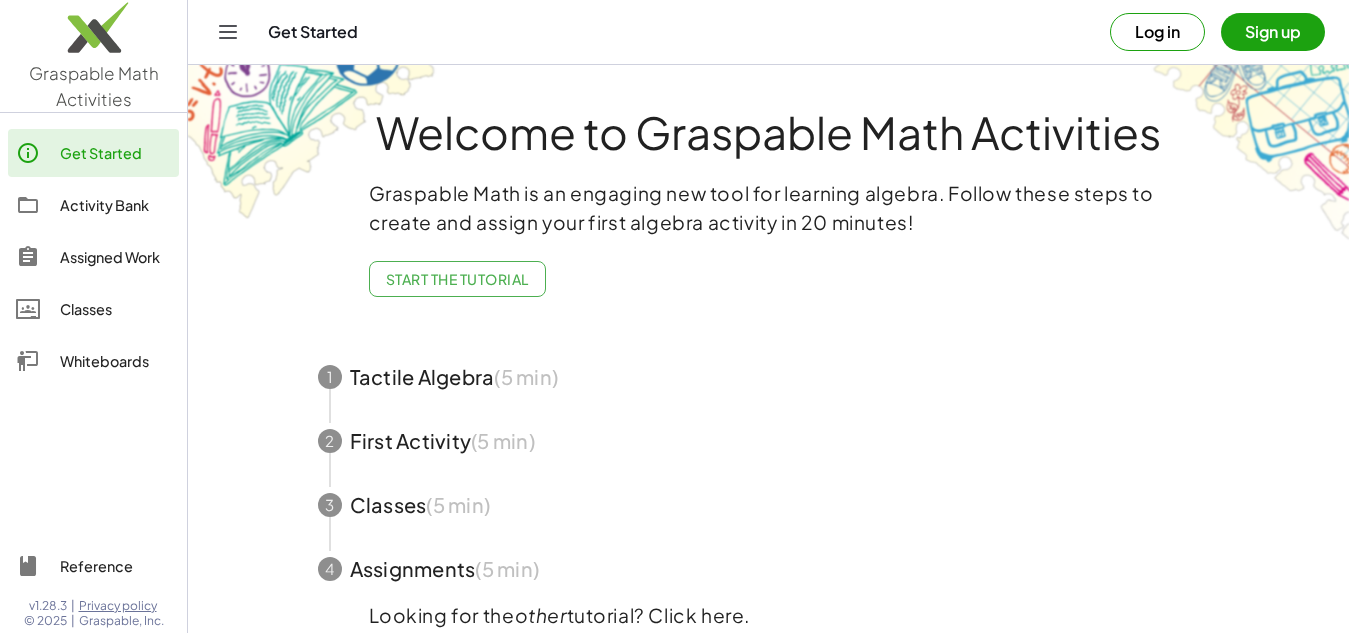 click on "Whiteboards" 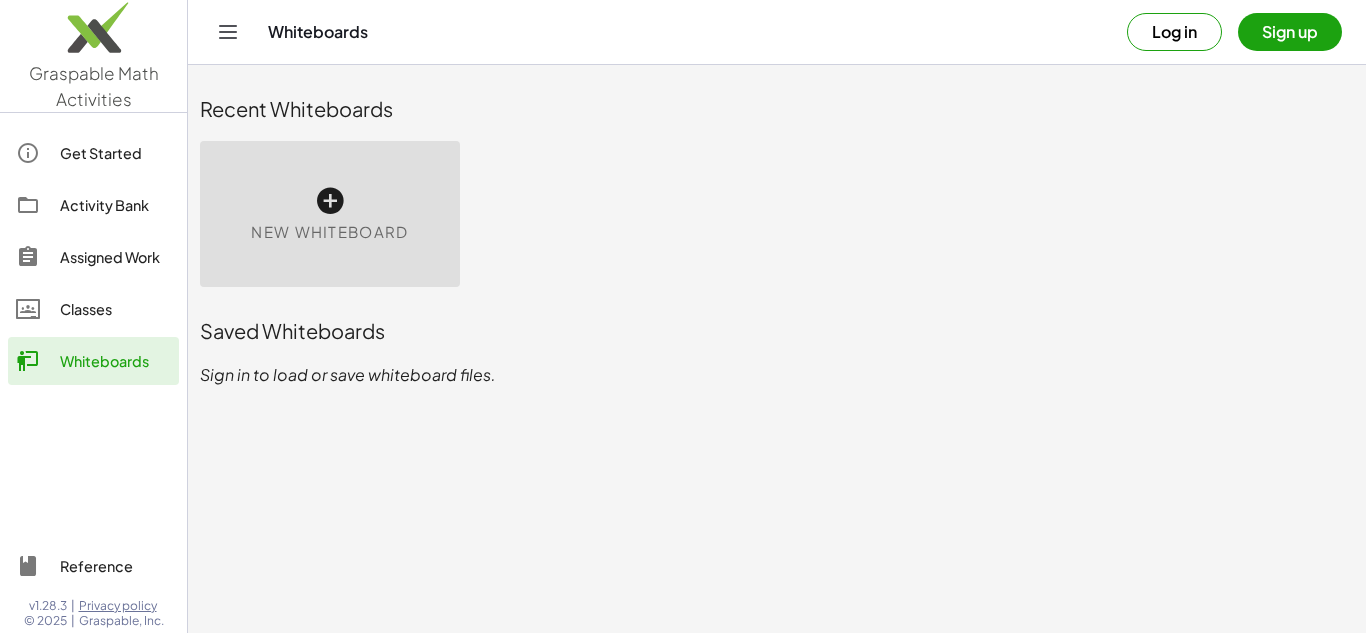 click on "New Whiteboard" at bounding box center [330, 214] 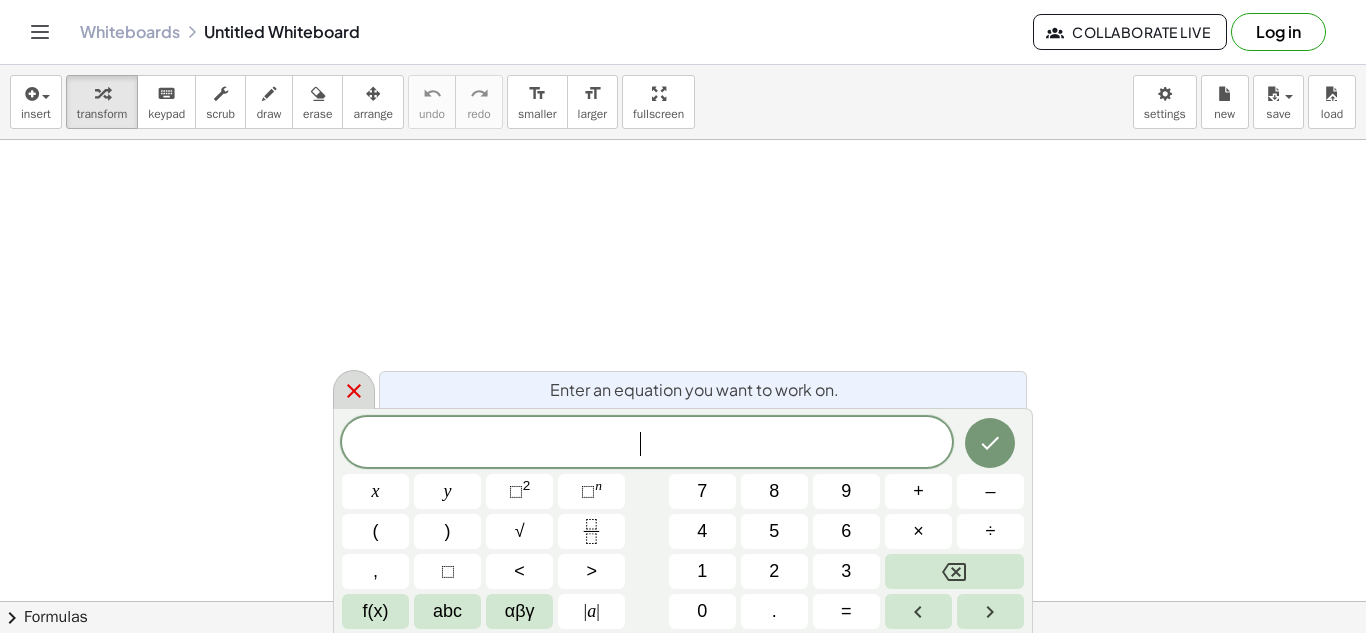 click 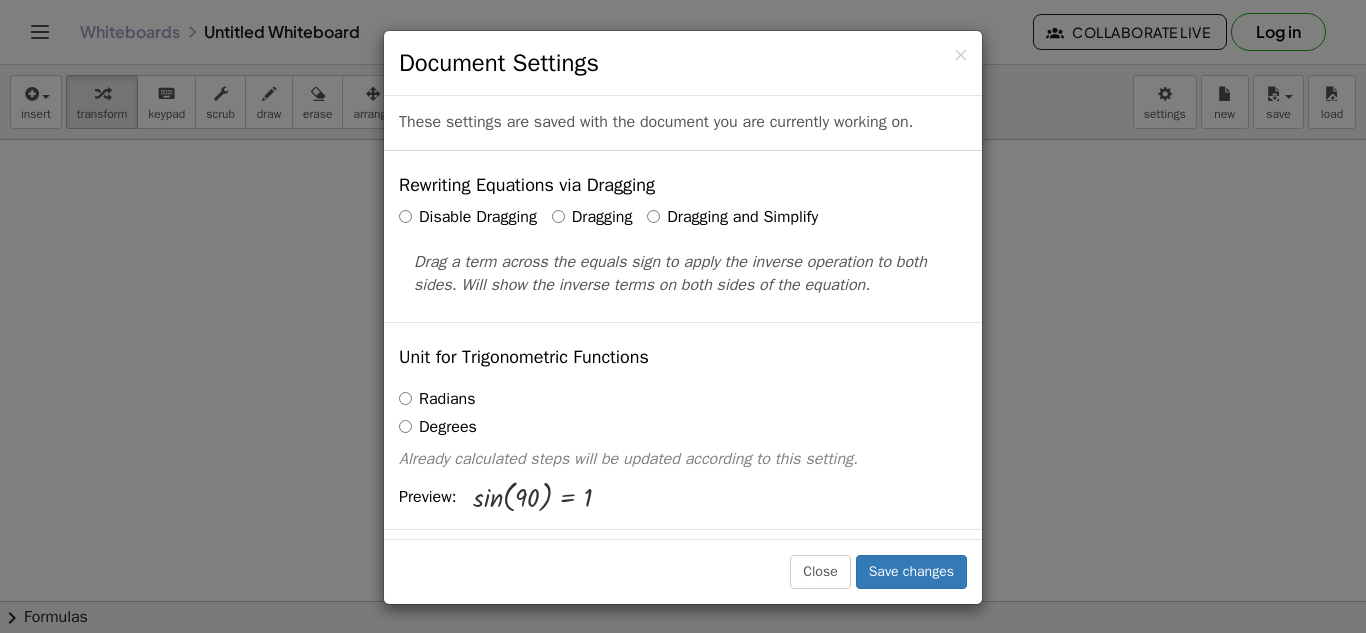 click on "Dragging and Simplify" at bounding box center [732, 217] 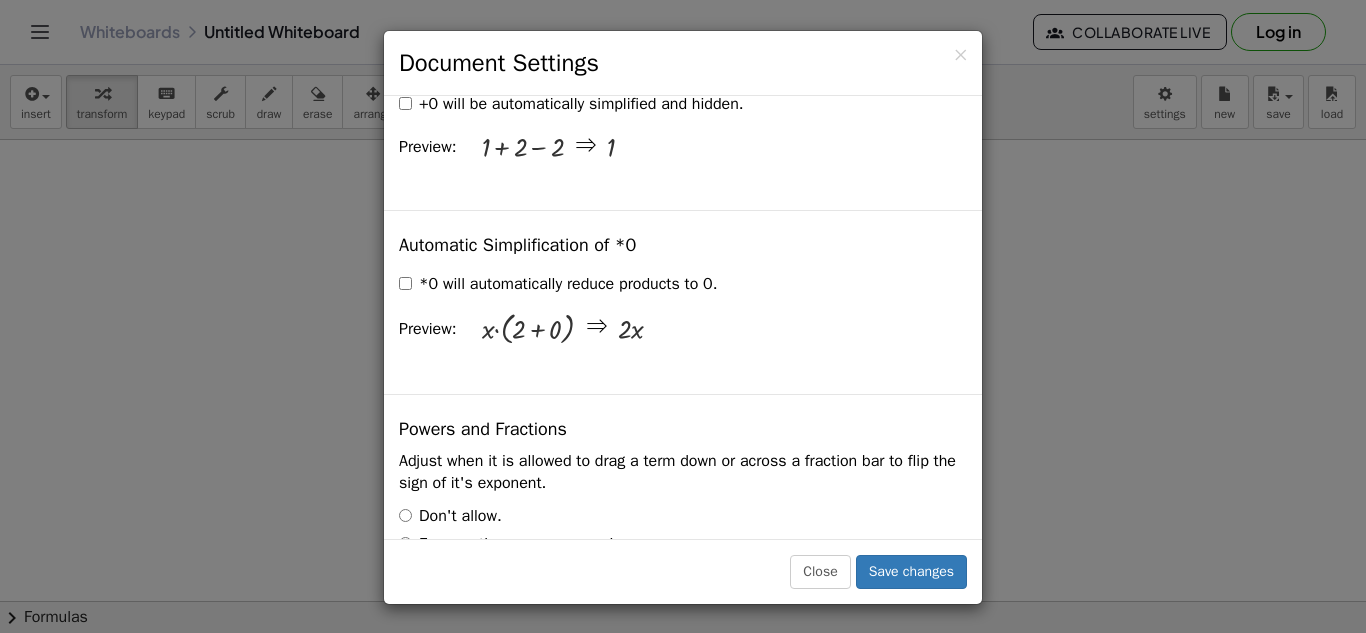 scroll, scrollTop: 2798, scrollLeft: 0, axis: vertical 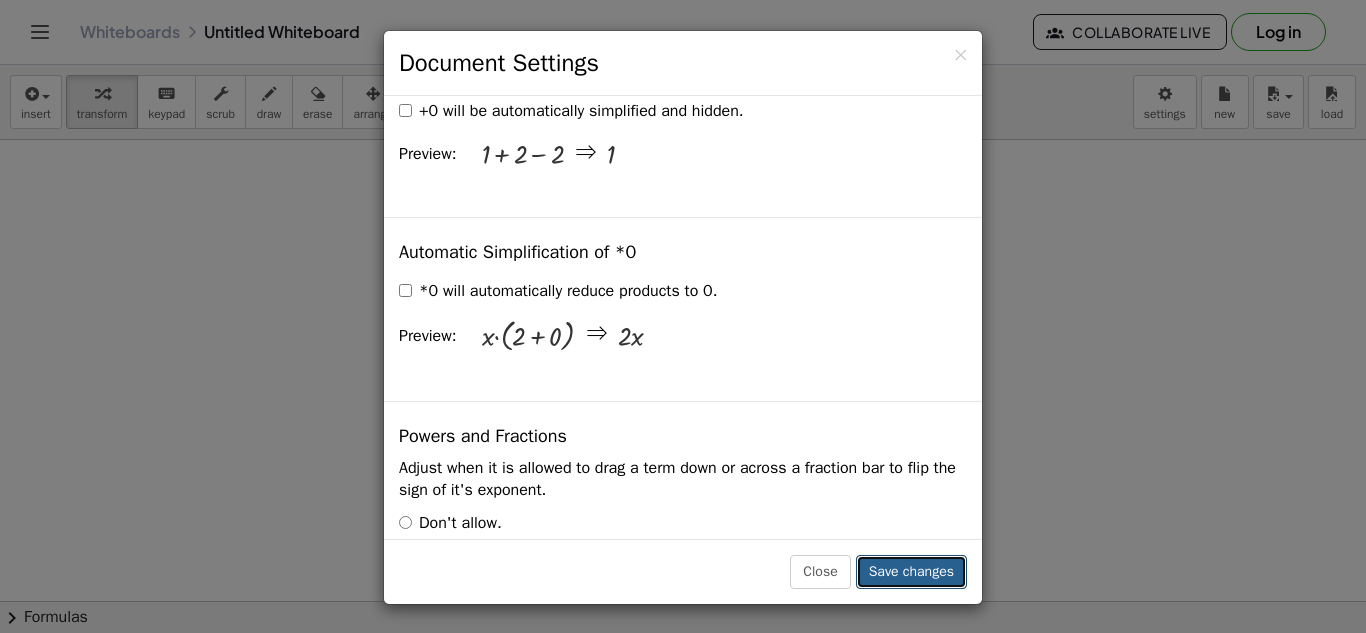 click on "Save changes" at bounding box center [911, 572] 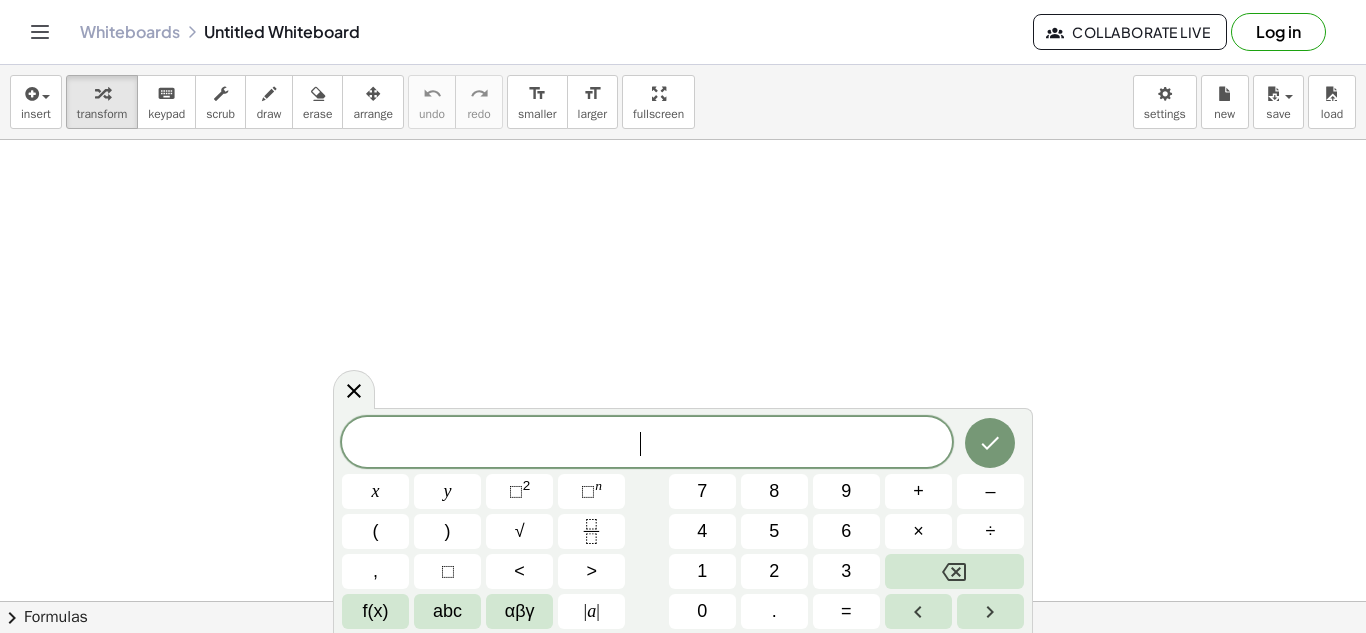 click on "3" at bounding box center (846, 571) 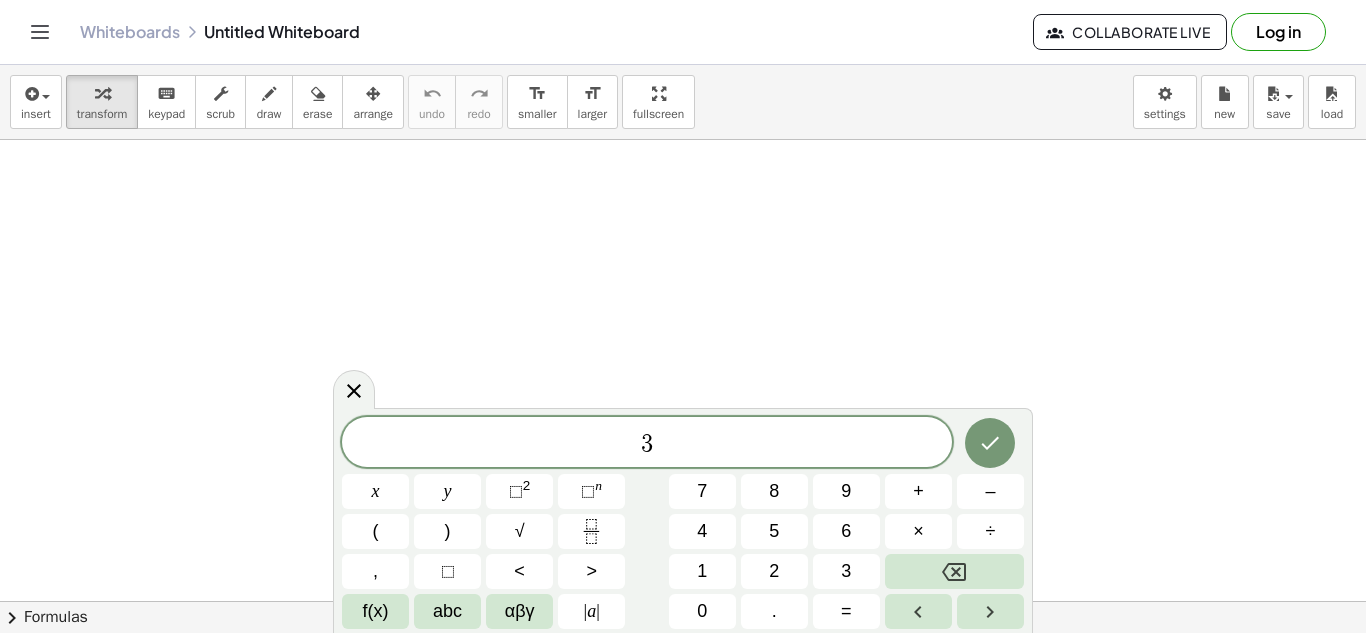 click on "(" at bounding box center (376, 531) 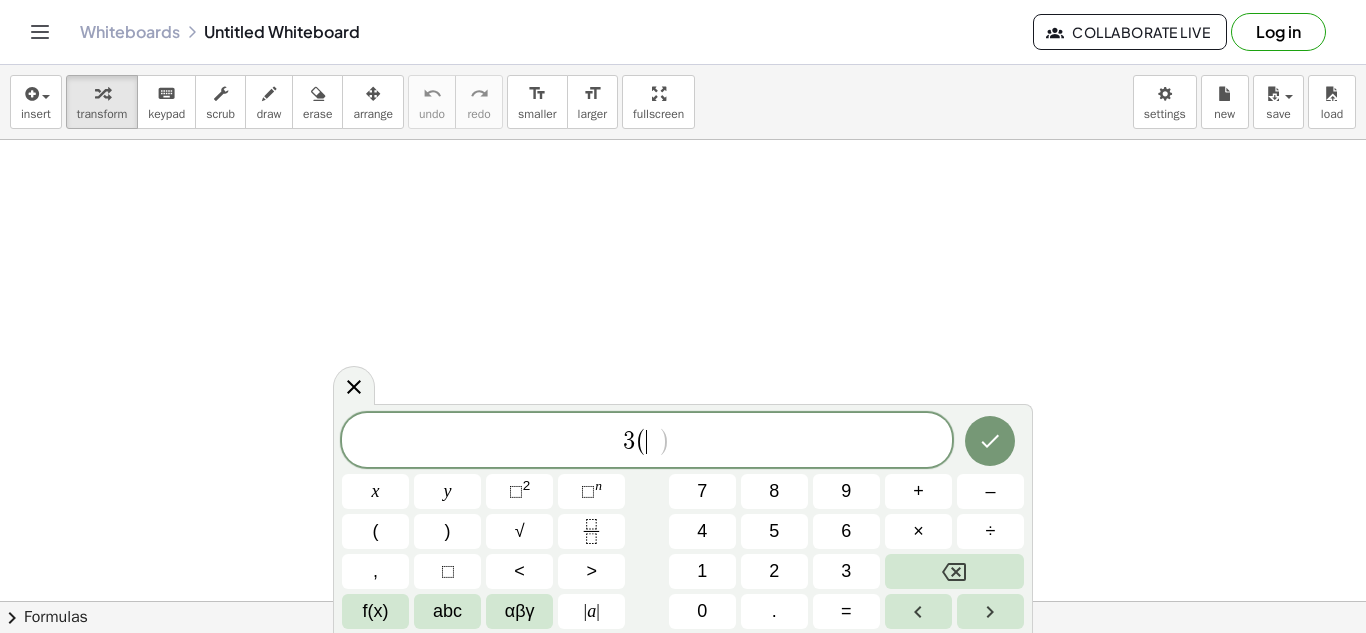 click on "–" at bounding box center (990, 491) 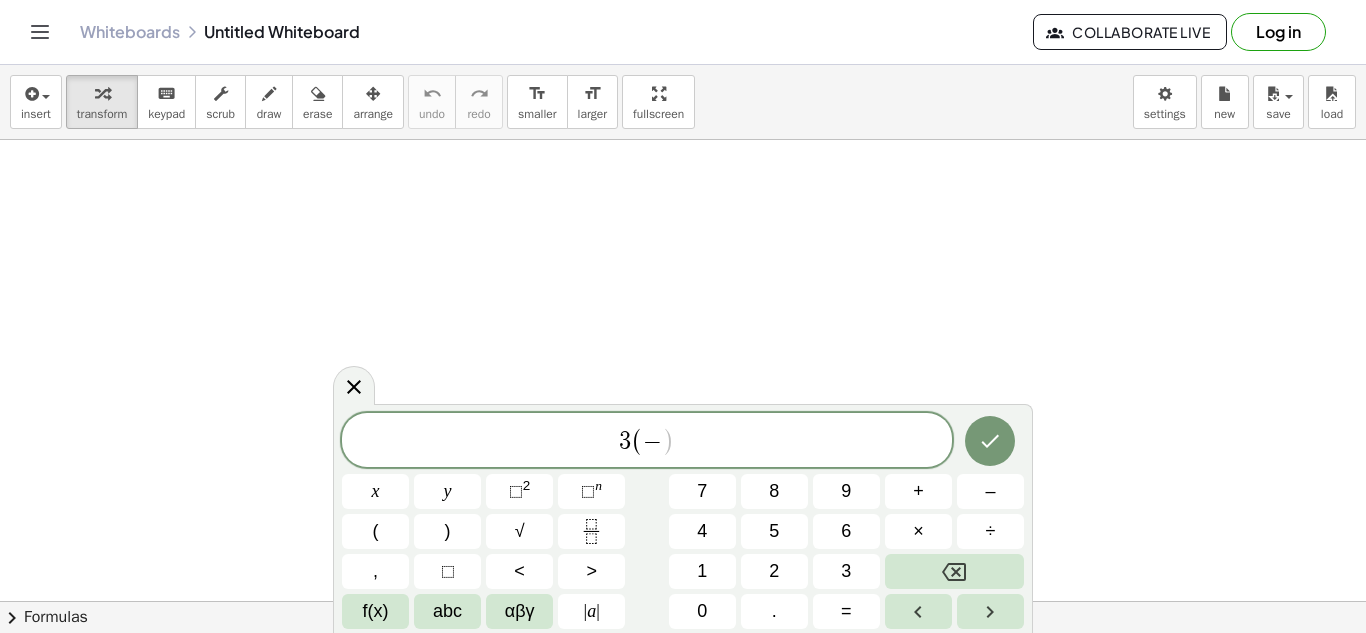 click on "2" at bounding box center (774, 571) 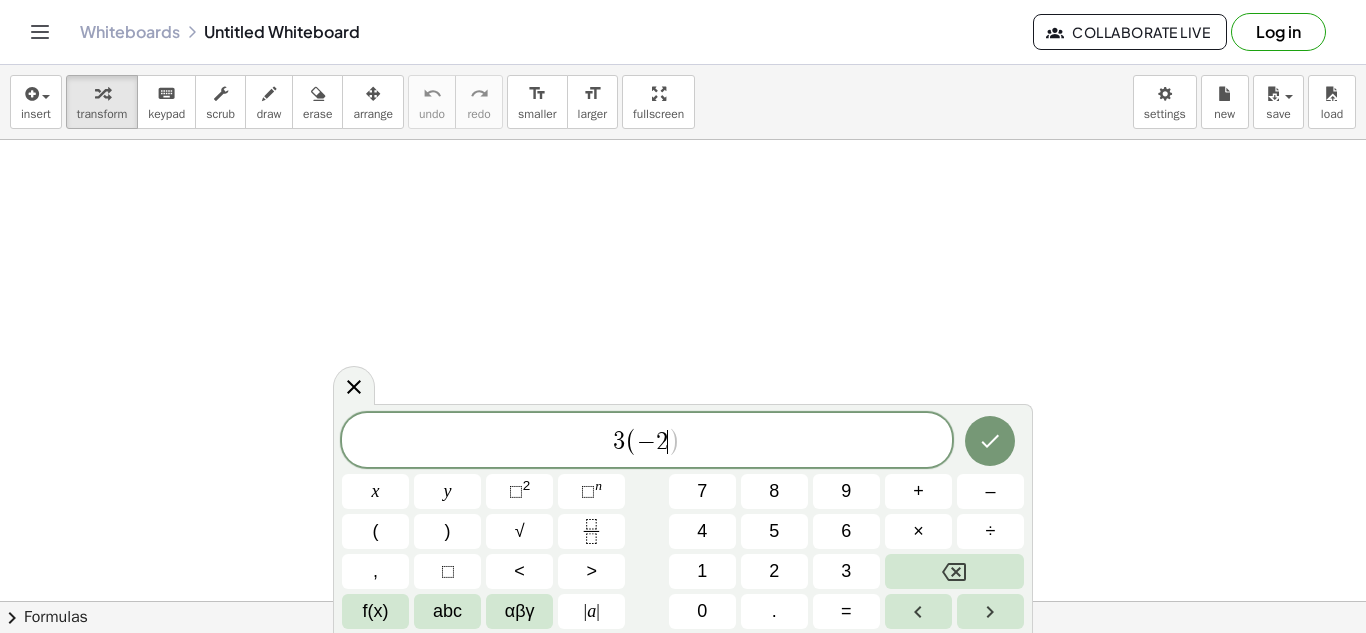 click on "x" at bounding box center (375, 491) 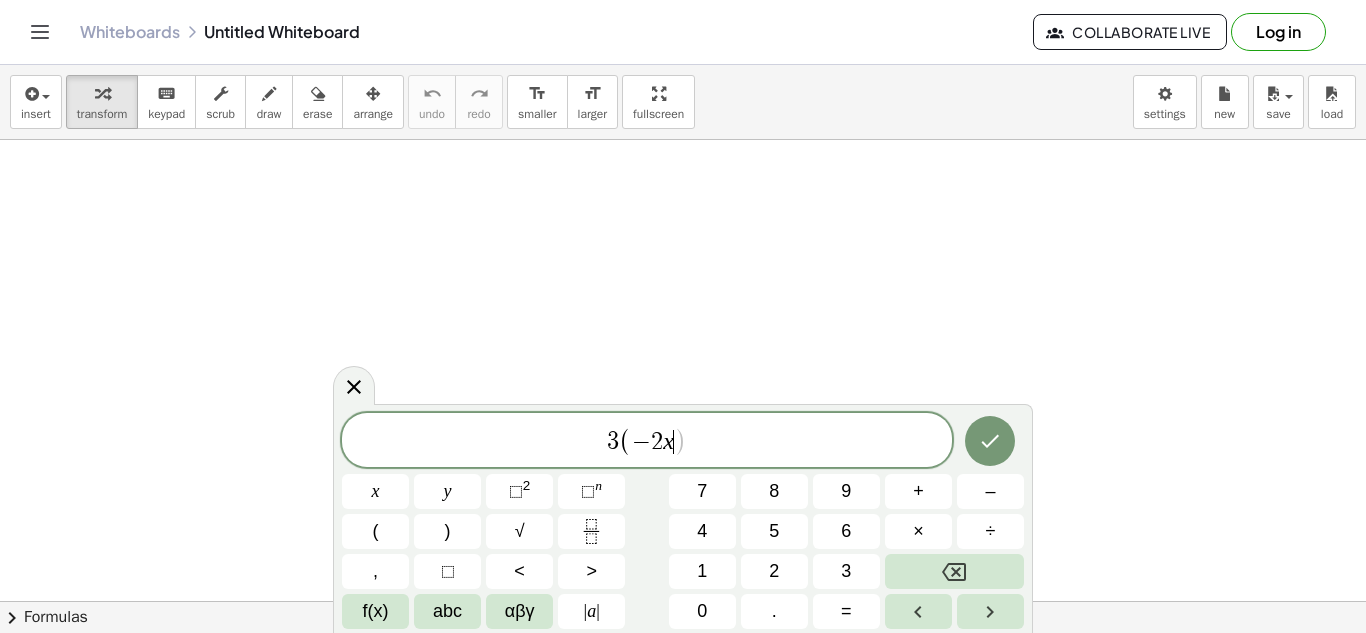 click on "+" at bounding box center [918, 491] 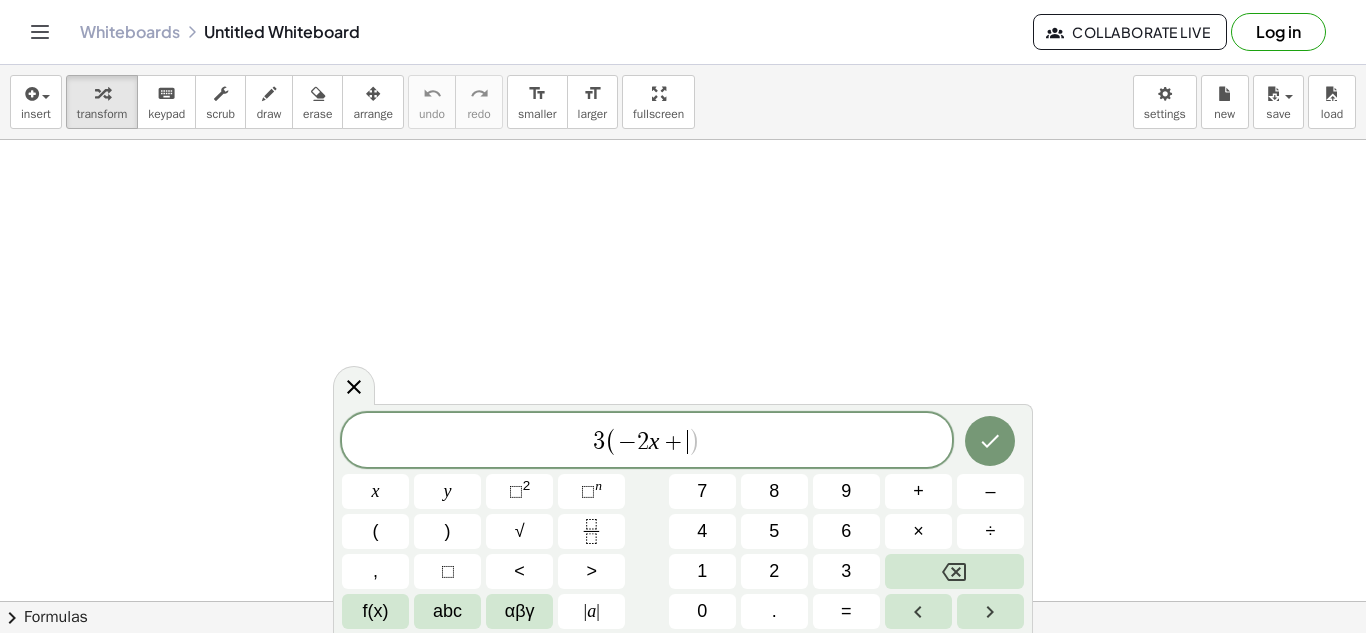 click on "2" at bounding box center (774, 571) 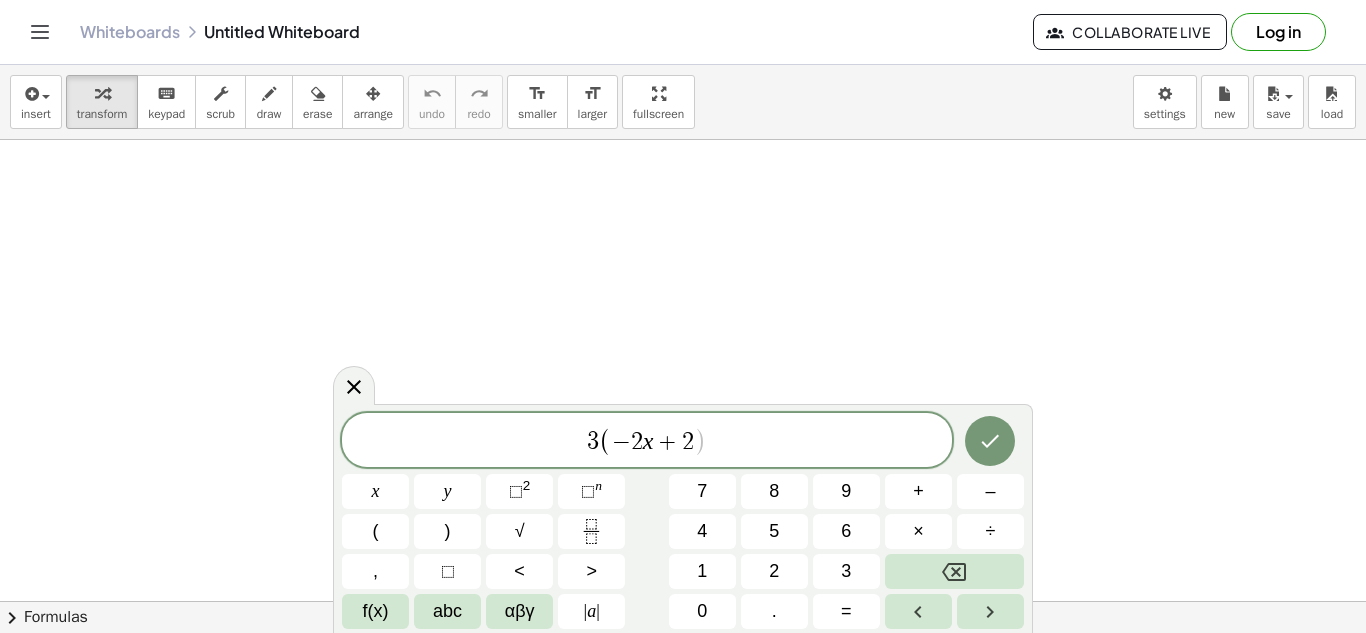 click on ")" at bounding box center (448, 531) 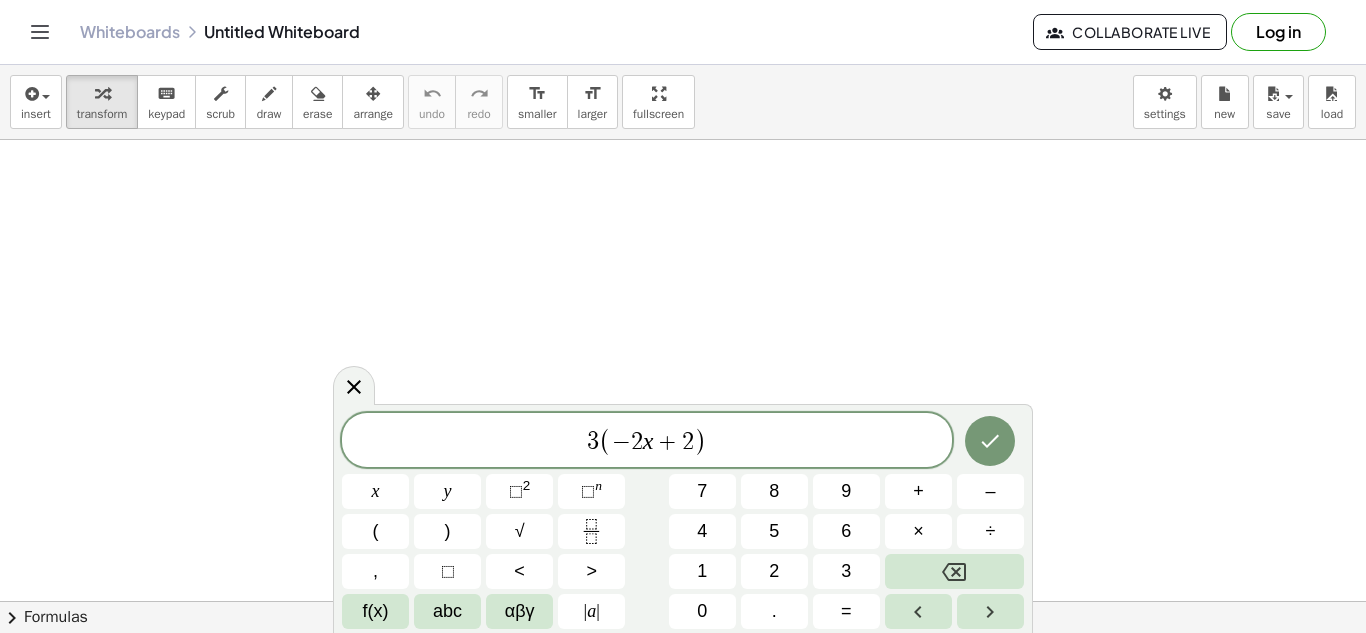 click on "=" at bounding box center (846, 611) 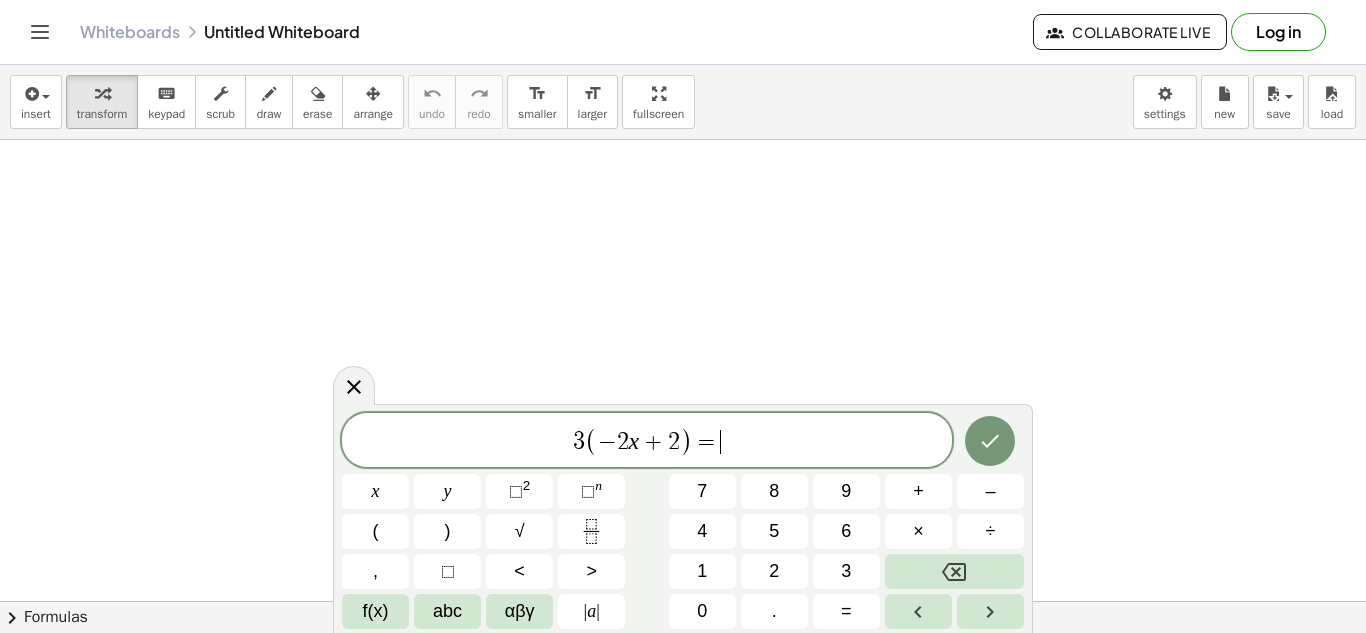 click on "–" at bounding box center [990, 491] 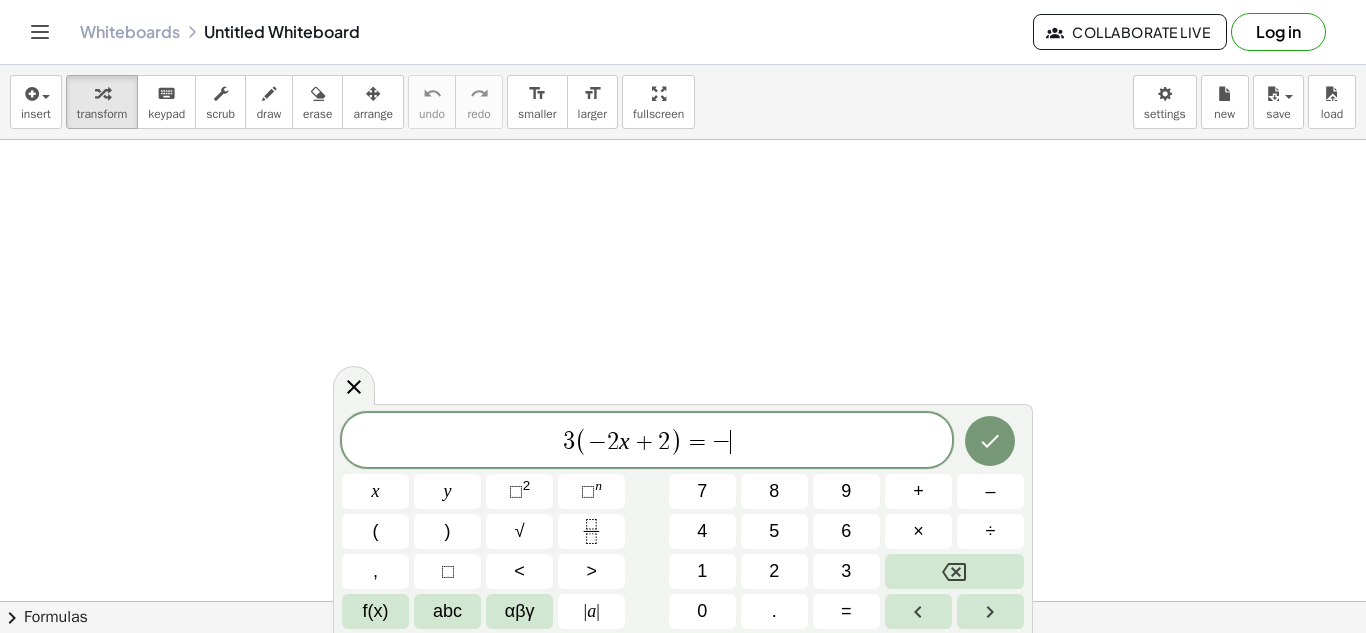 click on "2" at bounding box center (774, 571) 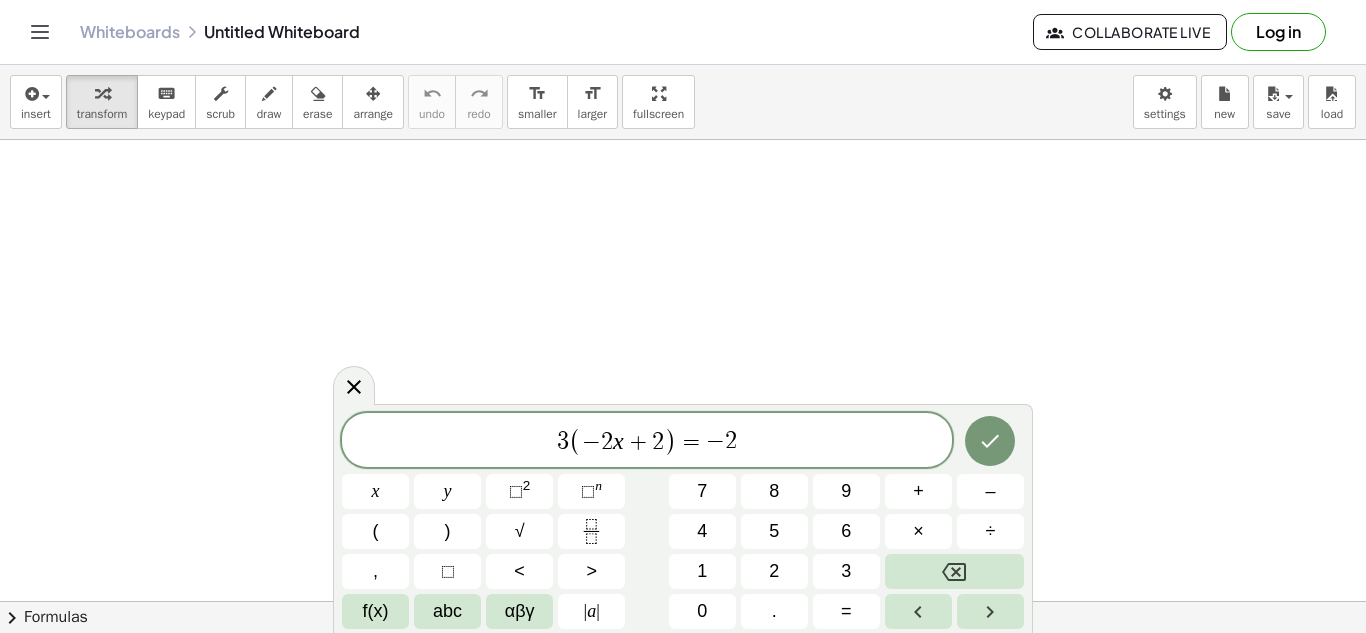click on "(" at bounding box center [375, 531] 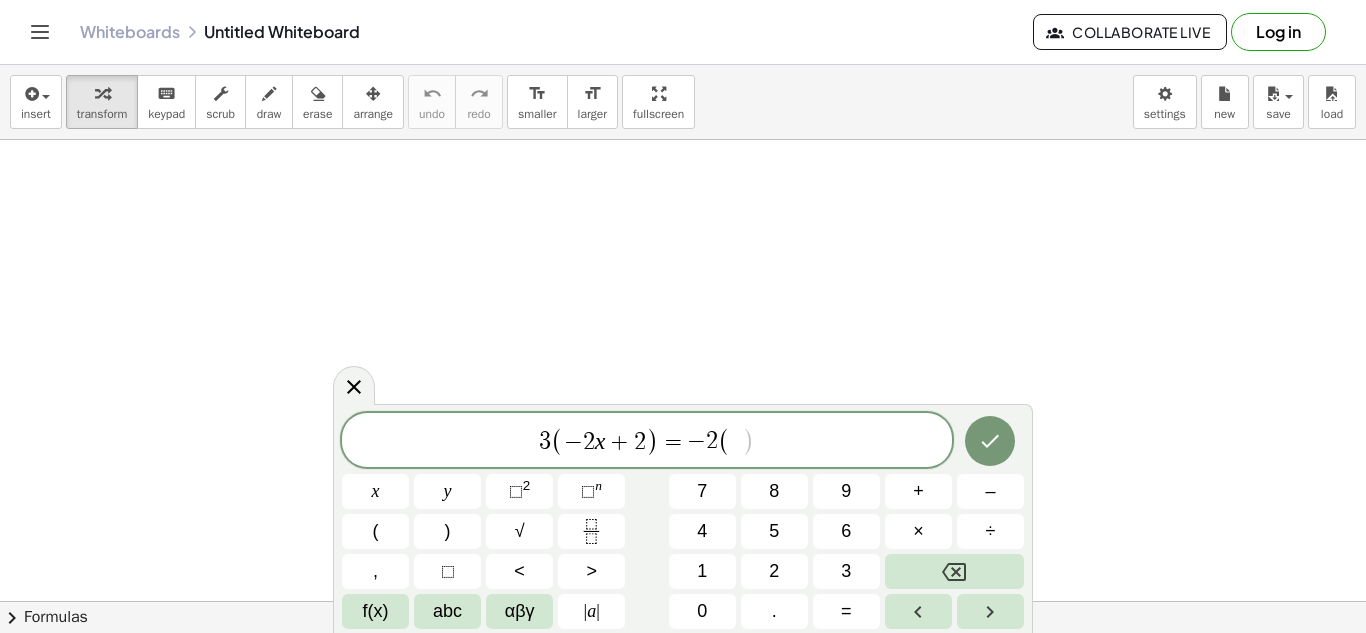 click on "4" at bounding box center [702, 531] 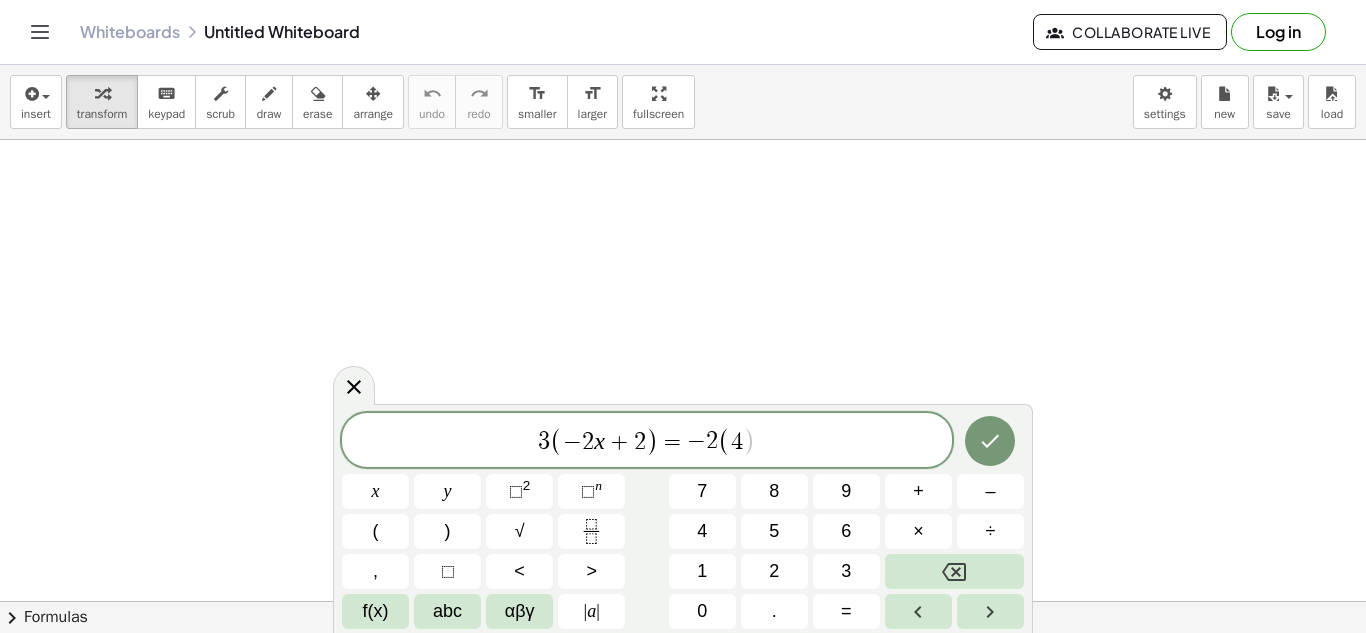 click on "x" at bounding box center [375, 491] 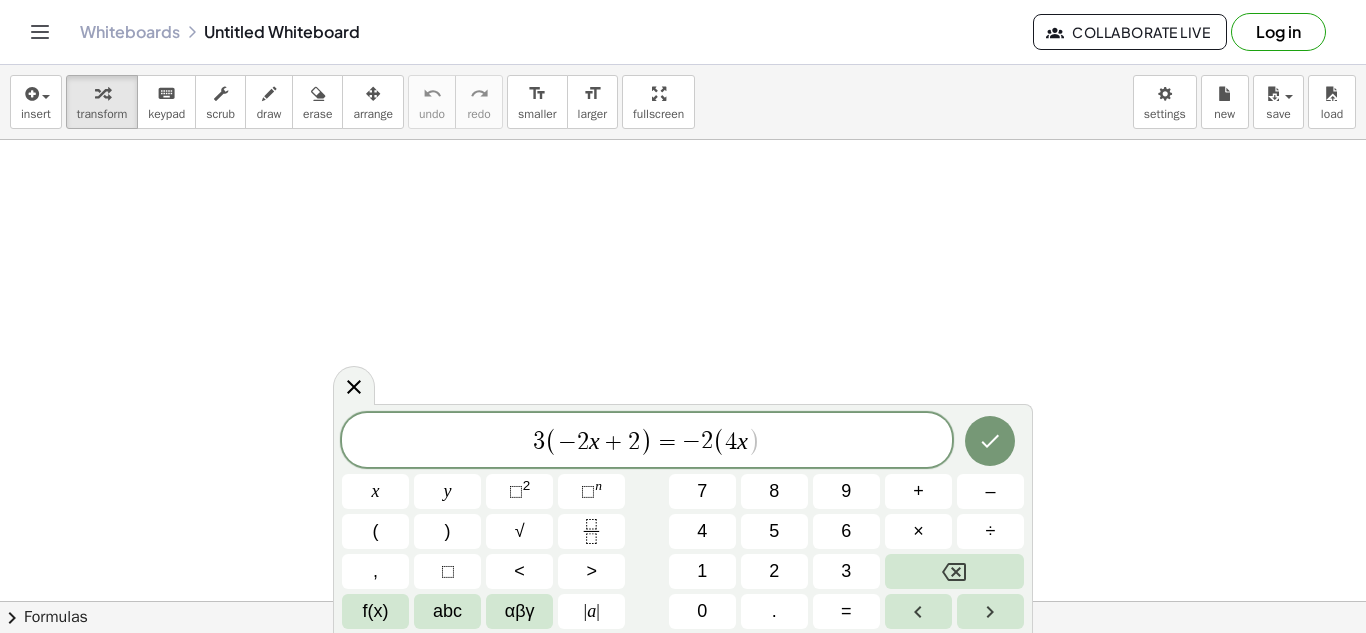 click on "÷" at bounding box center (990, 531) 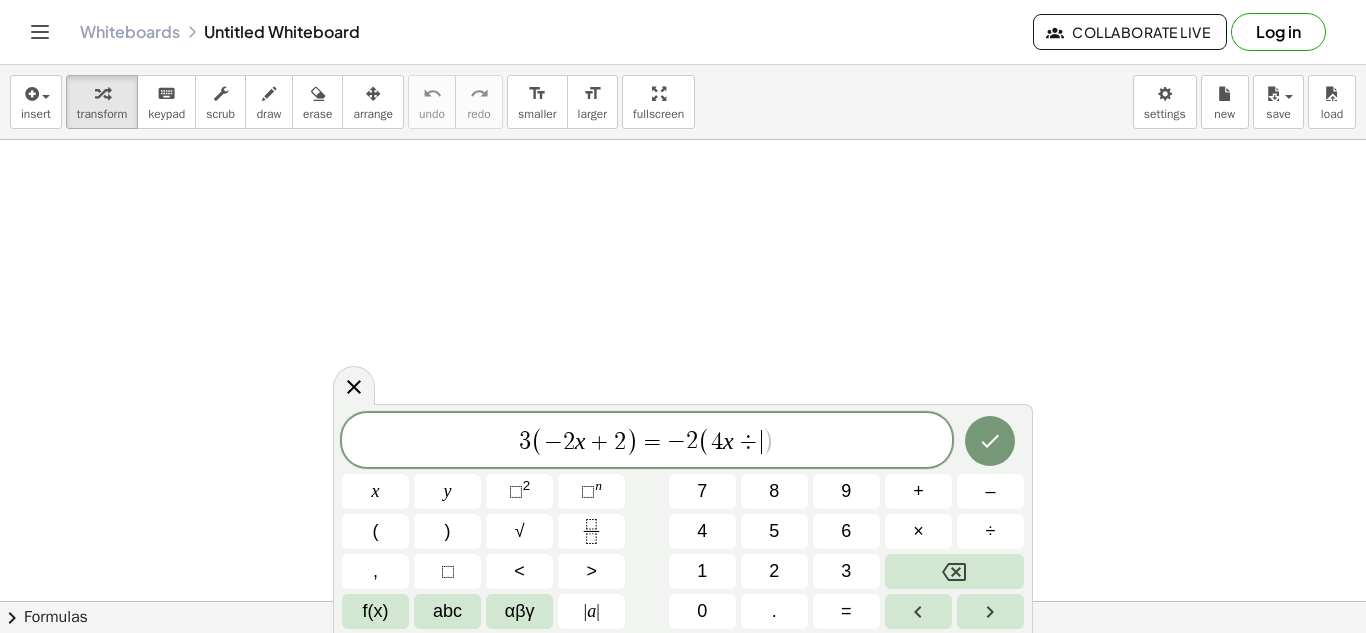click 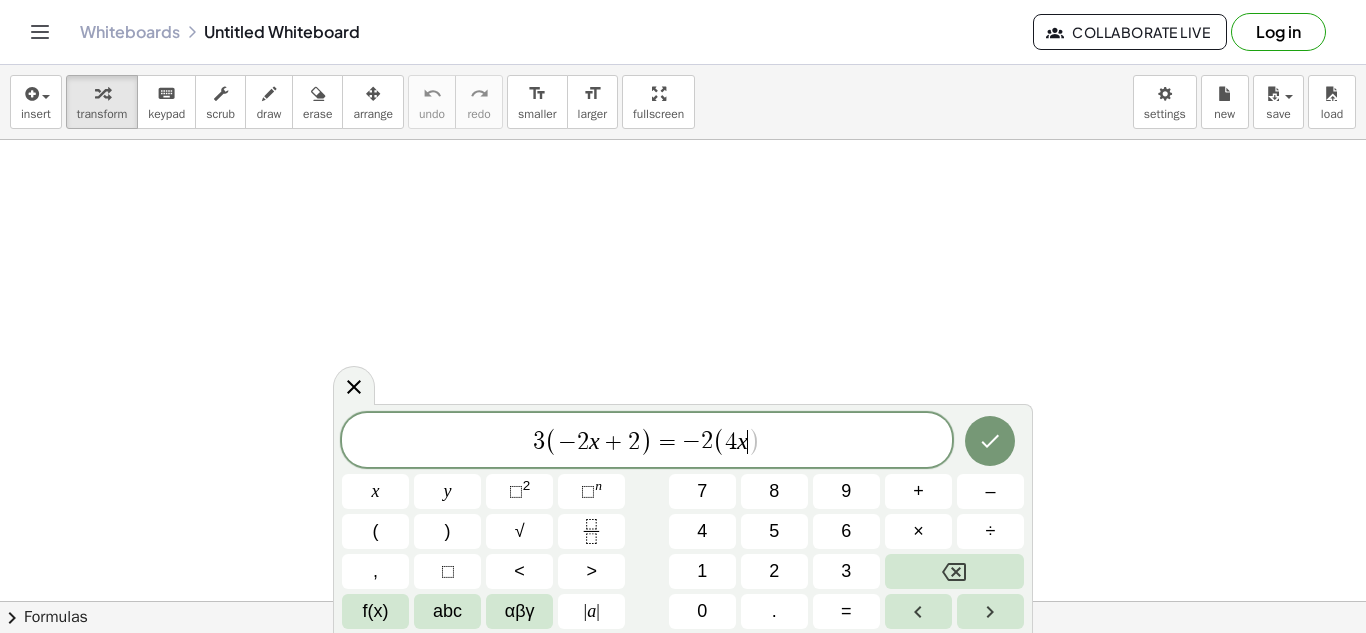 click on "+" at bounding box center (918, 491) 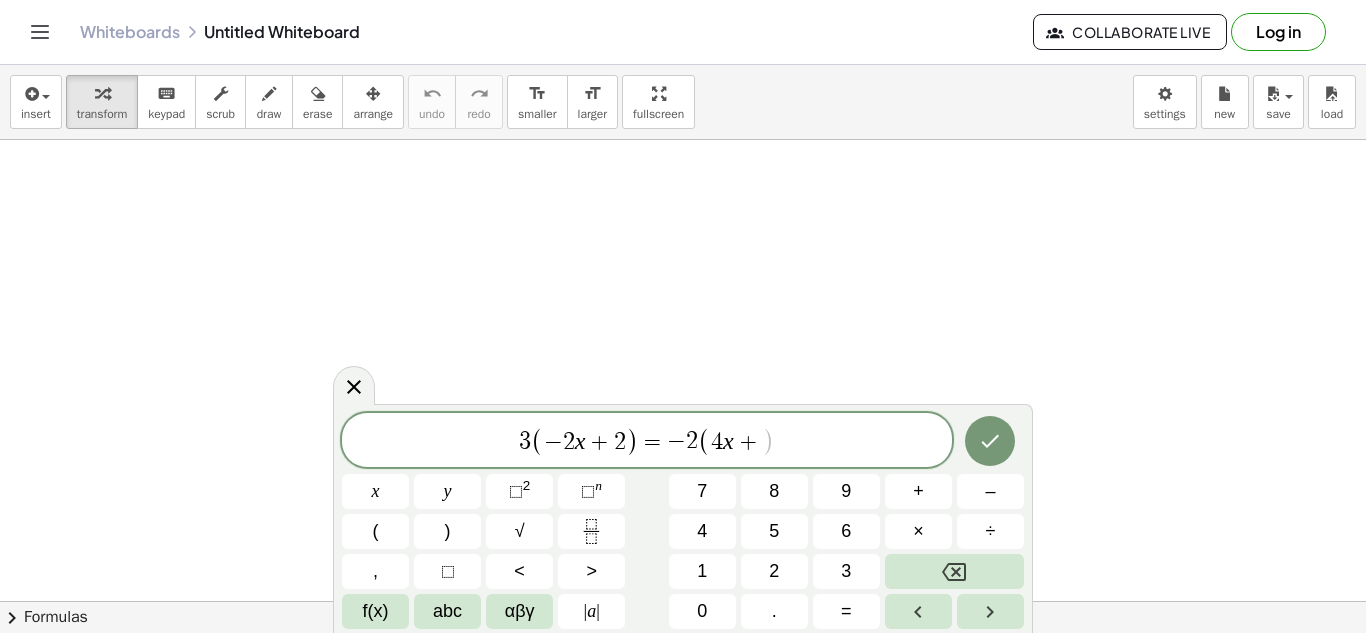 click on "8" at bounding box center (774, 491) 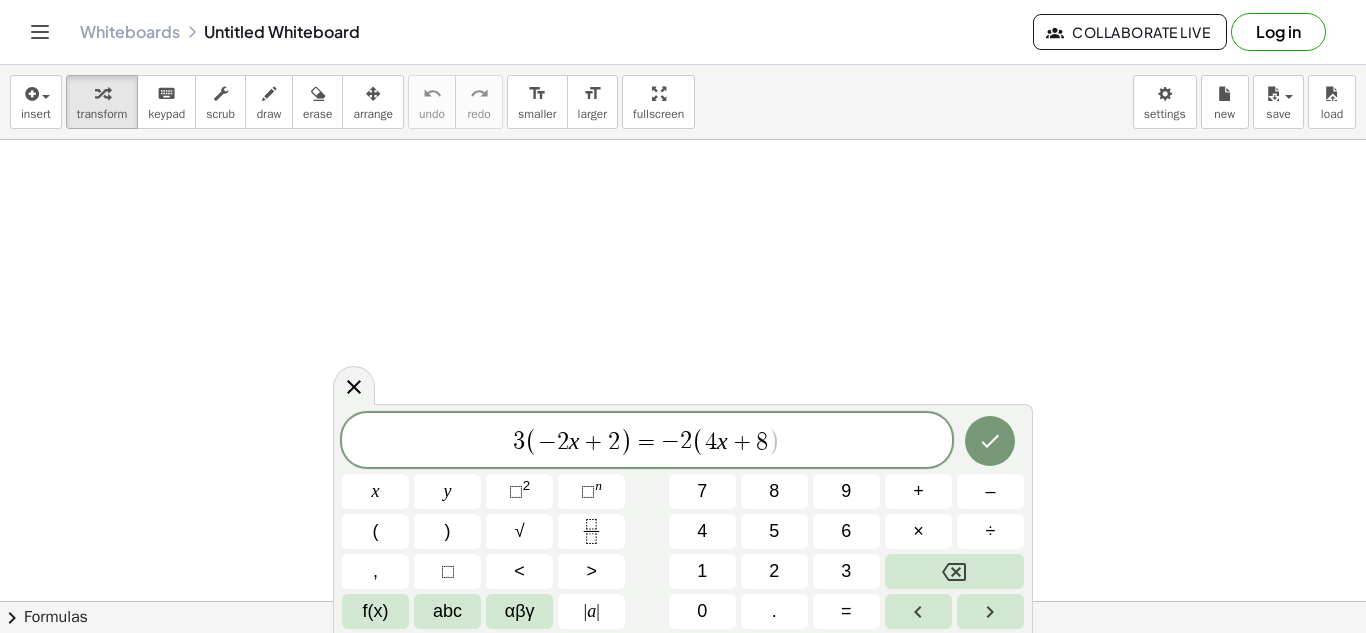 click on ")" at bounding box center (447, 531) 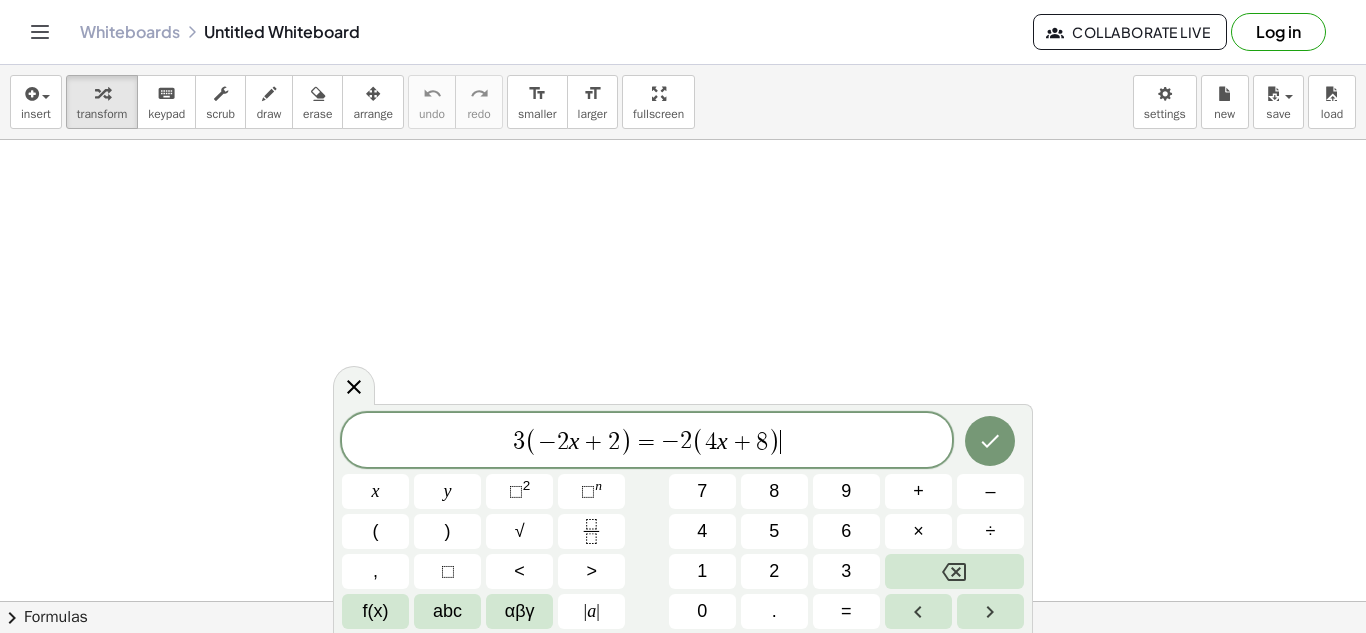 click 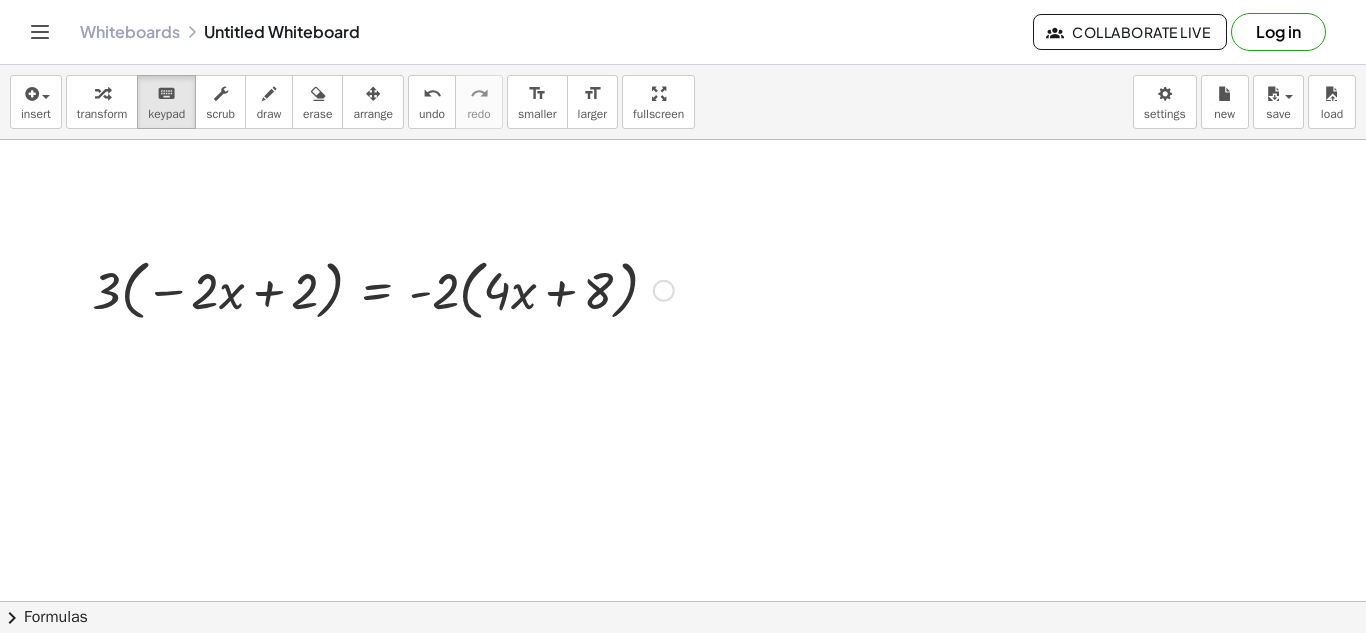 scroll, scrollTop: 246, scrollLeft: 0, axis: vertical 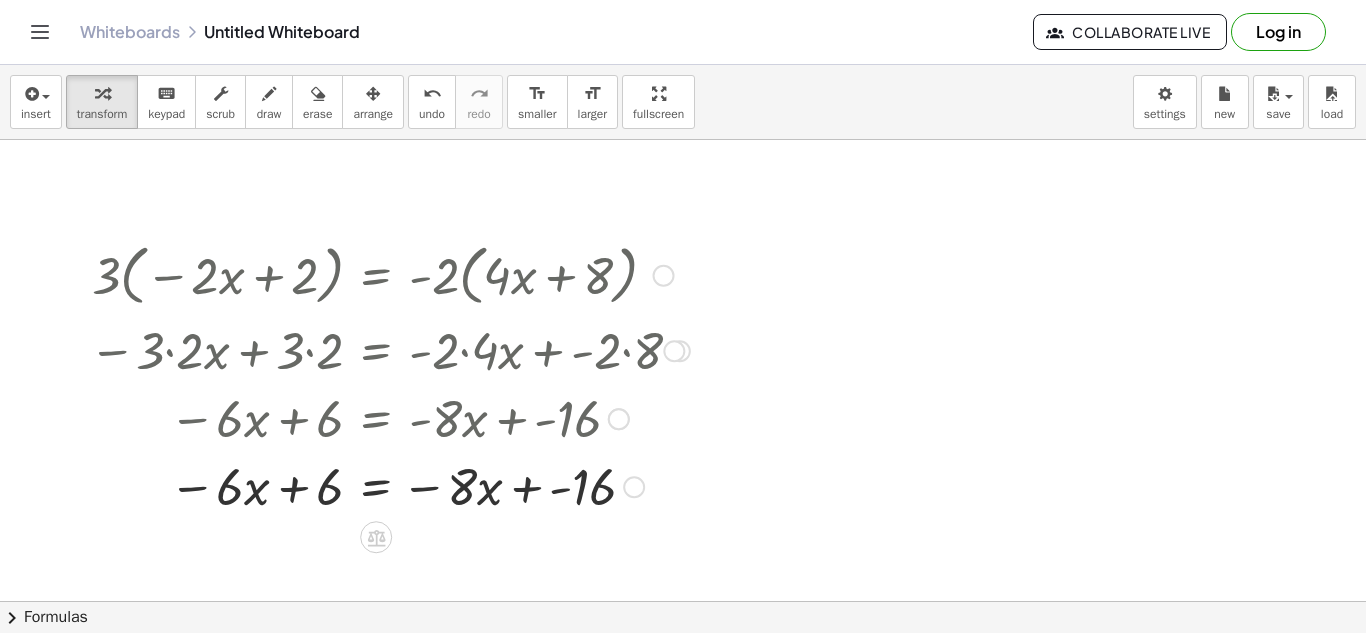 click at bounding box center [381, 417] 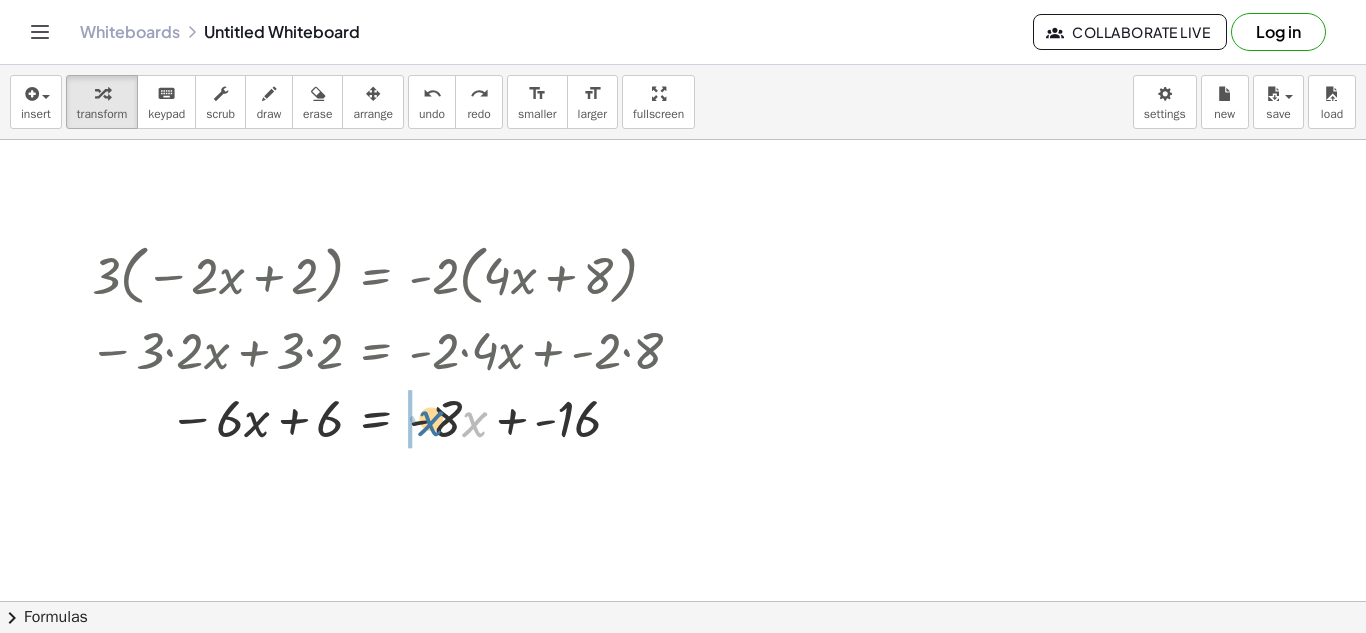 click at bounding box center [381, 417] 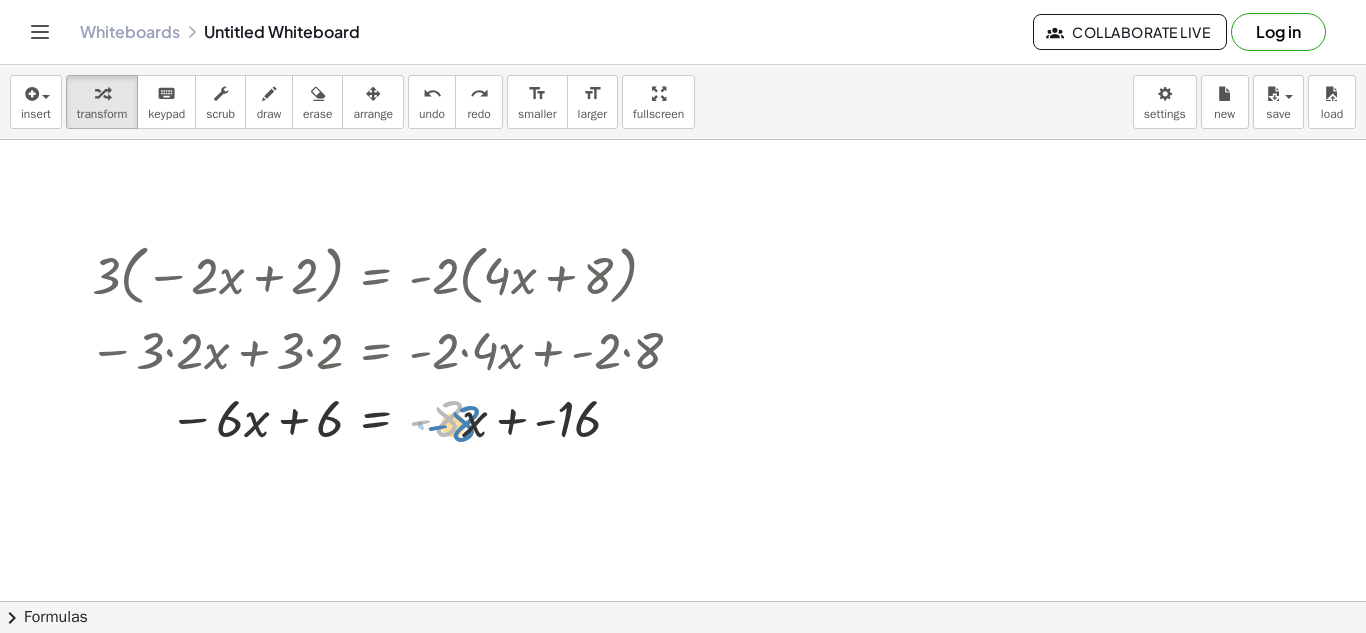 drag, startPoint x: 441, startPoint y: 424, endPoint x: 459, endPoint y: 429, distance: 18.681541 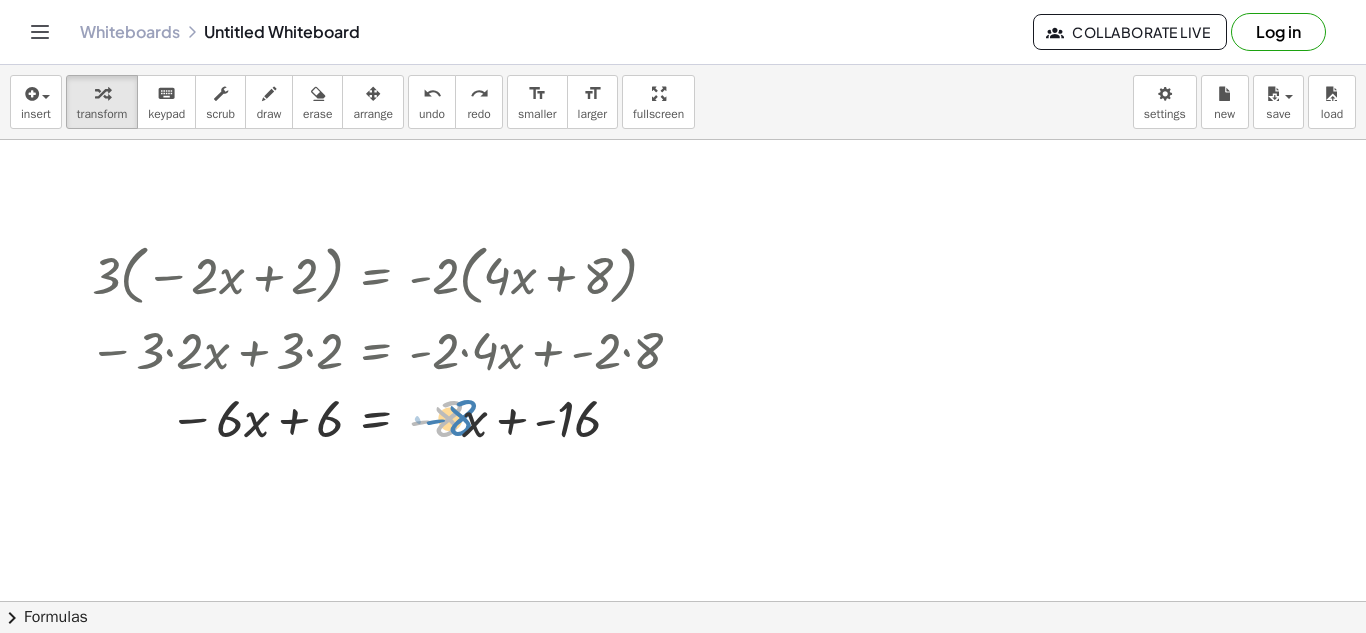 click at bounding box center [381, 417] 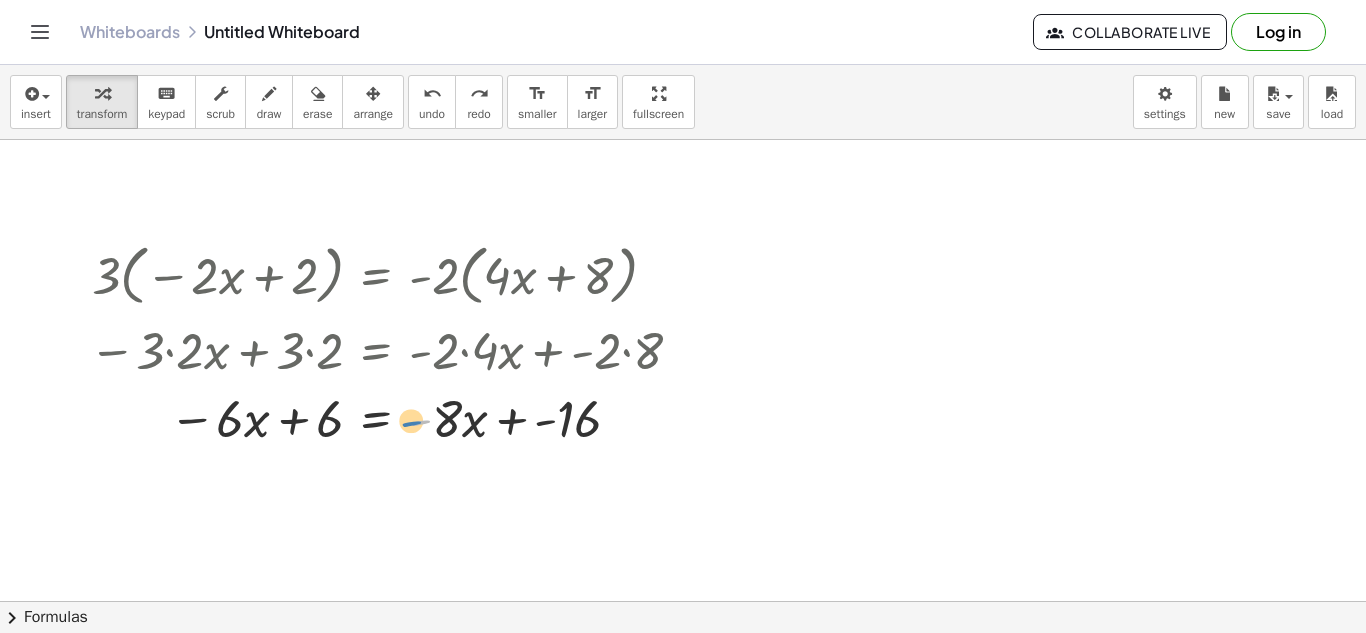 drag, startPoint x: 414, startPoint y: 422, endPoint x: 428, endPoint y: 423, distance: 14.035668 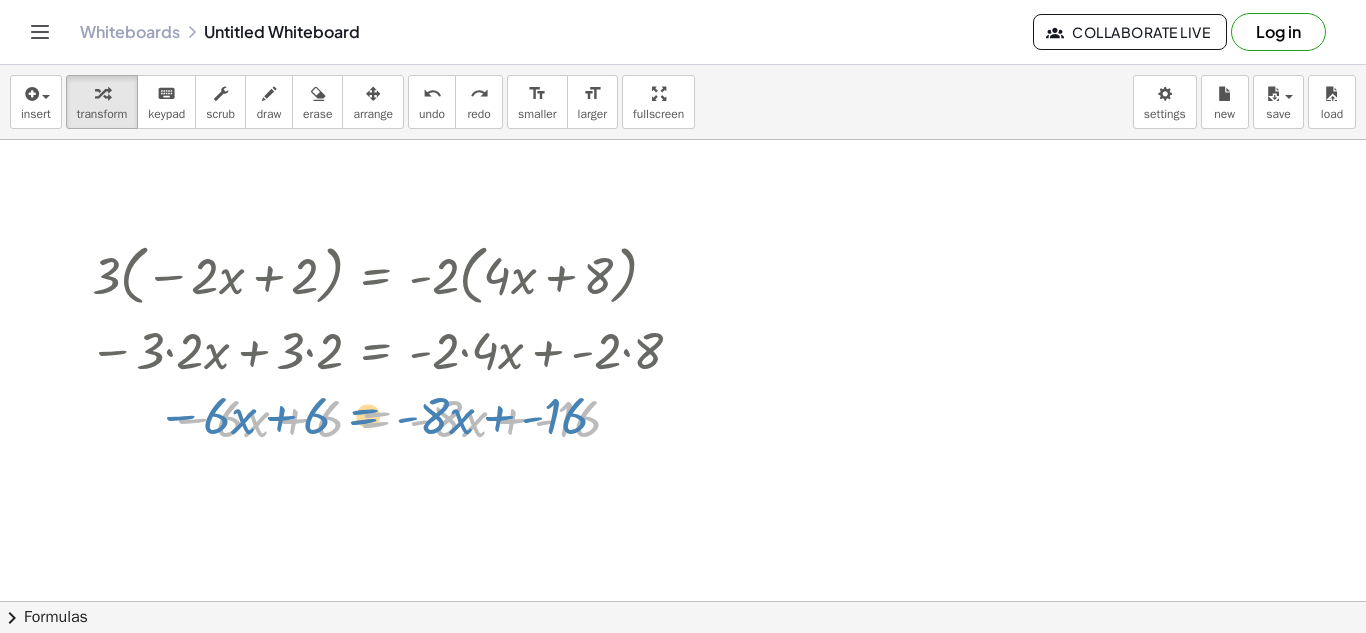 click at bounding box center (381, 417) 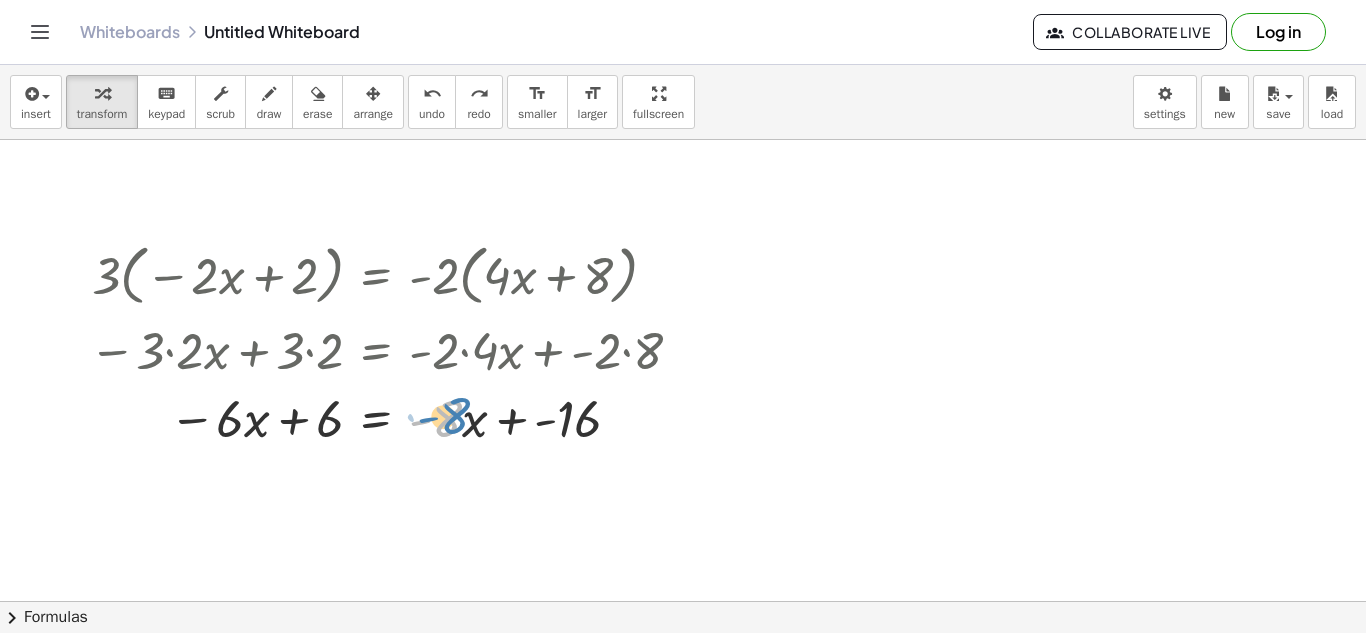 click at bounding box center [381, 417] 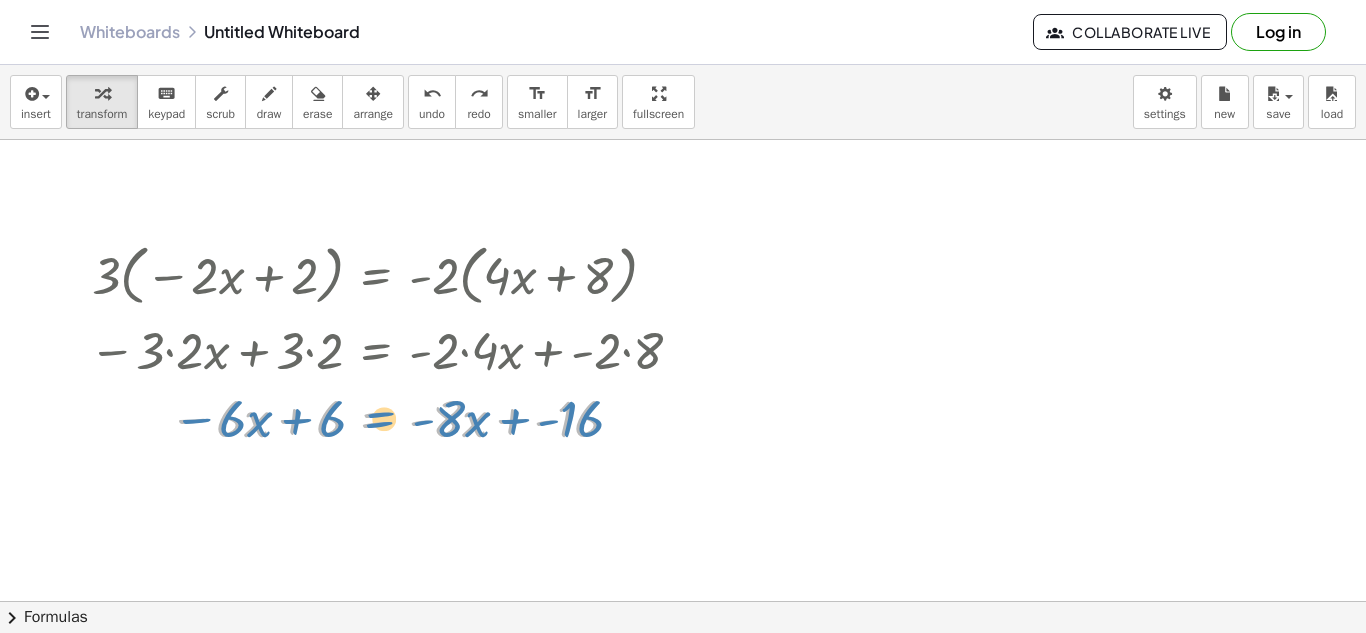 click at bounding box center (381, 417) 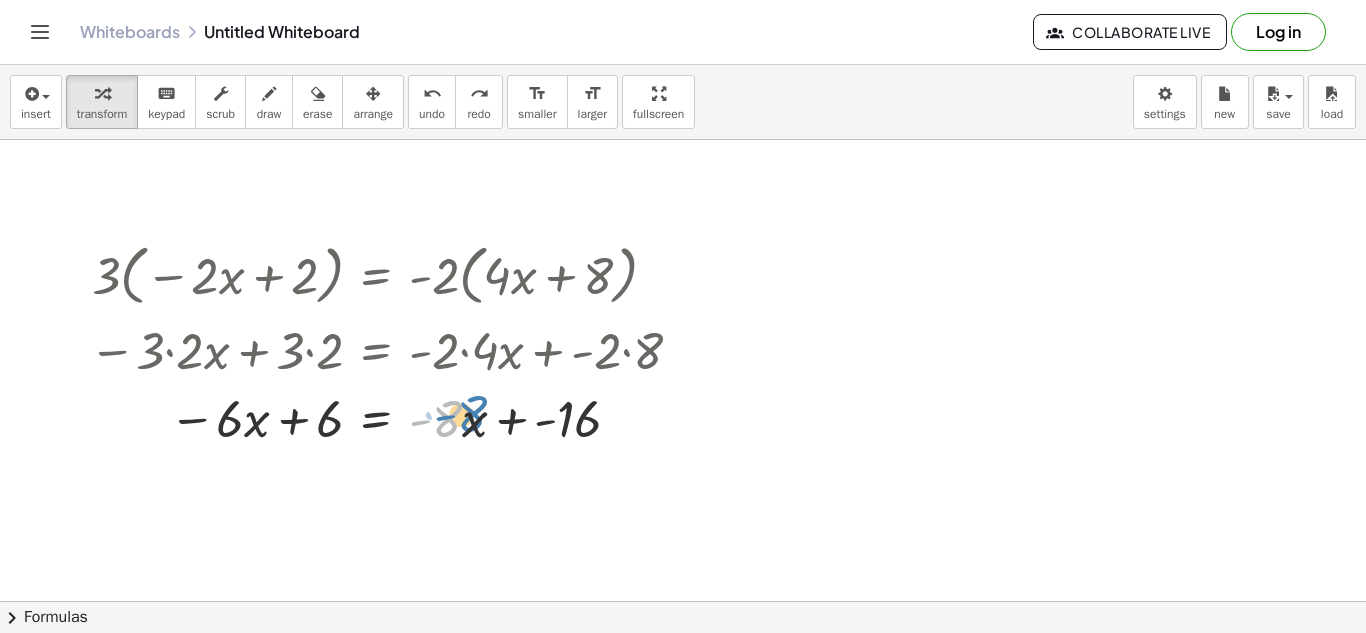 drag, startPoint x: 446, startPoint y: 407, endPoint x: 472, endPoint y: 405, distance: 26.076809 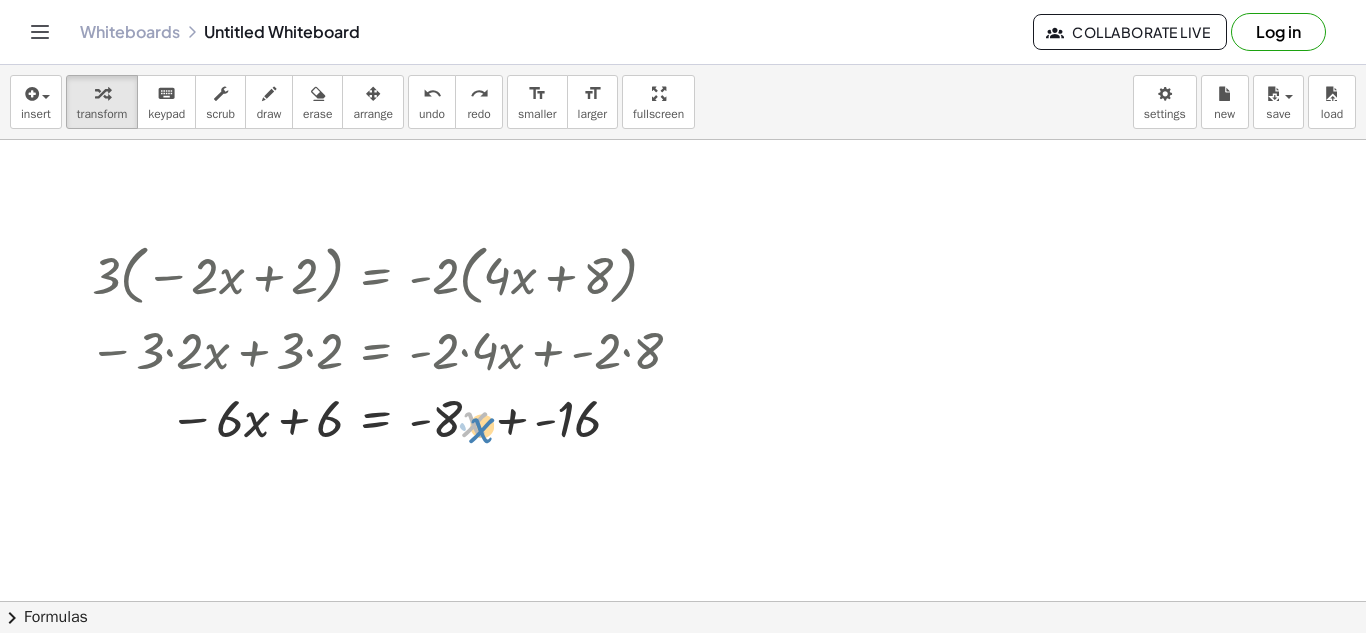 click at bounding box center (381, 417) 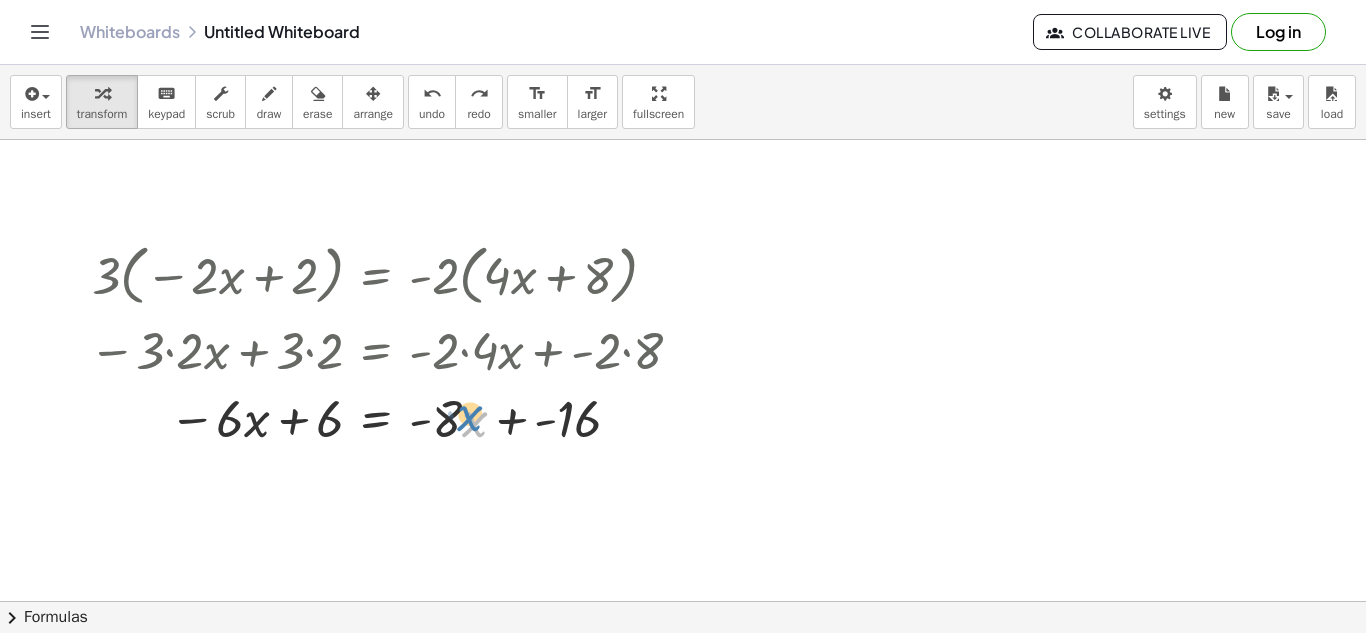 click at bounding box center (381, 417) 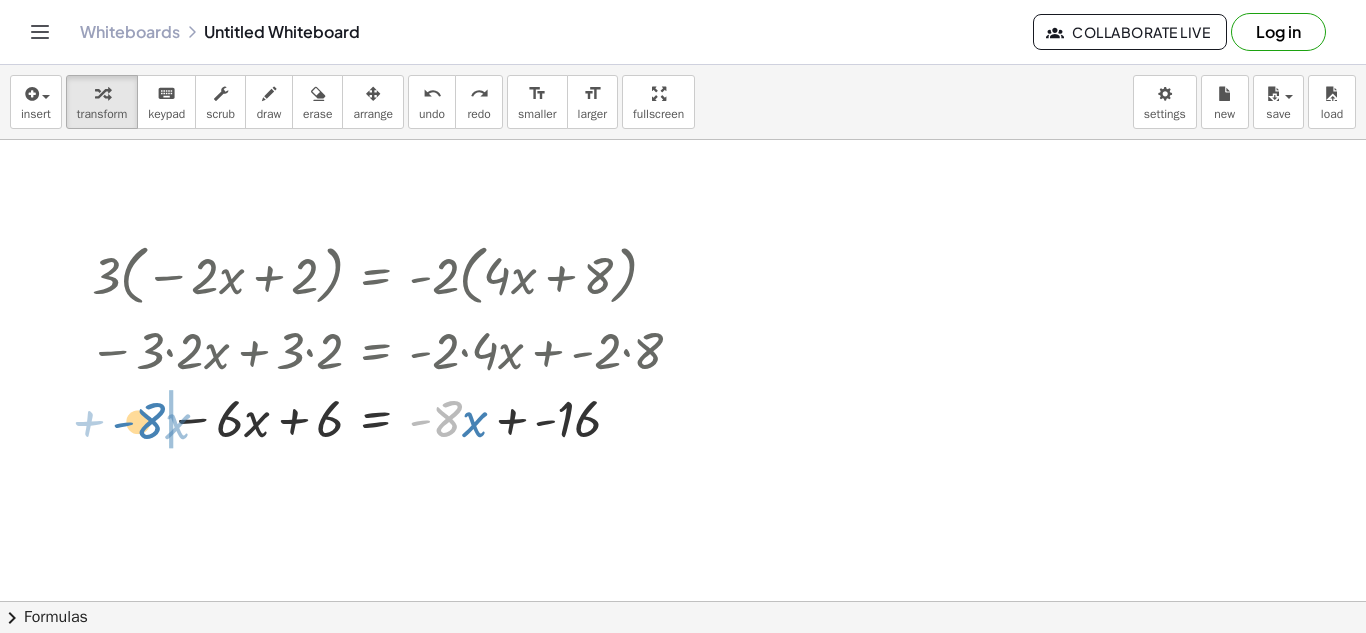 drag, startPoint x: 450, startPoint y: 413, endPoint x: 153, endPoint y: 415, distance: 297.00674 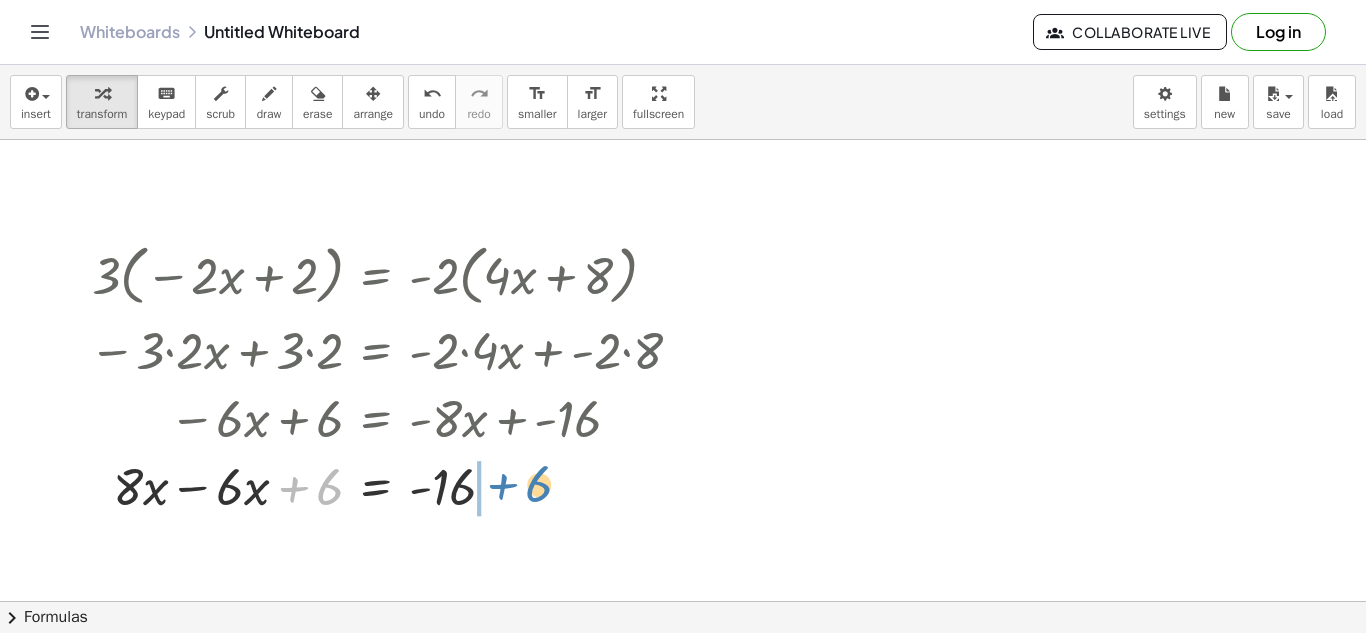 drag, startPoint x: 330, startPoint y: 493, endPoint x: 541, endPoint y: 491, distance: 211.00948 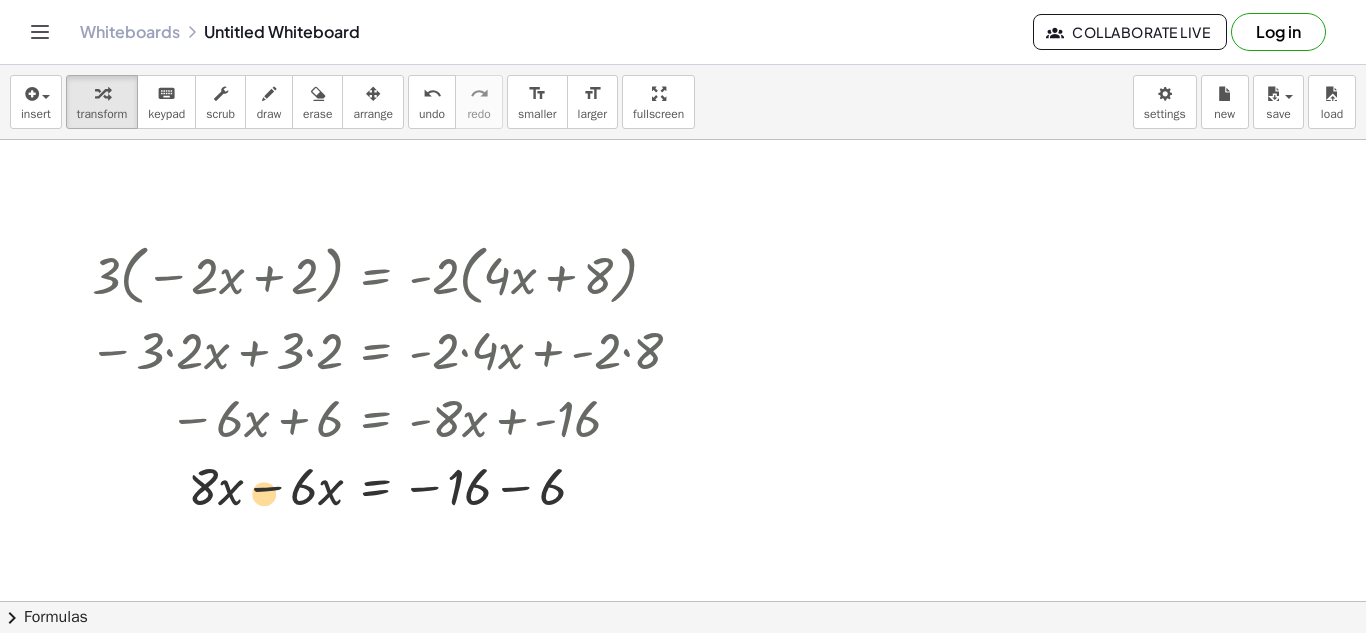 drag, startPoint x: 268, startPoint y: 490, endPoint x: 224, endPoint y: 497, distance: 44.553337 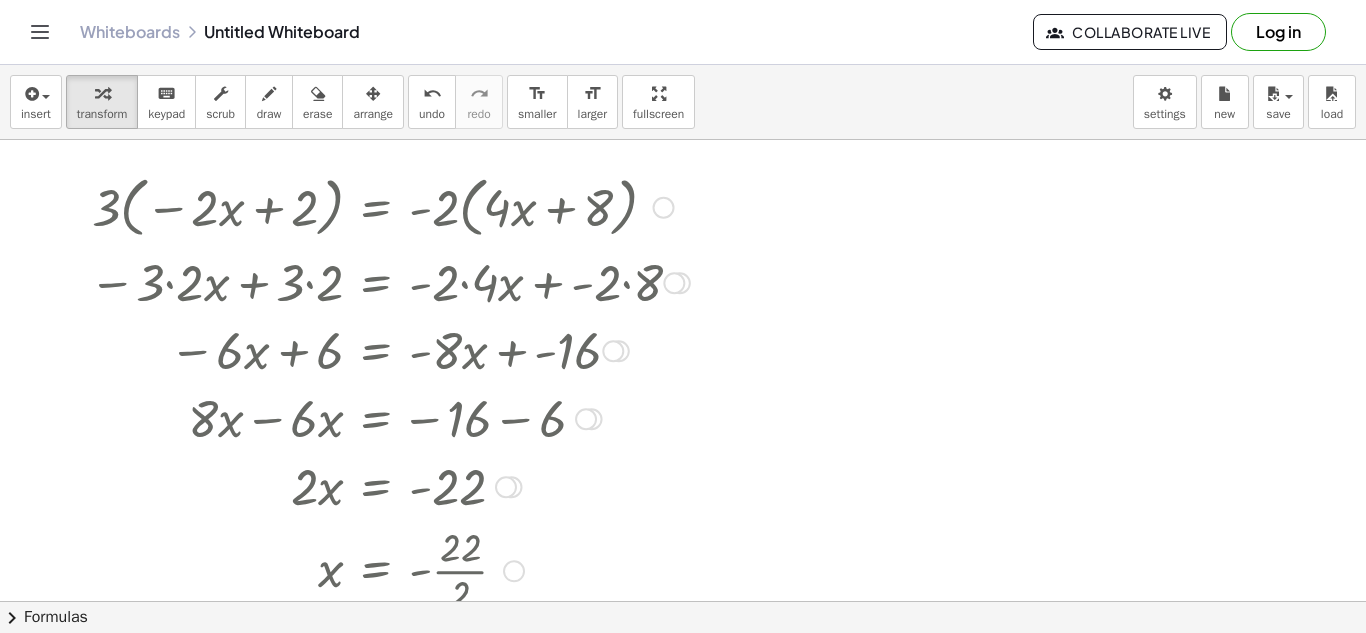 scroll, scrollTop: 312, scrollLeft: 0, axis: vertical 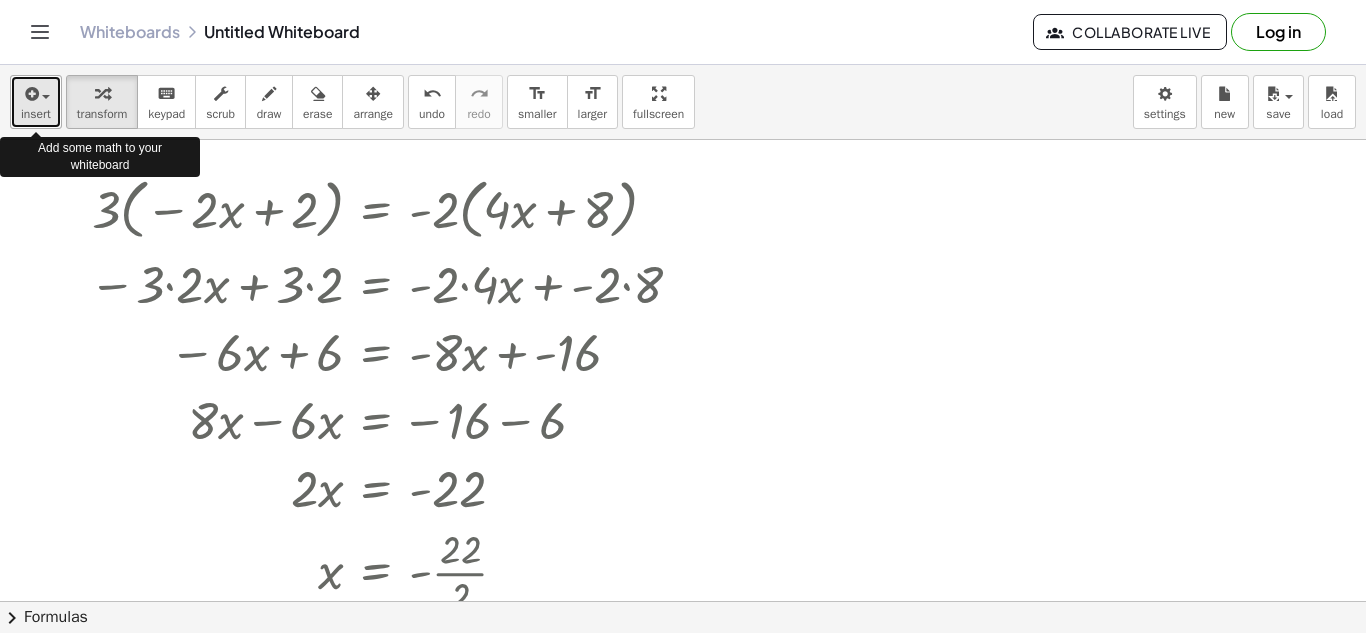 click on "insert" at bounding box center [36, 114] 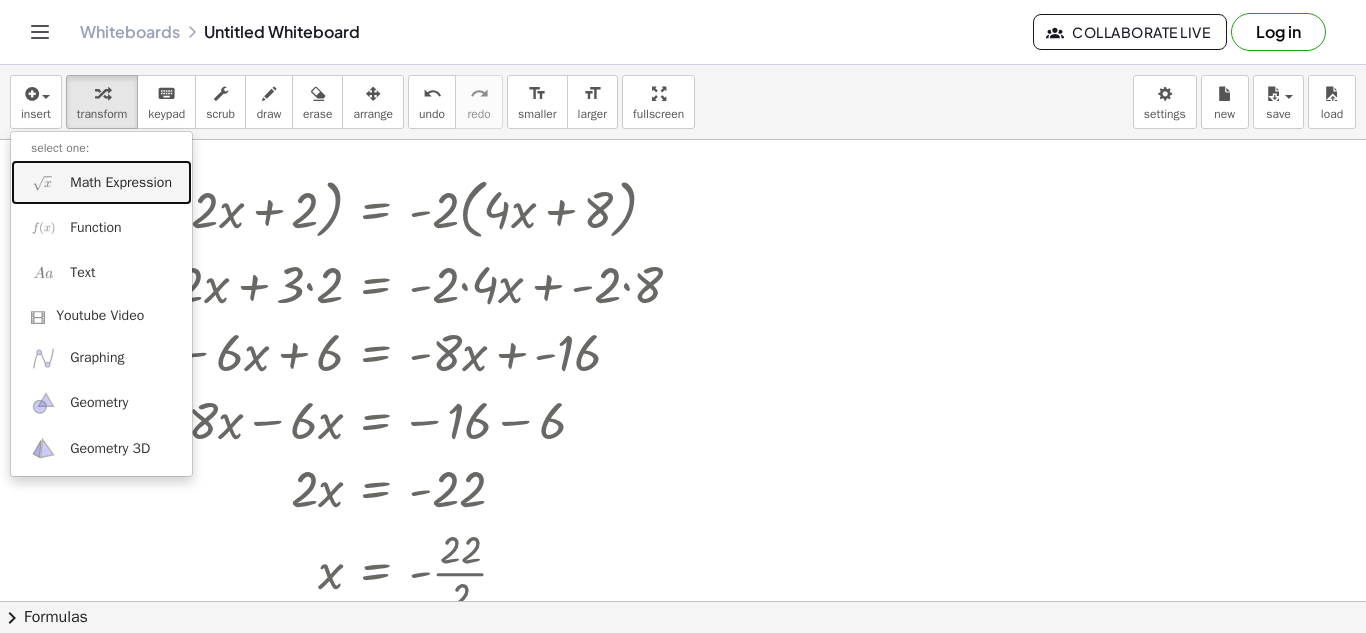 click on "Math Expression" at bounding box center [101, 182] 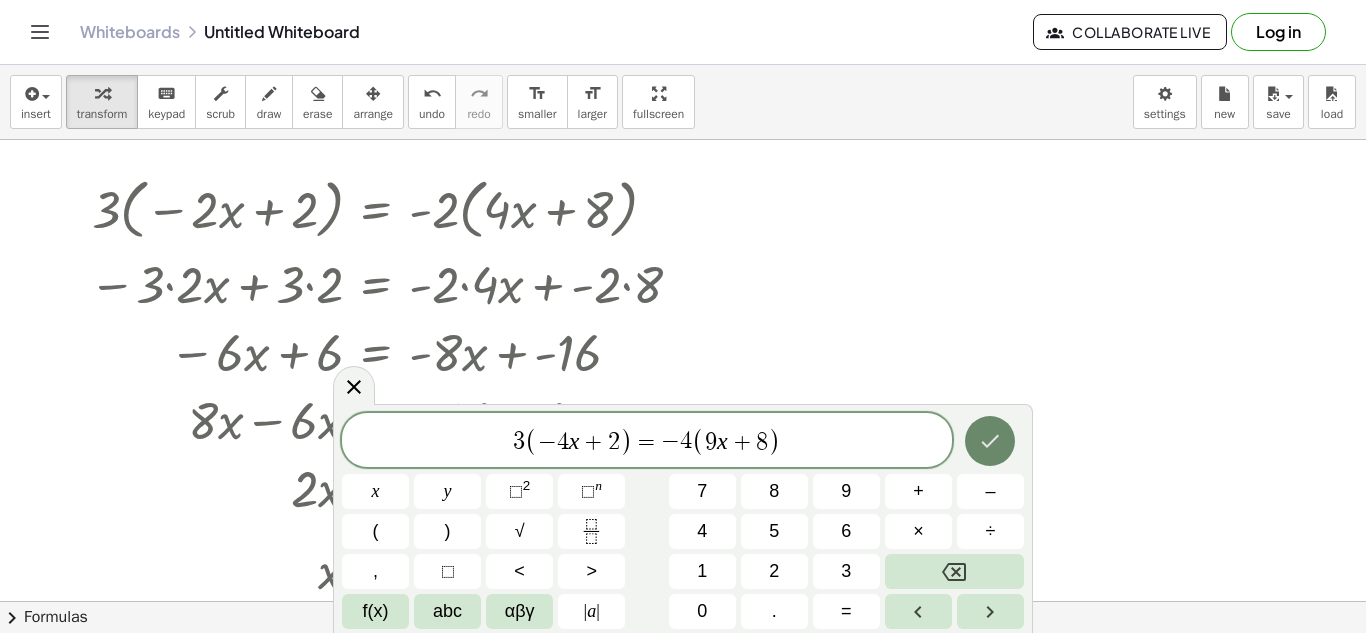 click 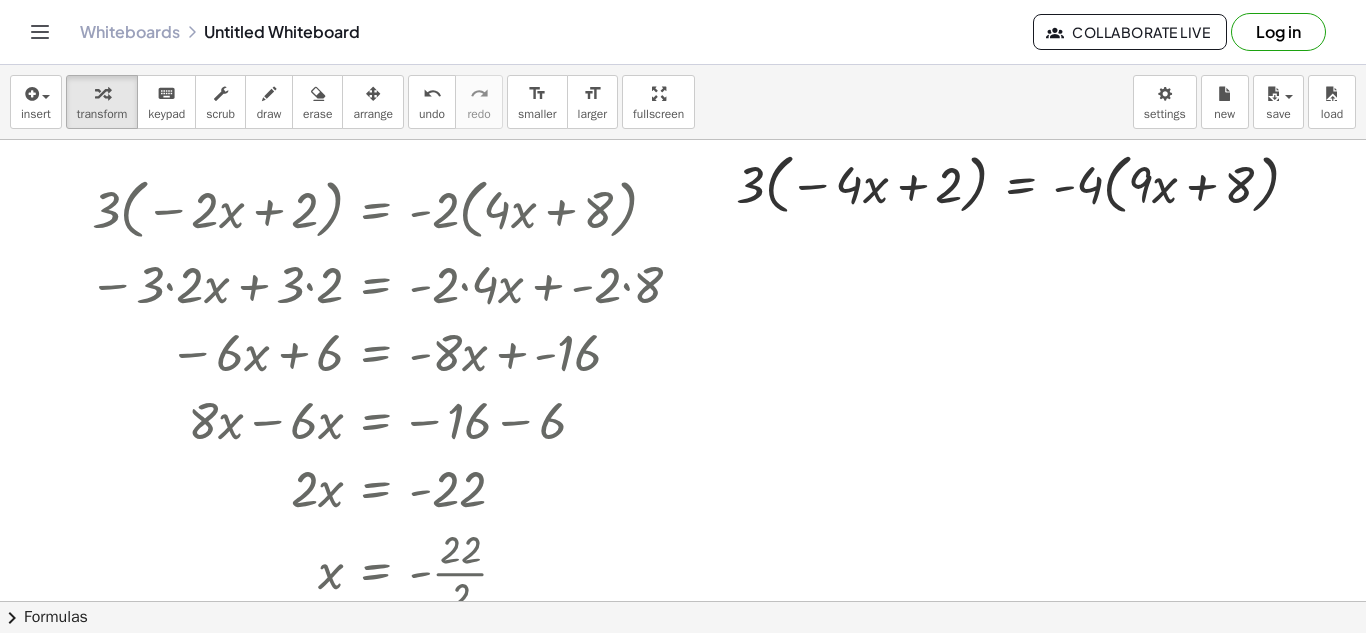 click at bounding box center [683, 289] 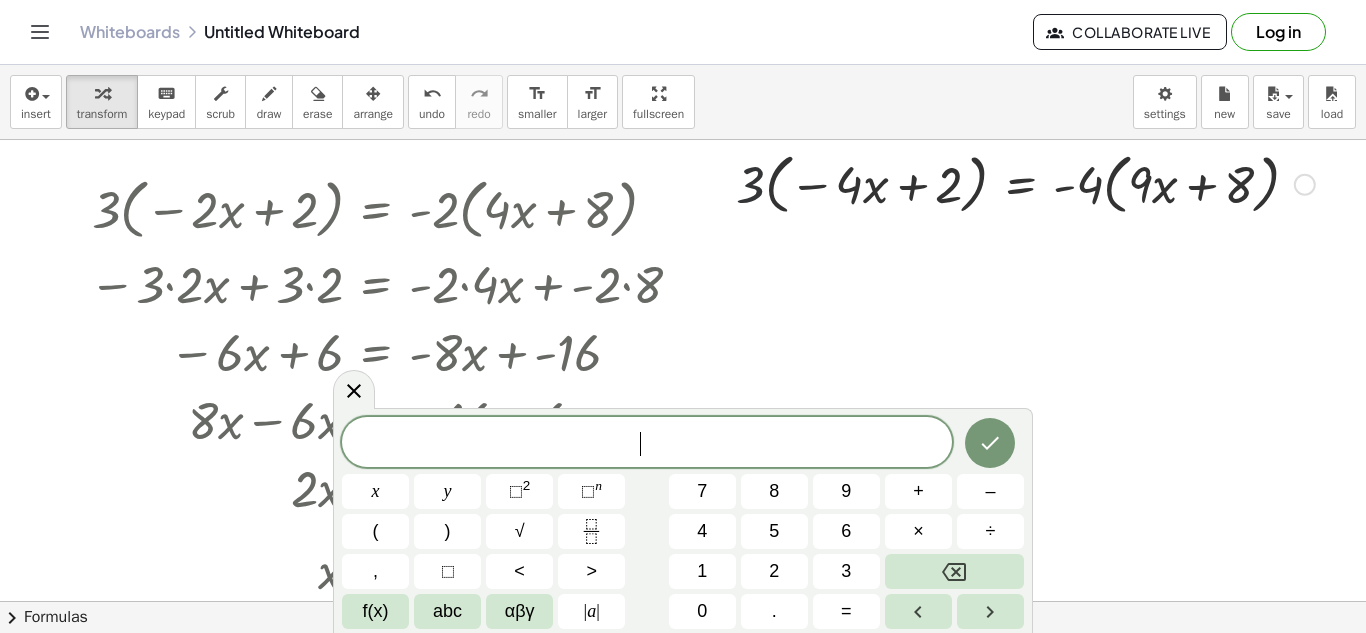 click at bounding box center (1025, 183) 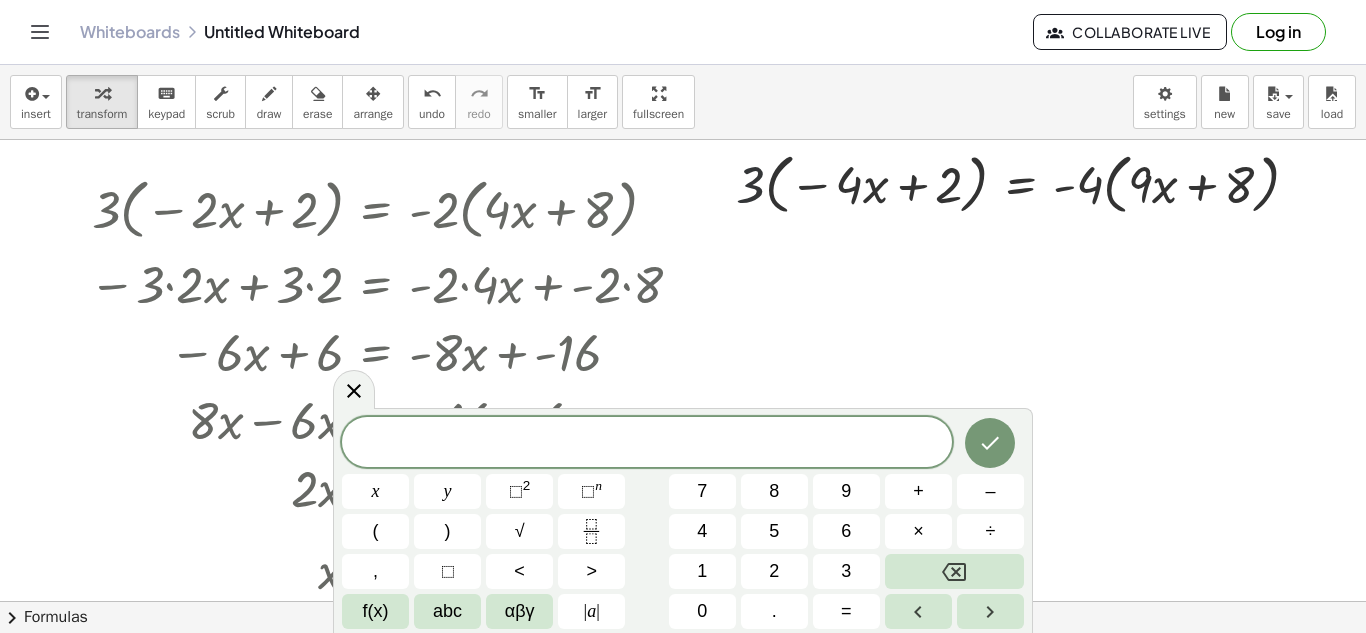 click at bounding box center [683, 289] 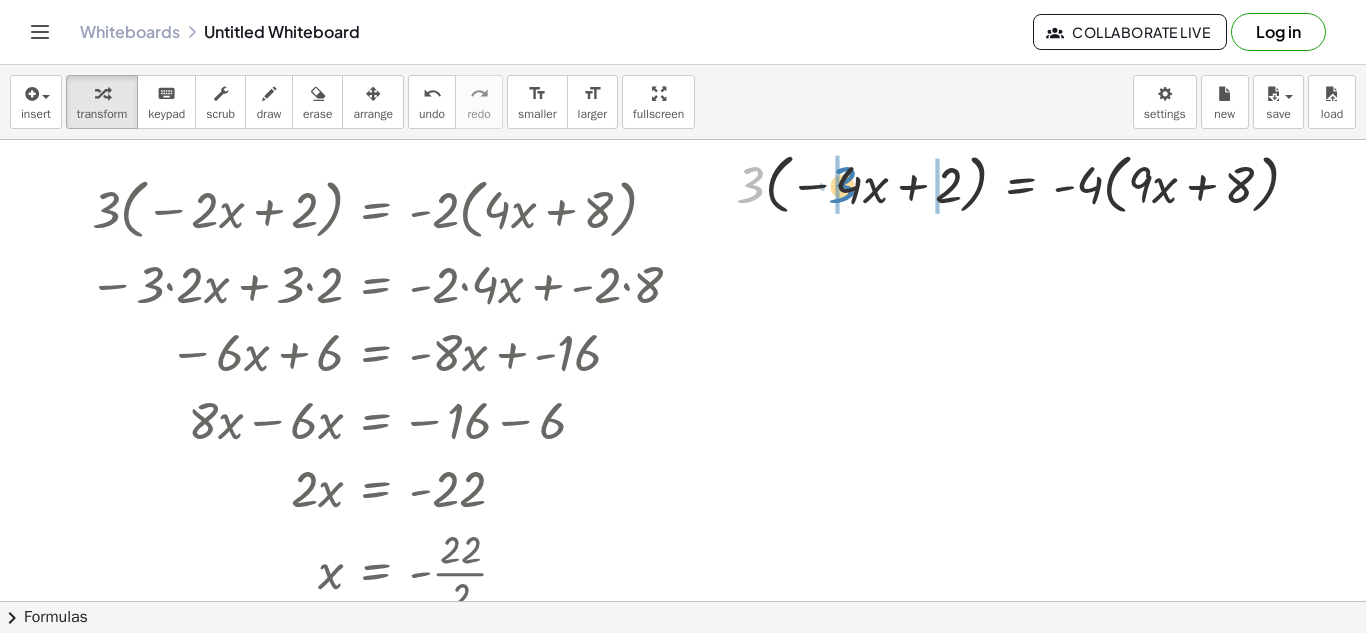 drag, startPoint x: 749, startPoint y: 187, endPoint x: 842, endPoint y: 188, distance: 93.00538 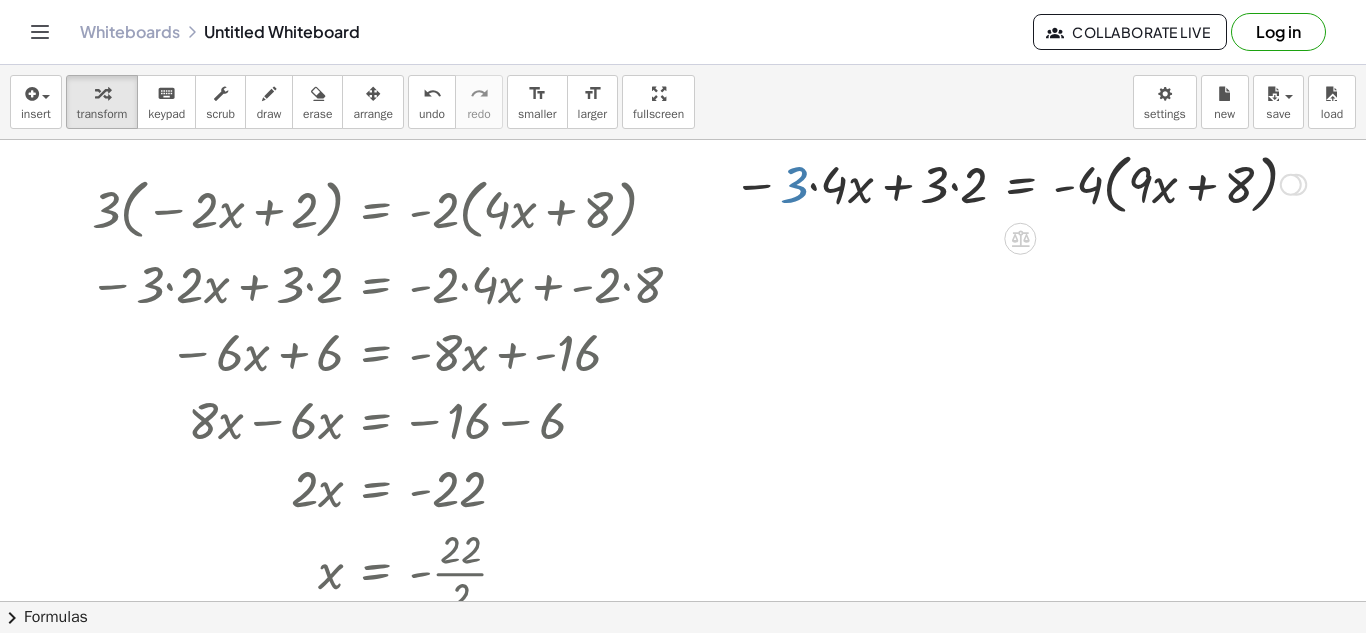 click at bounding box center (1019, 183) 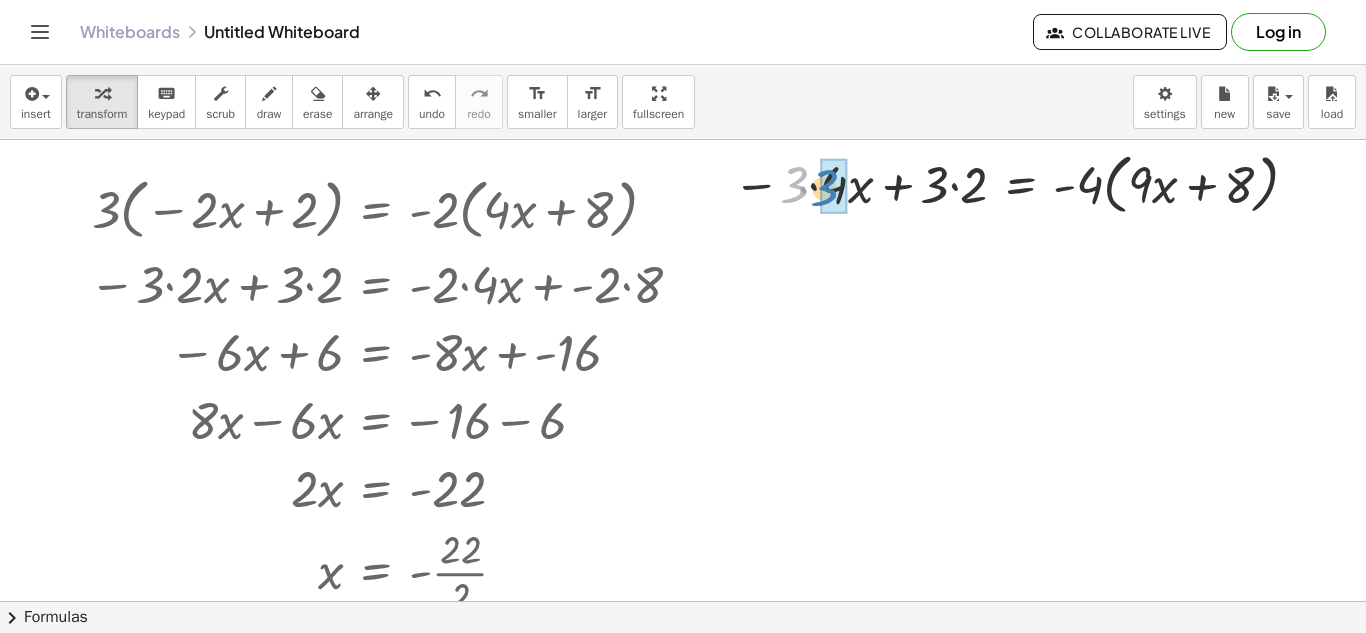 drag, startPoint x: 801, startPoint y: 184, endPoint x: 836, endPoint y: 187, distance: 35.128338 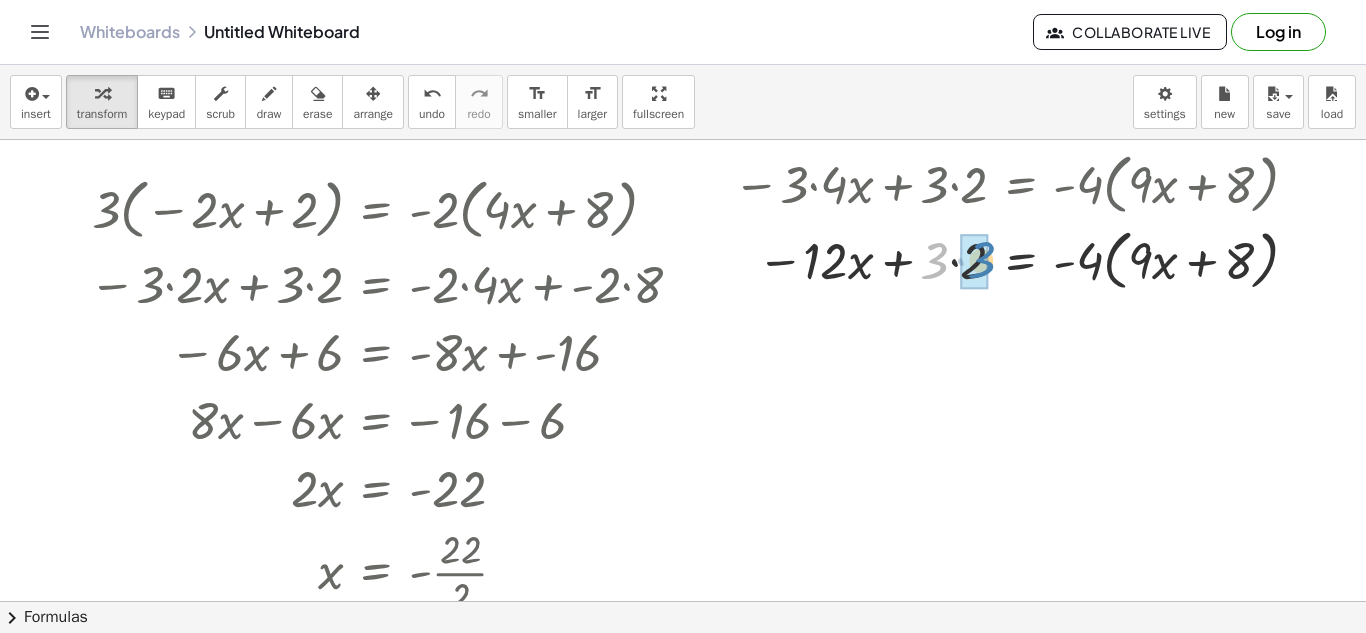 drag, startPoint x: 932, startPoint y: 260, endPoint x: 980, endPoint y: 259, distance: 48.010414 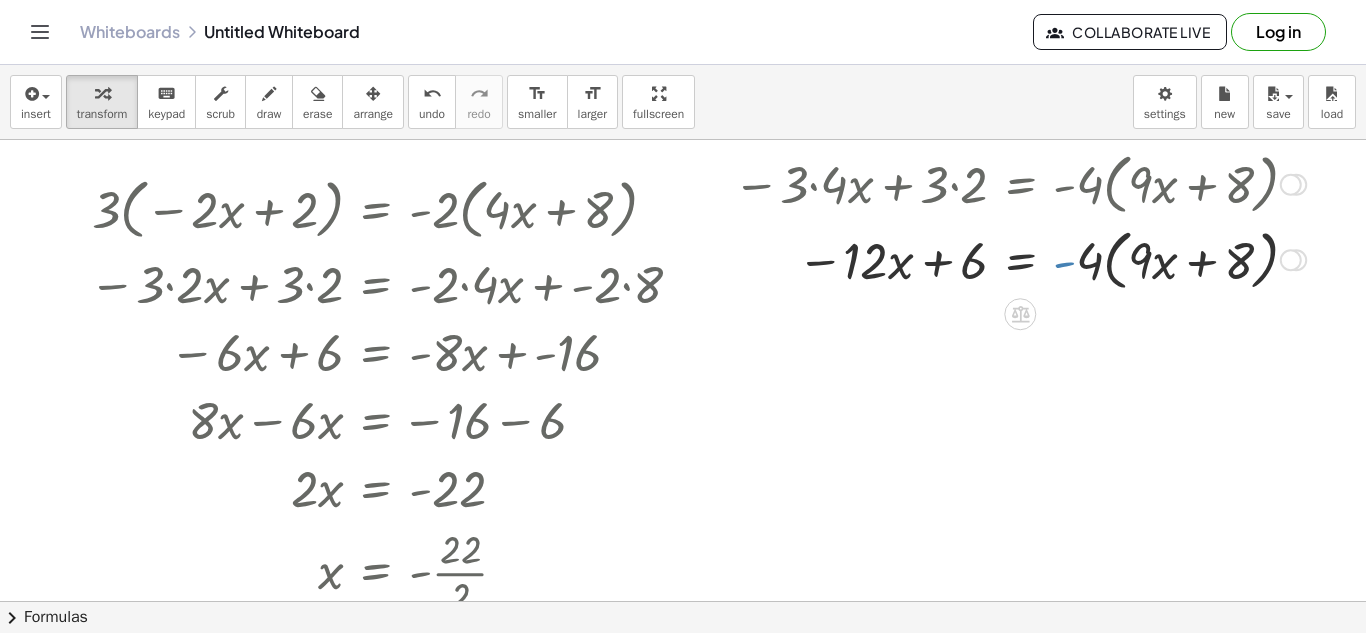 click at bounding box center [1019, 259] 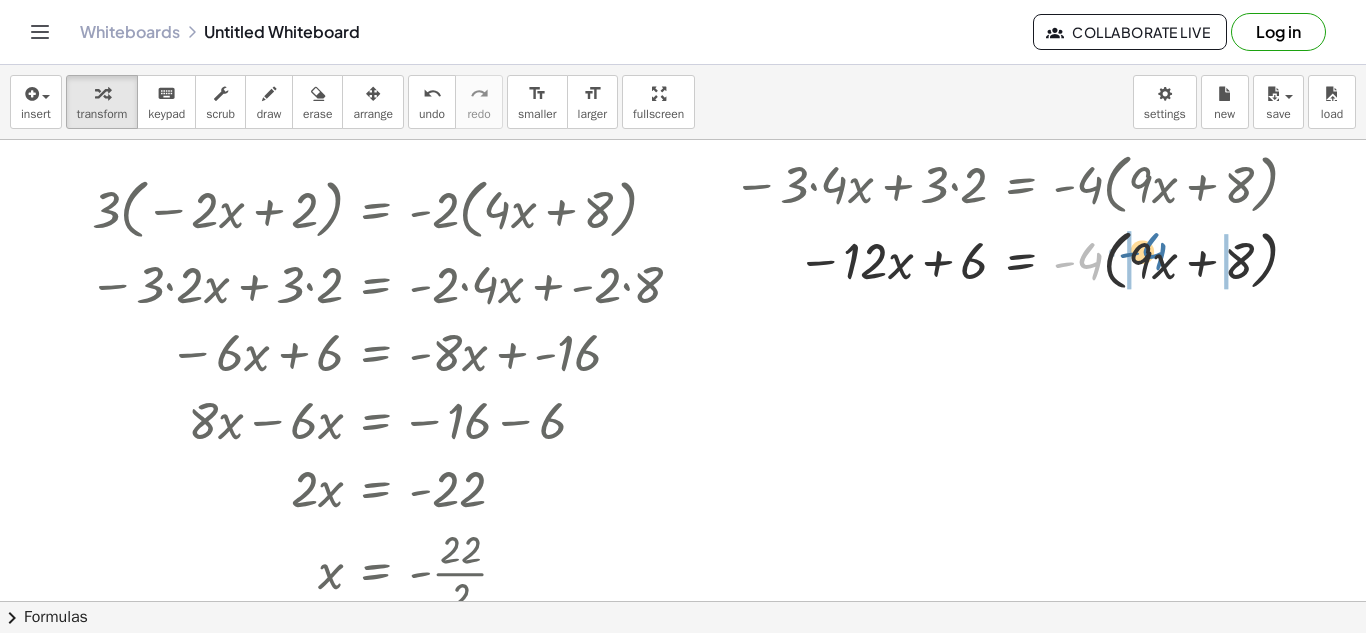 drag, startPoint x: 1087, startPoint y: 259, endPoint x: 1152, endPoint y: 251, distance: 65.490456 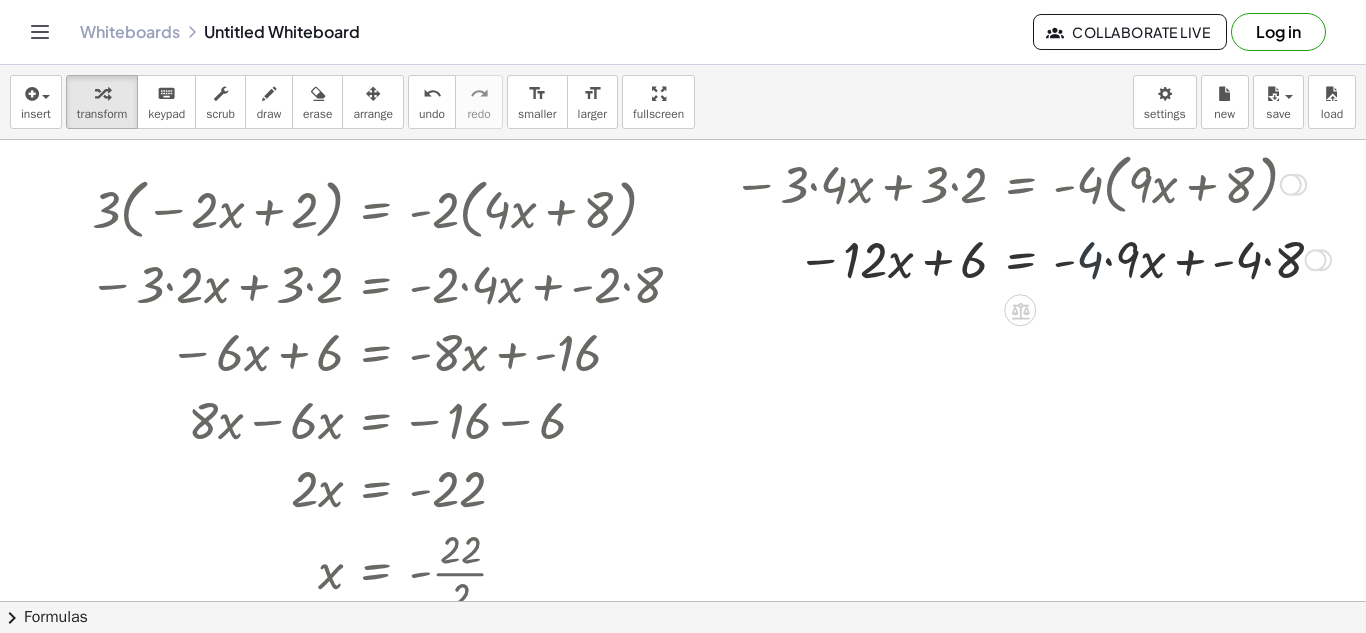 drag, startPoint x: 1094, startPoint y: 263, endPoint x: 1119, endPoint y: 264, distance: 25.019993 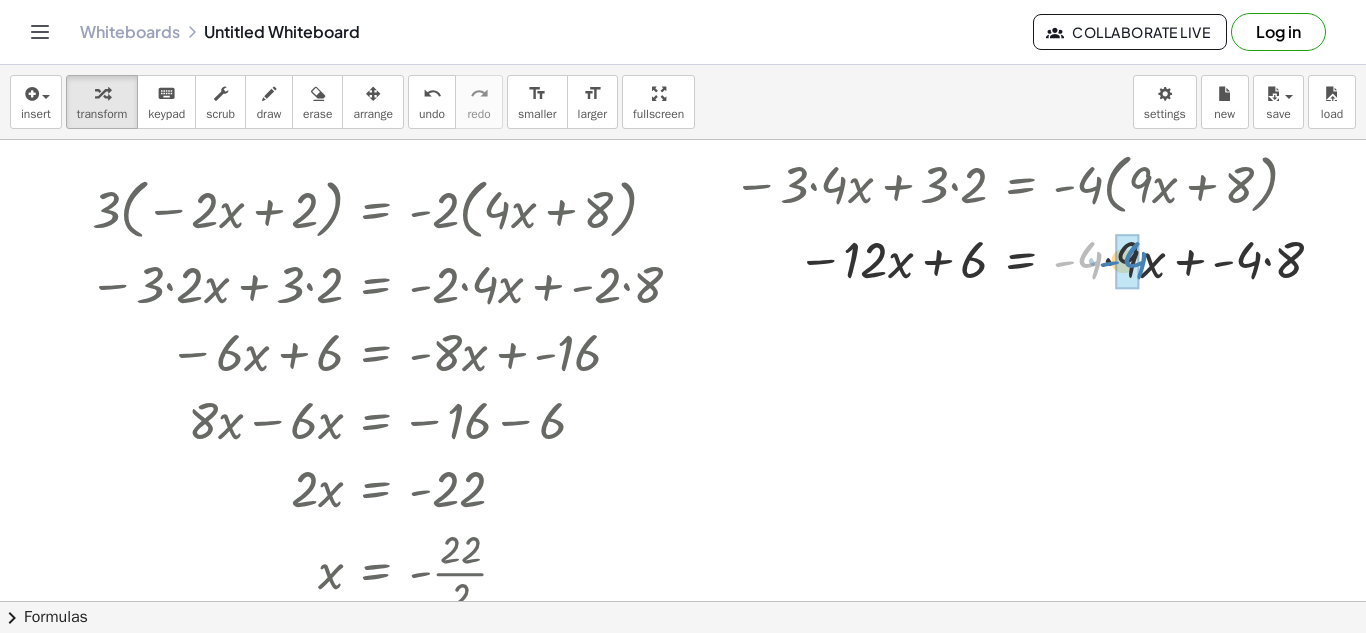 drag, startPoint x: 1094, startPoint y: 262, endPoint x: 1139, endPoint y: 262, distance: 45 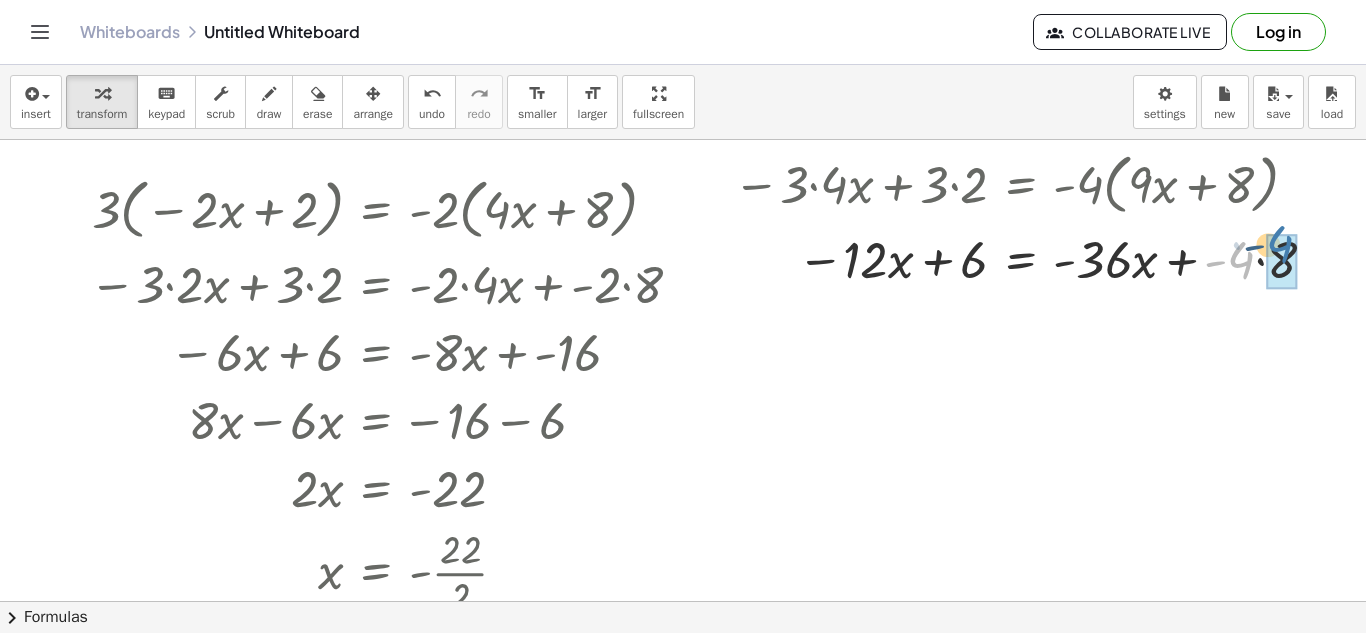 drag, startPoint x: 1234, startPoint y: 259, endPoint x: 1282, endPoint y: 264, distance: 48.259712 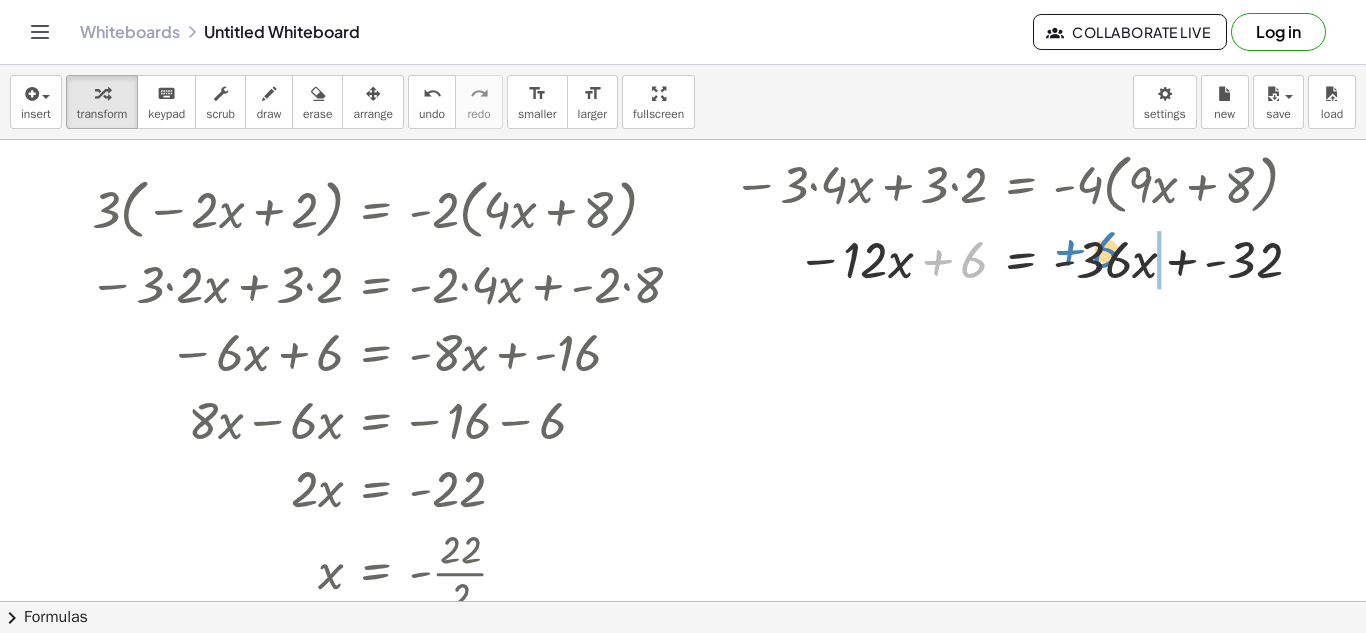 drag, startPoint x: 973, startPoint y: 264, endPoint x: 1106, endPoint y: 259, distance: 133.09395 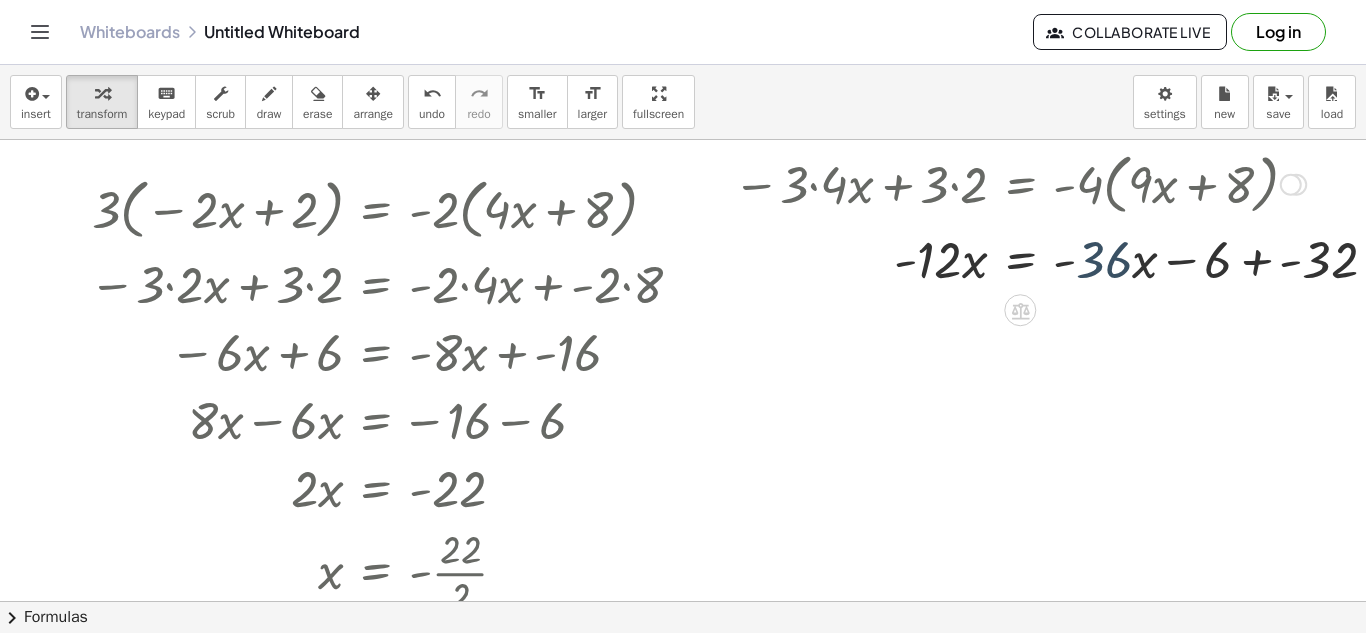 click at bounding box center [1063, 258] 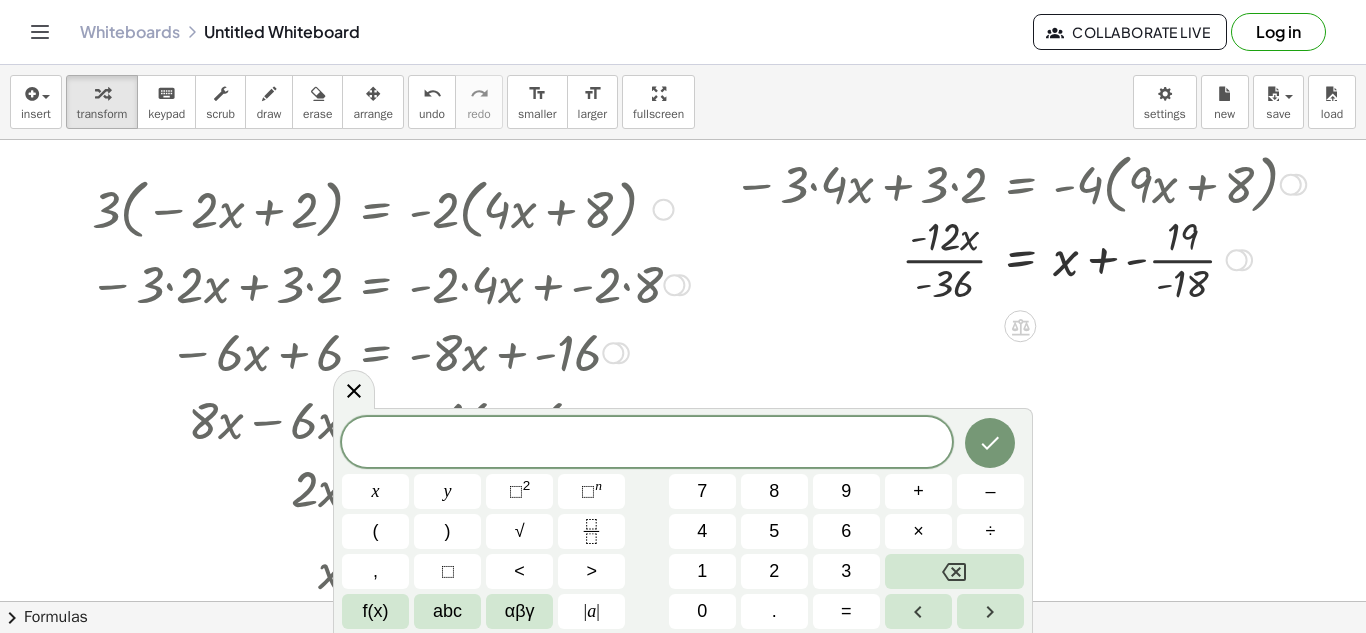 scroll, scrollTop: 310, scrollLeft: 1, axis: both 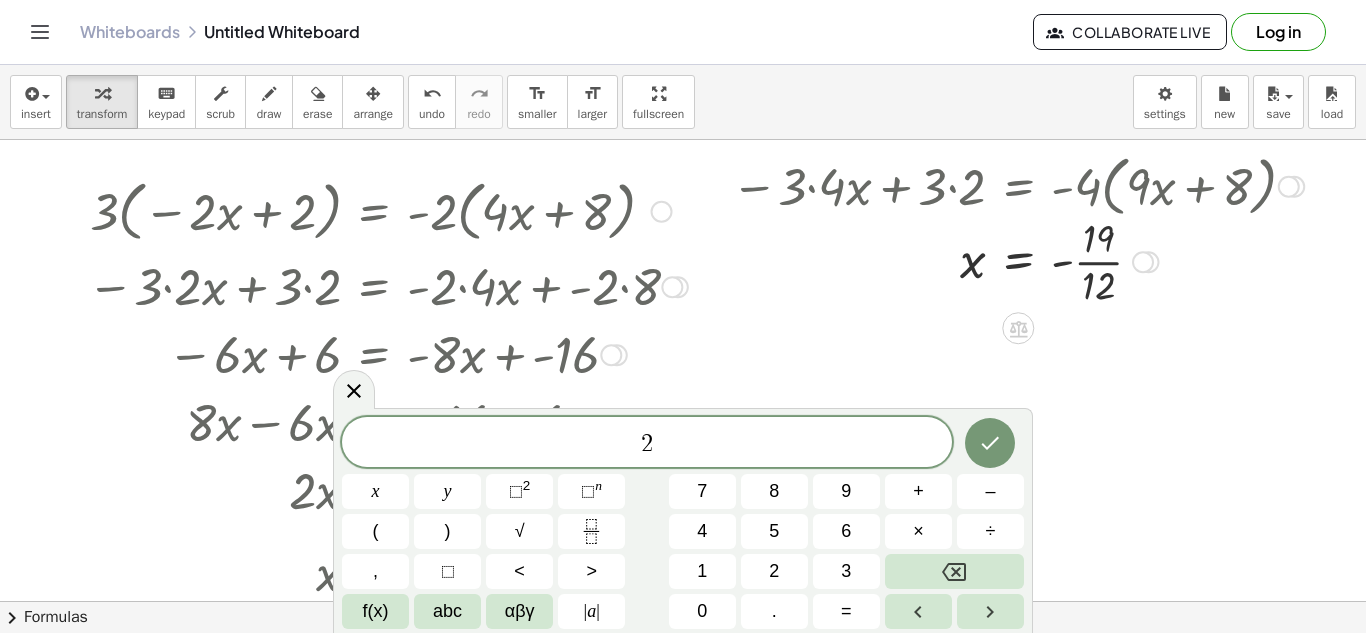 click on "(" at bounding box center [375, 531] 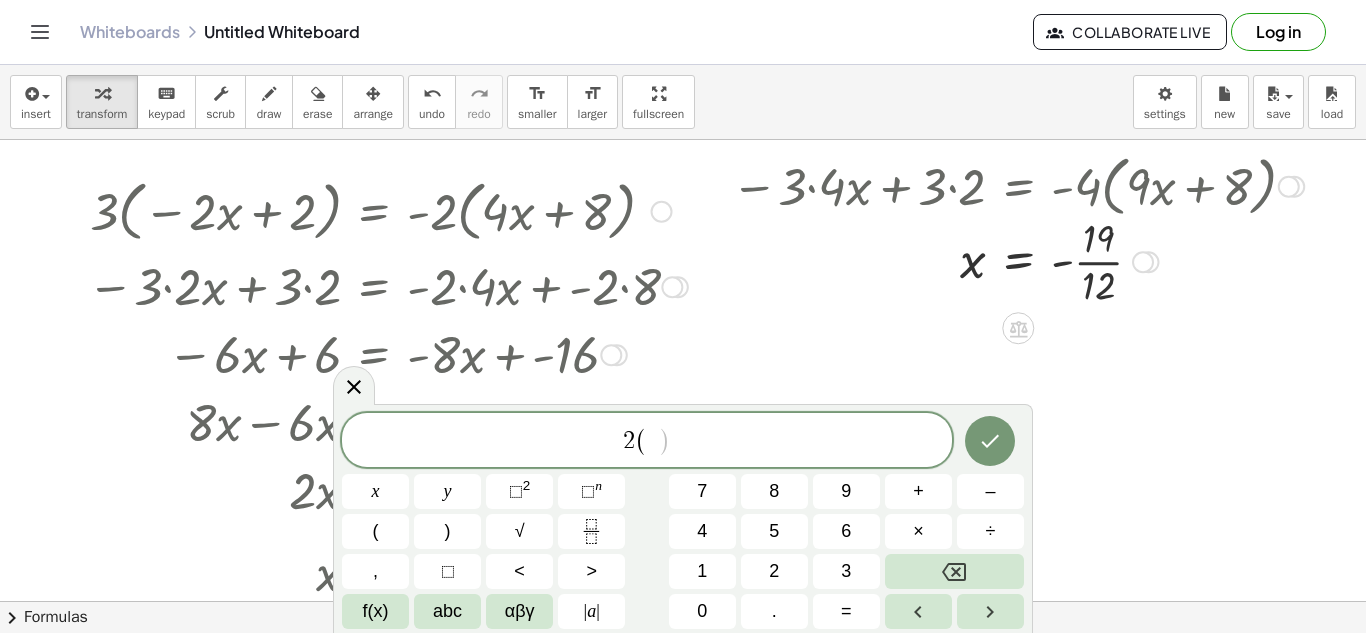 click on "–" at bounding box center (990, 491) 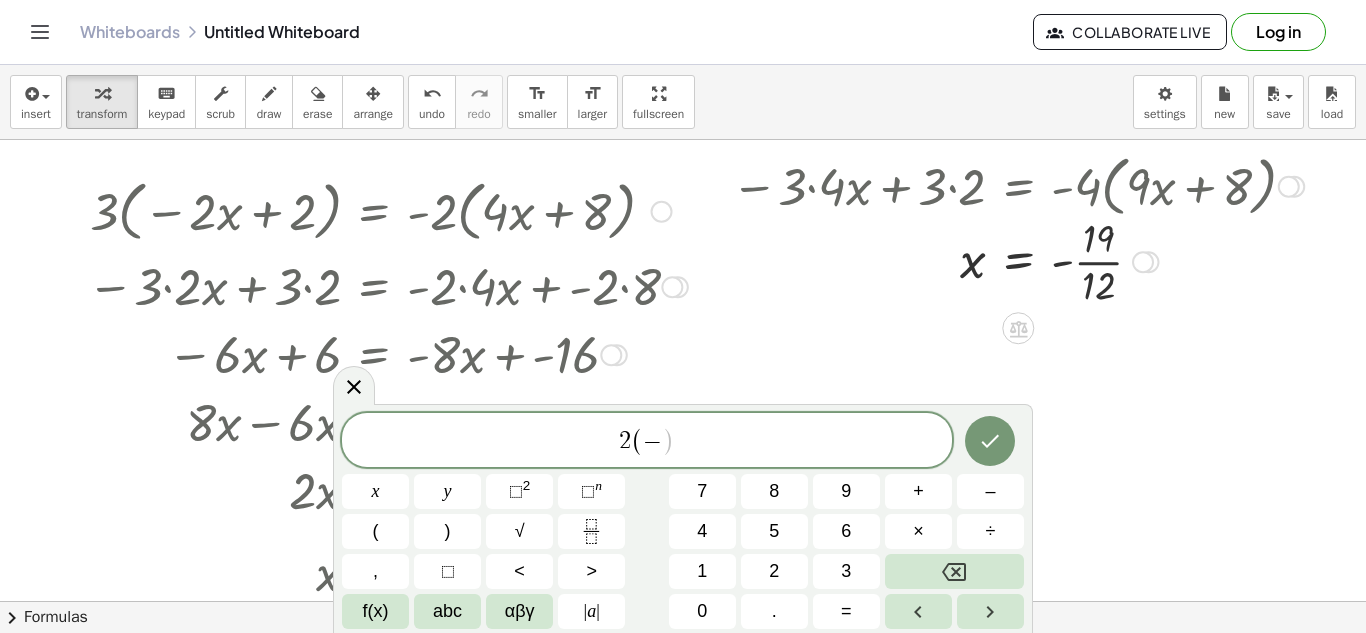 click on "4" at bounding box center [702, 531] 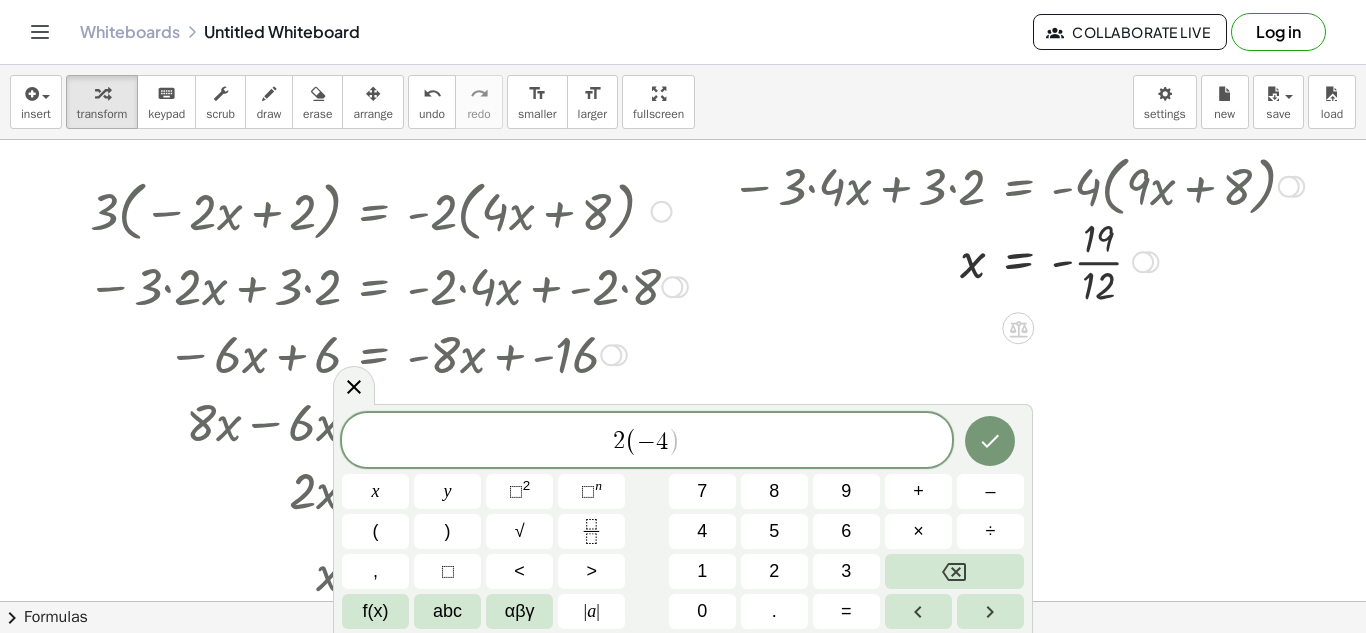 click on "×" at bounding box center (918, 531) 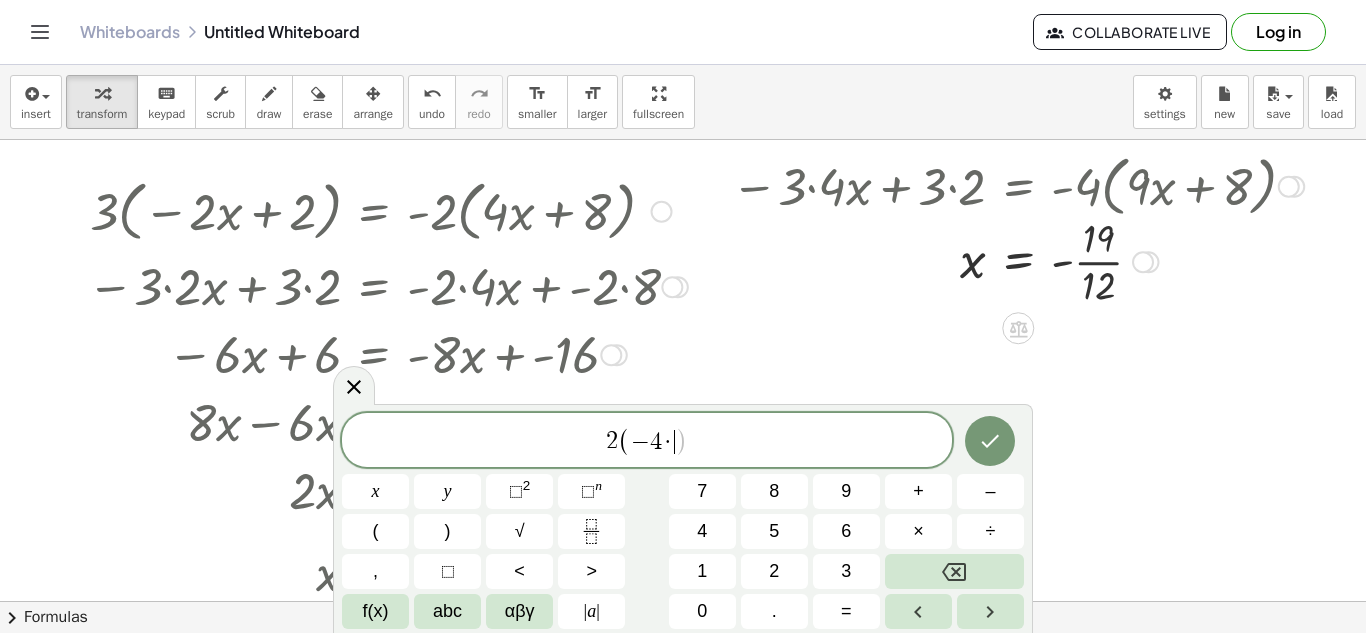 click at bounding box center (954, 571) 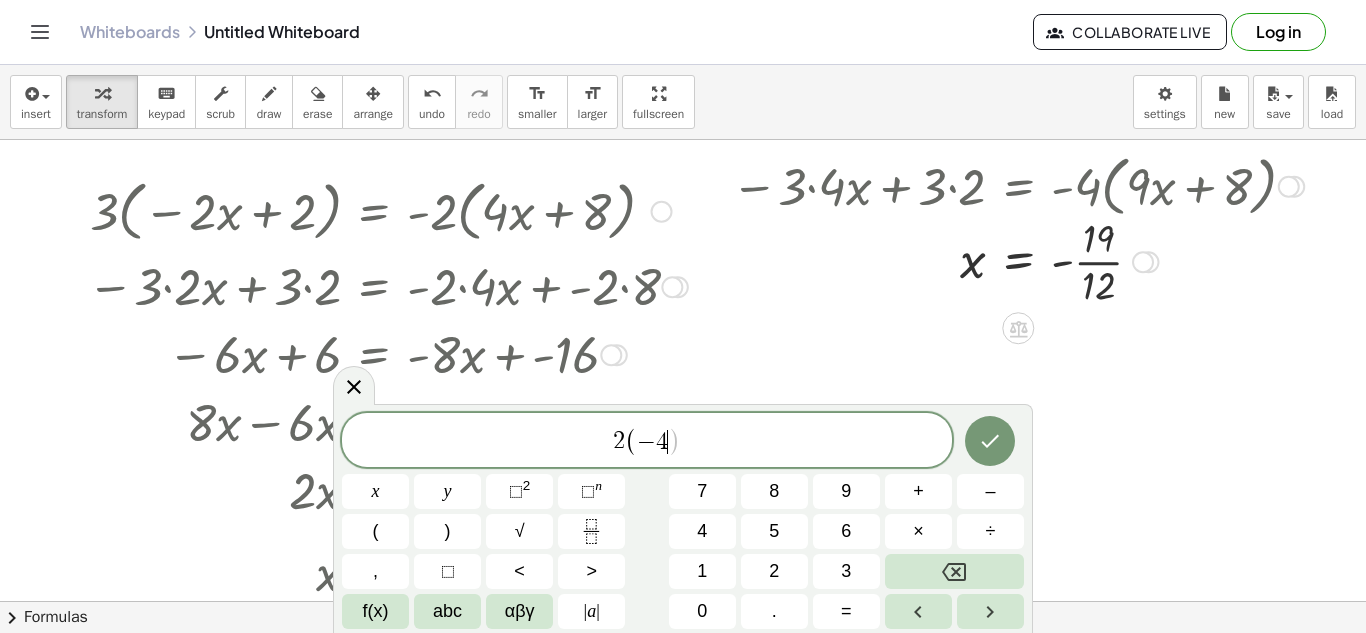 click on "×" at bounding box center [918, 531] 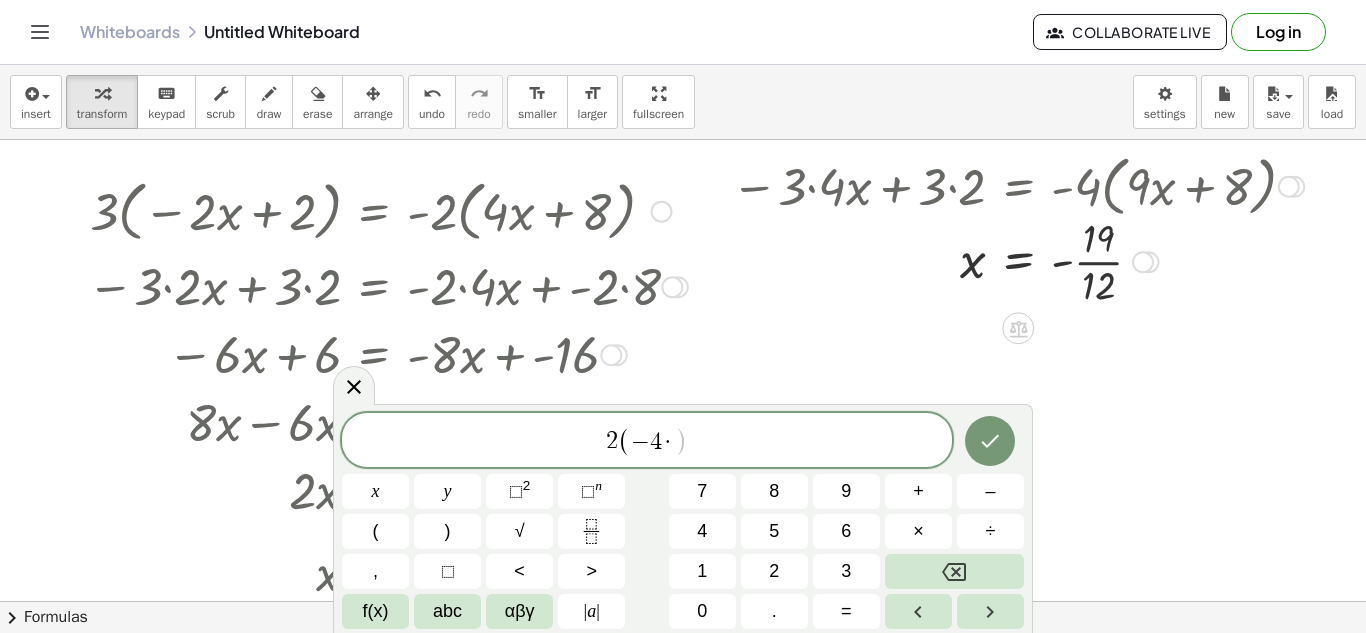 click at bounding box center [954, 571] 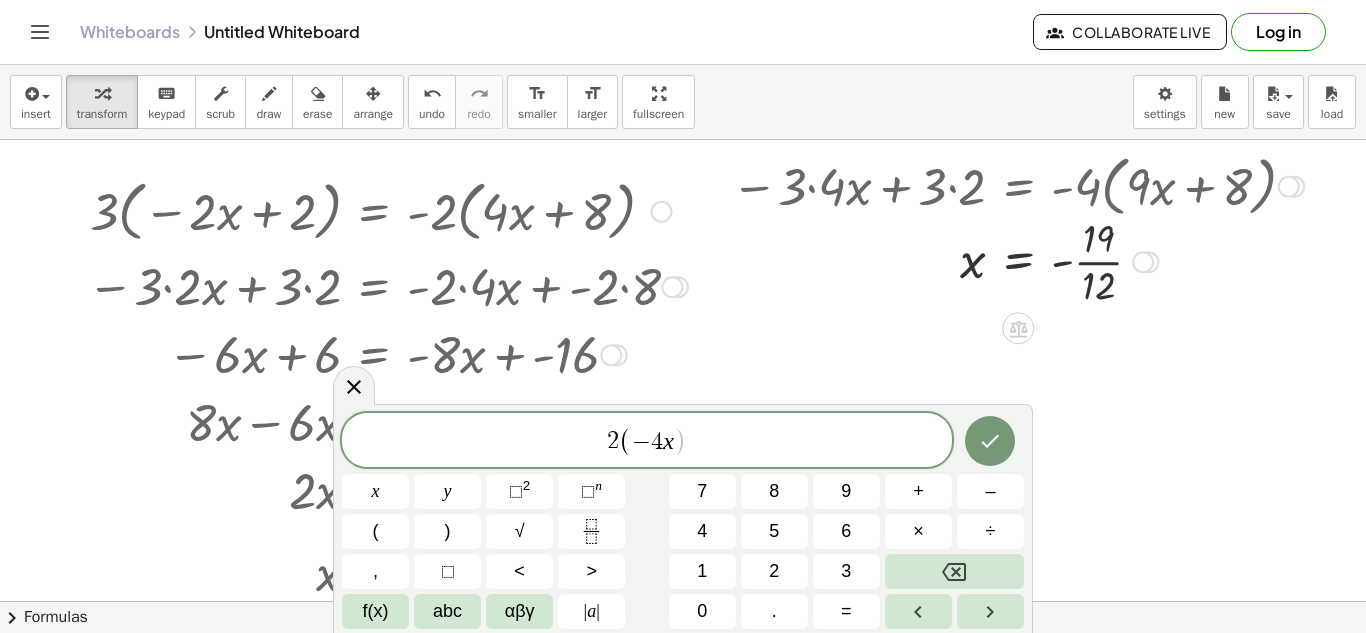 click on "–" at bounding box center (990, 491) 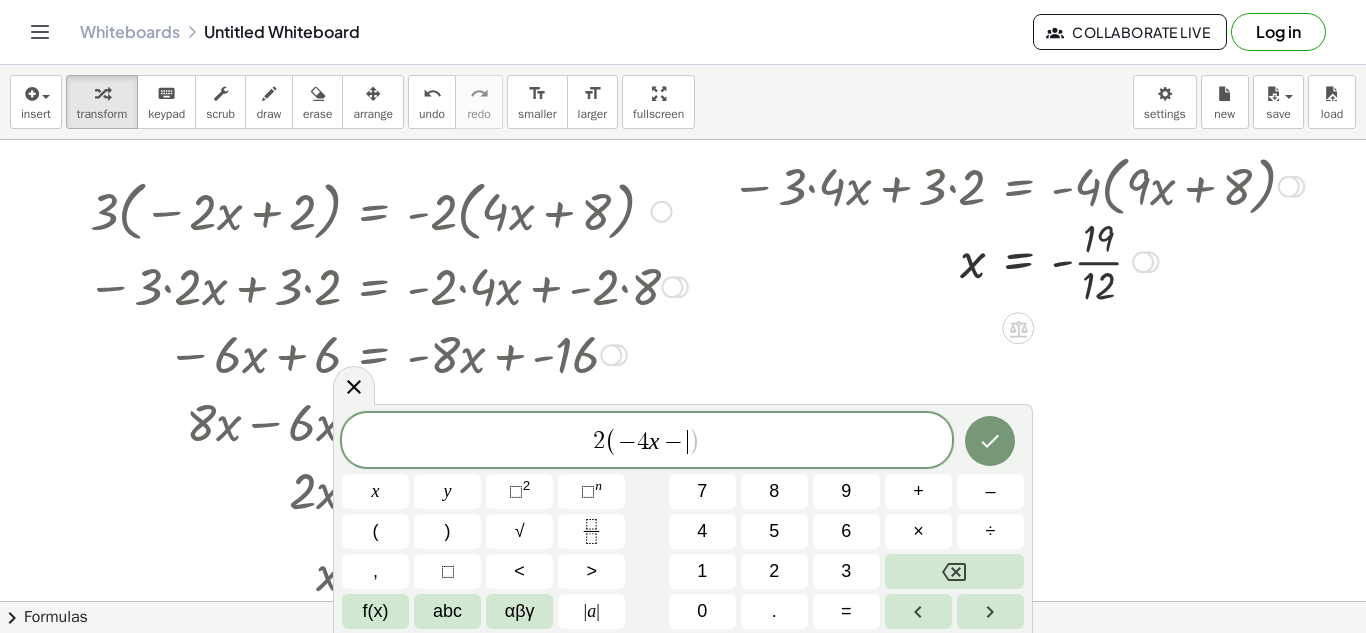 click 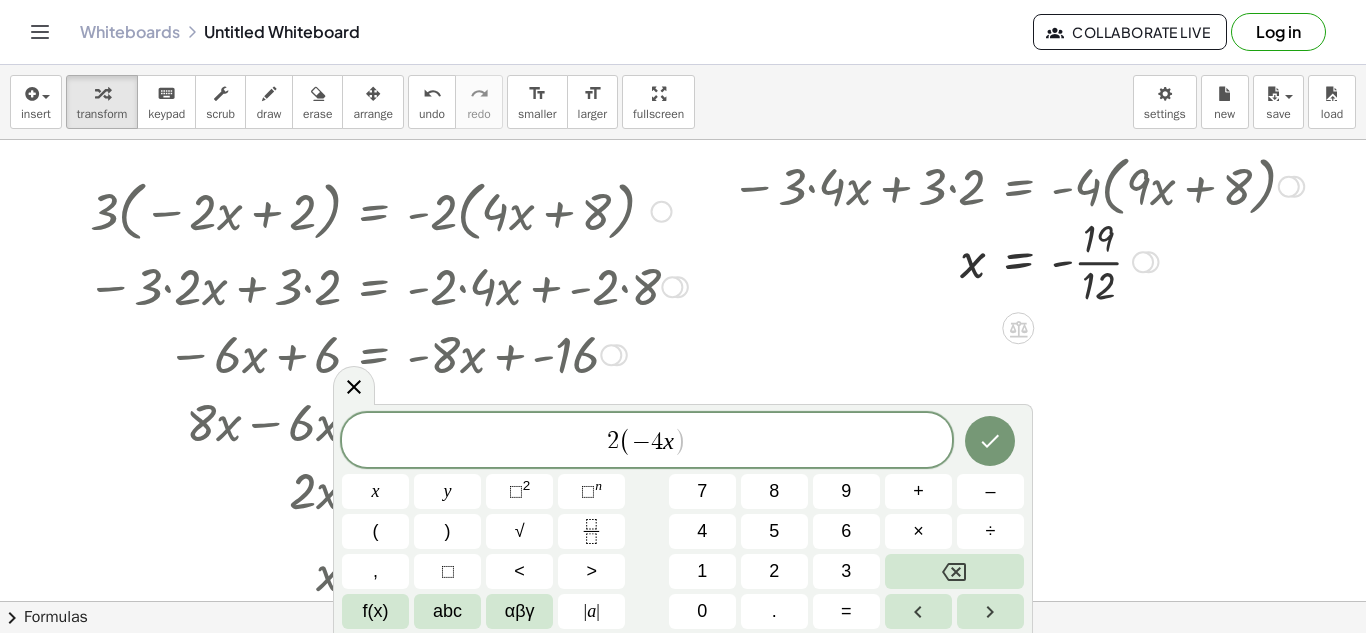 click 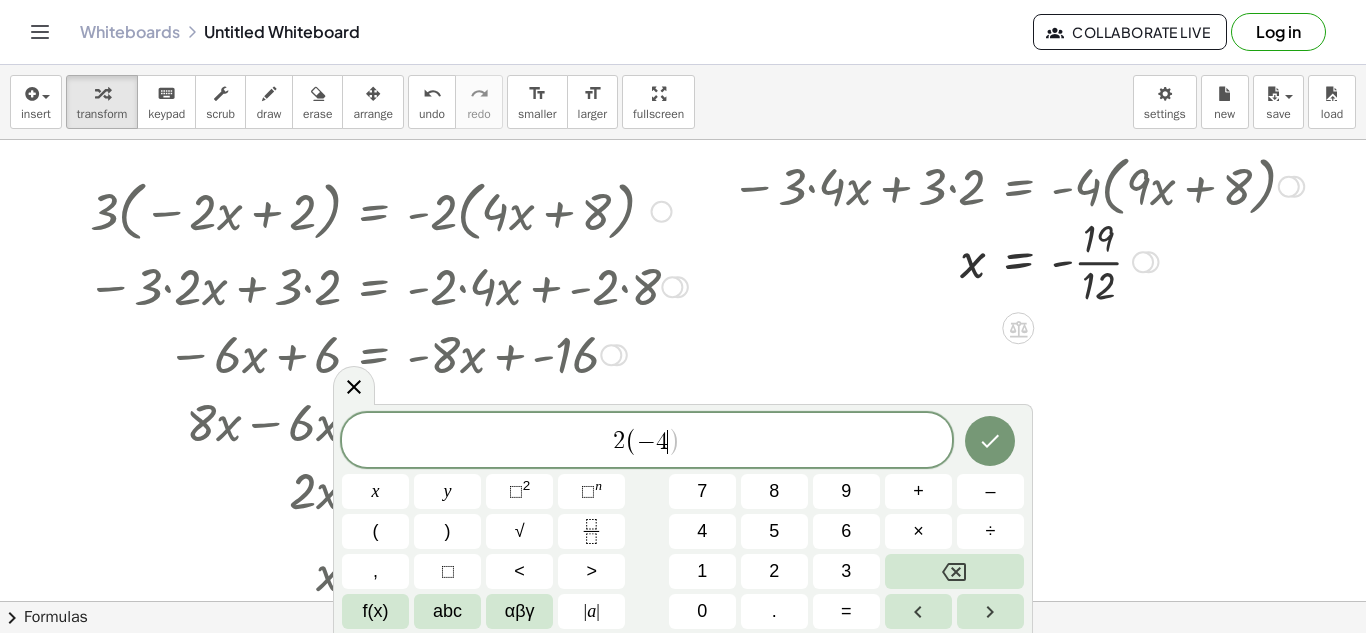 click at bounding box center (954, 571) 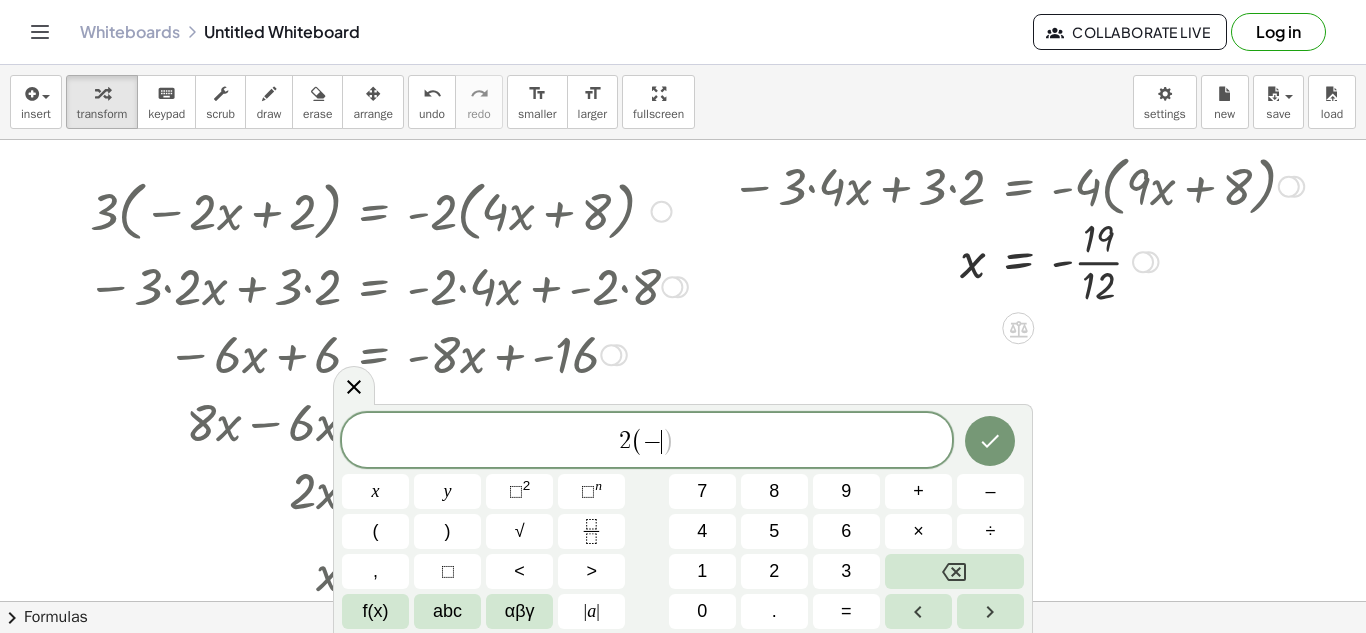 click 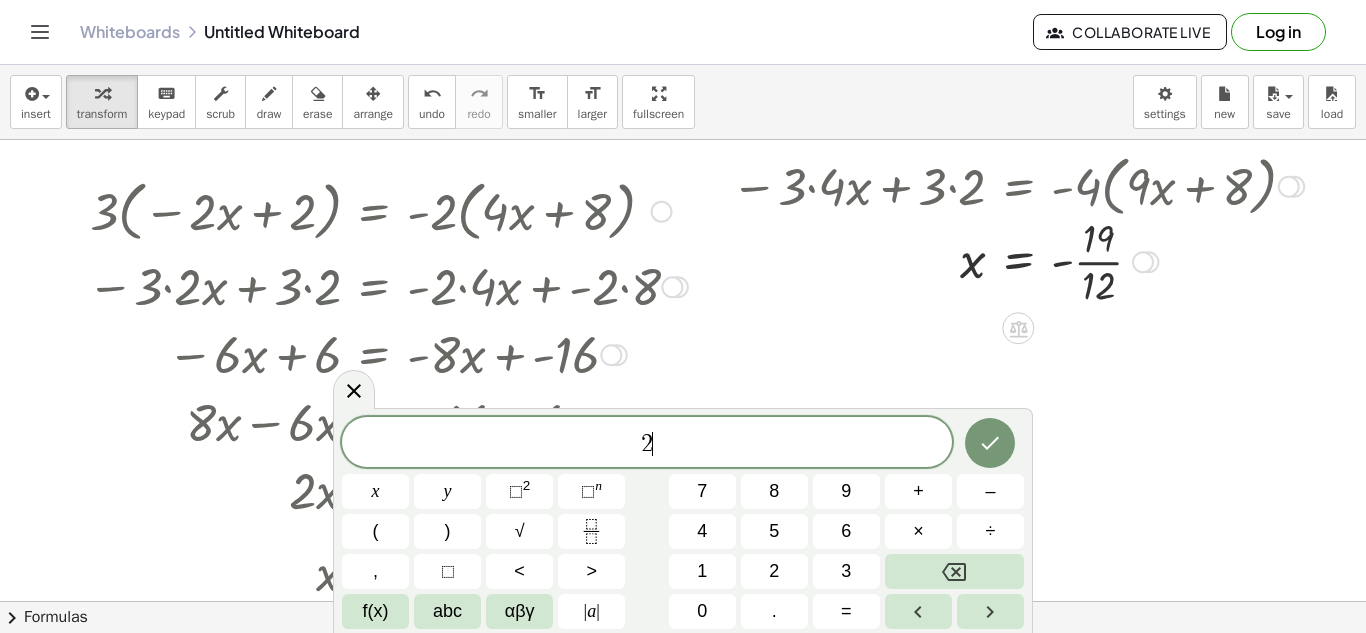 click at bounding box center (954, 571) 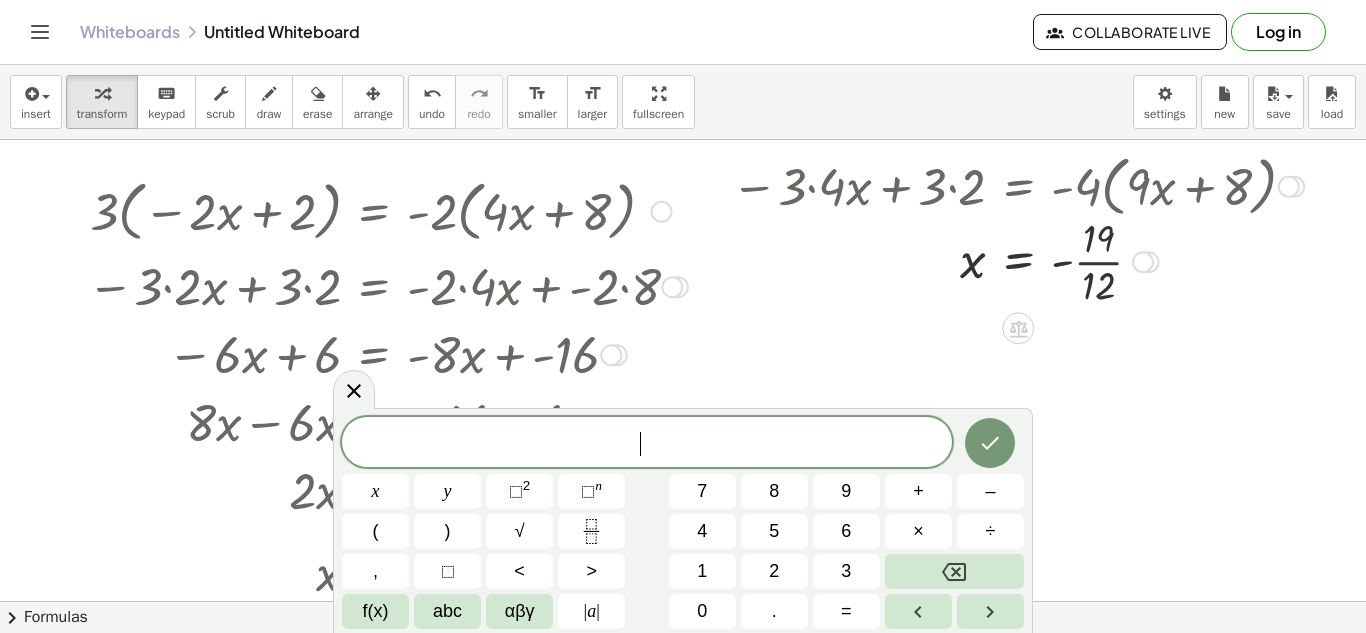 click at bounding box center (954, 571) 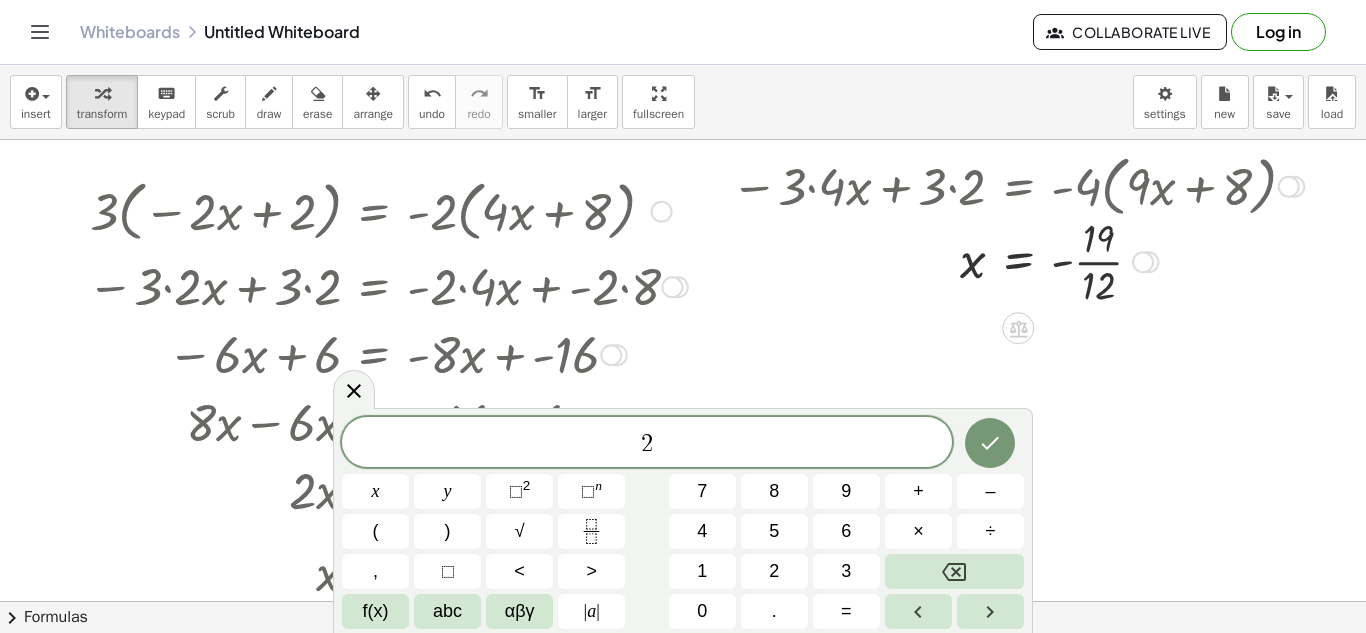 click on "(" at bounding box center [375, 531] 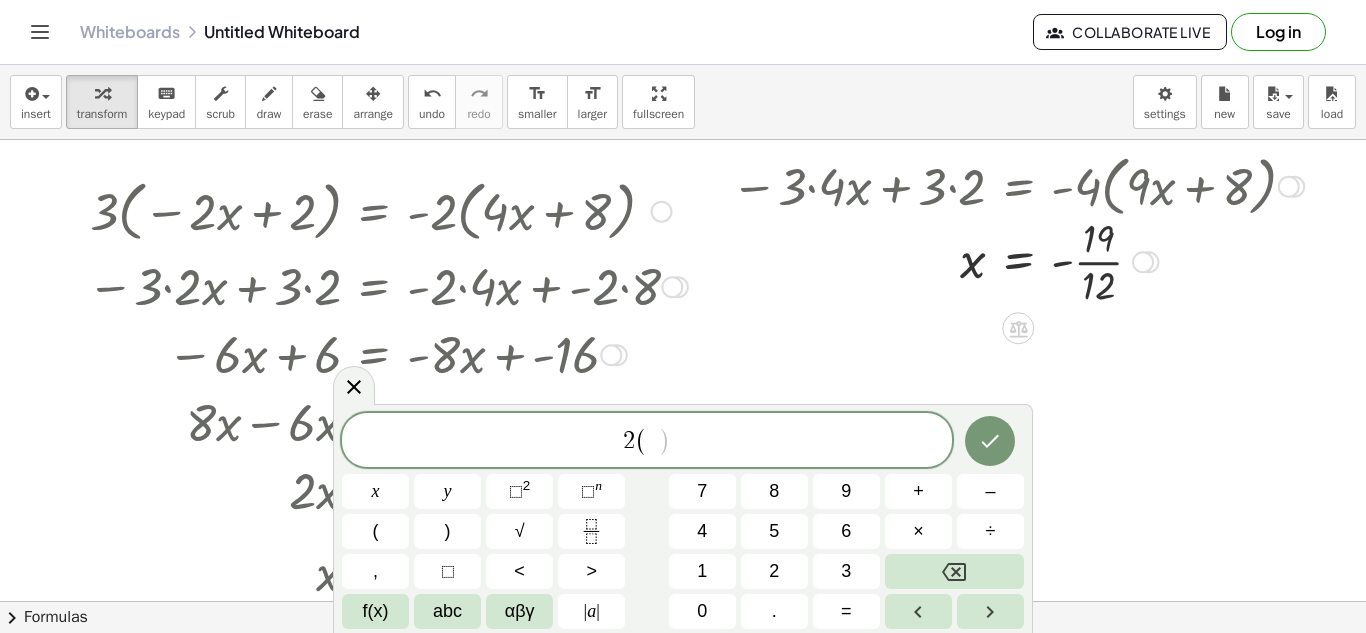 click on "3" at bounding box center (846, 571) 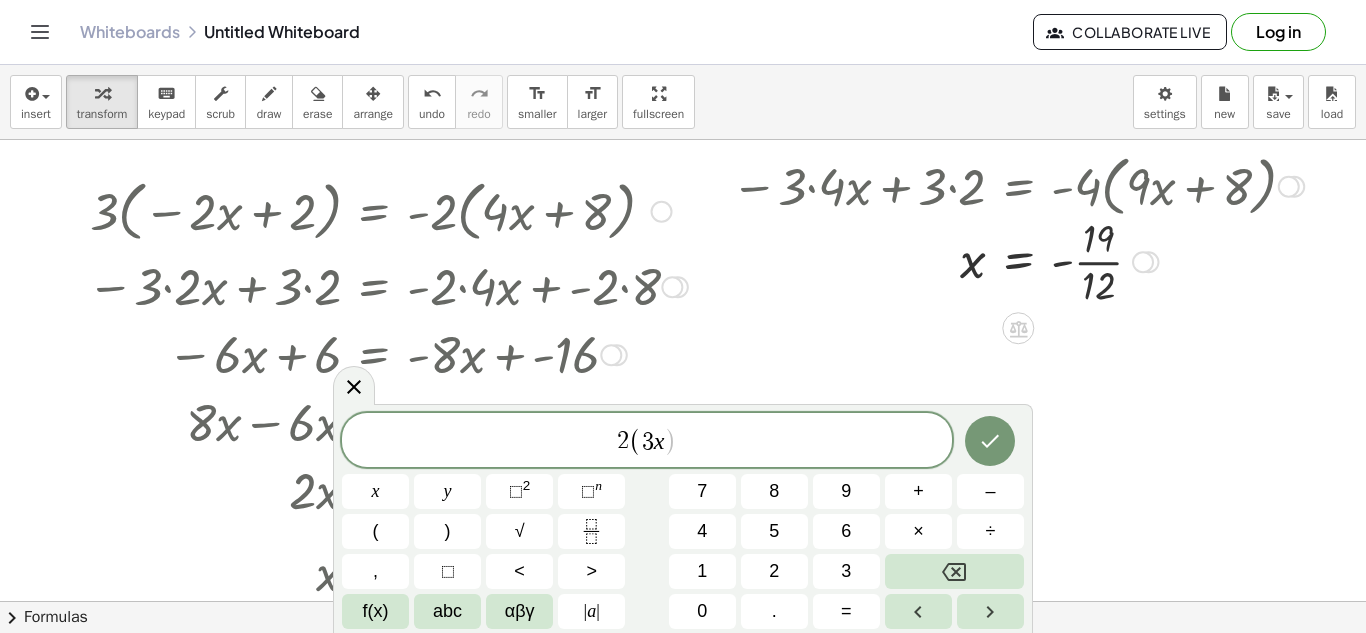click on "–" at bounding box center [990, 491] 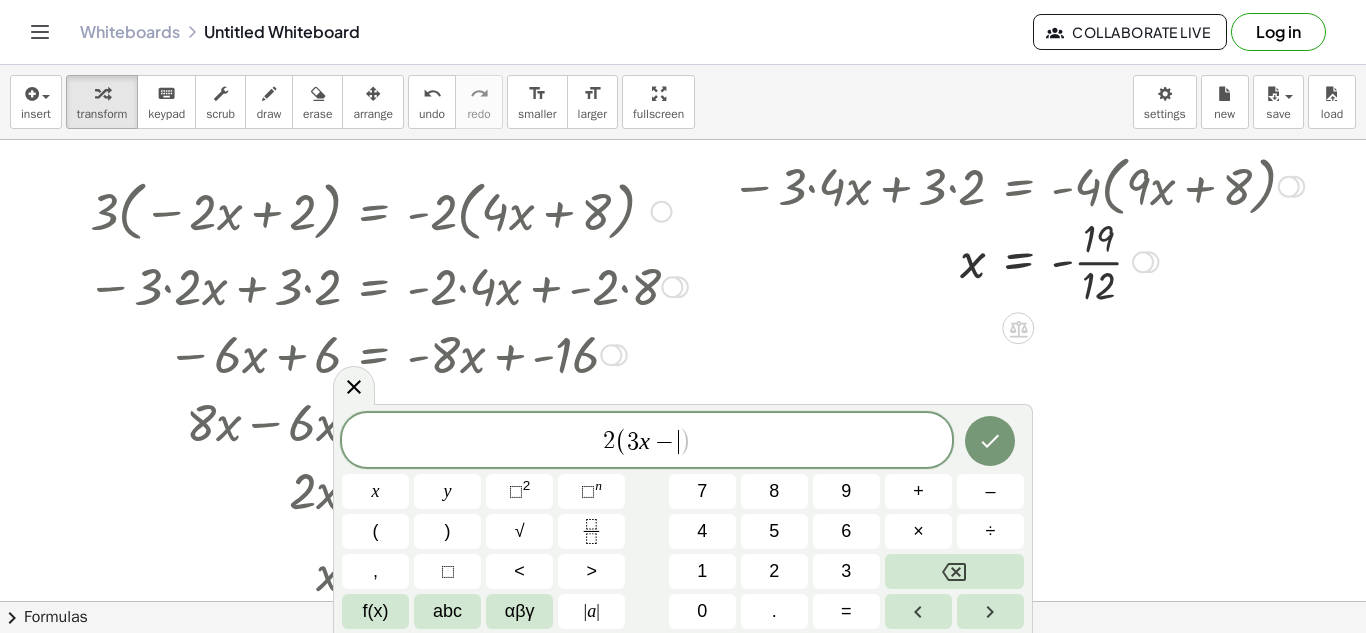 click on "6" at bounding box center (846, 531) 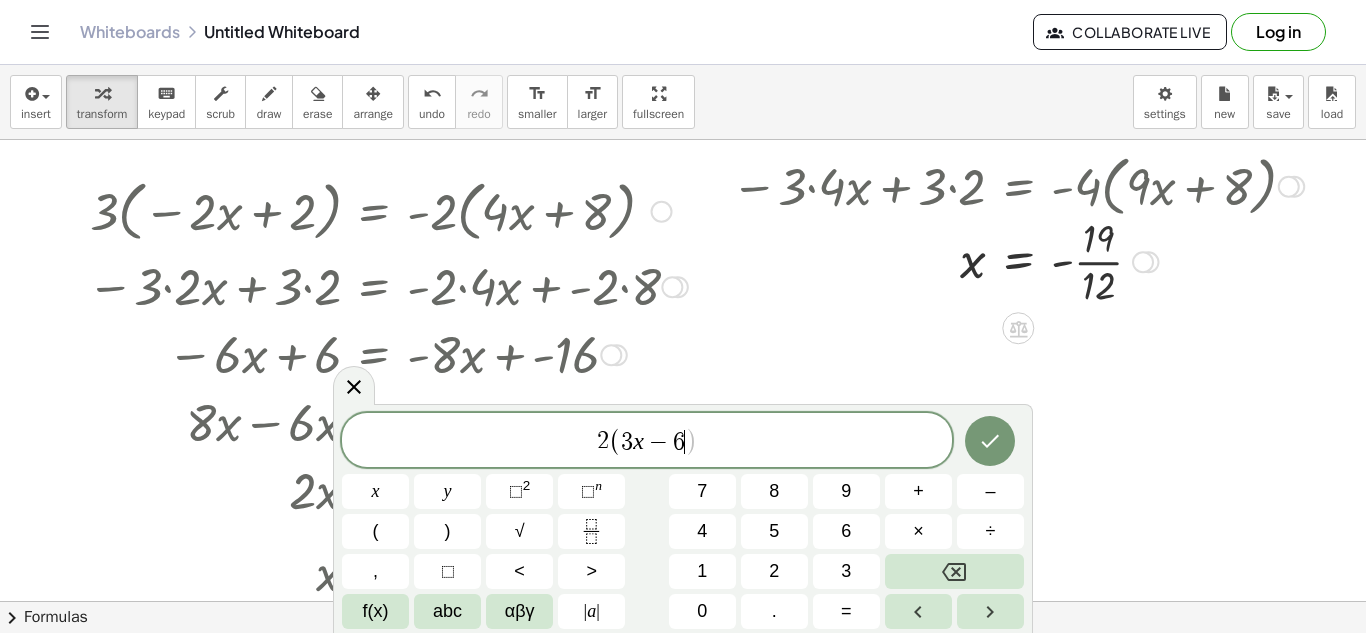 click on ")" at bounding box center [447, 531] 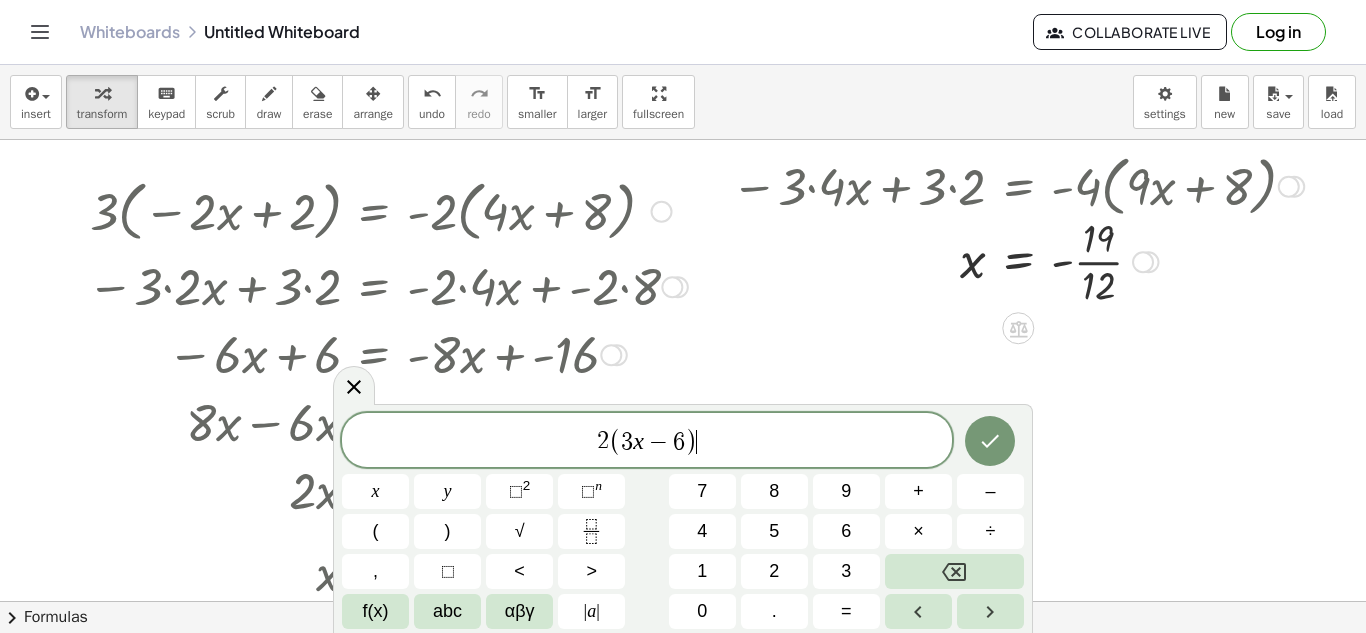 click on "=" at bounding box center (846, 611) 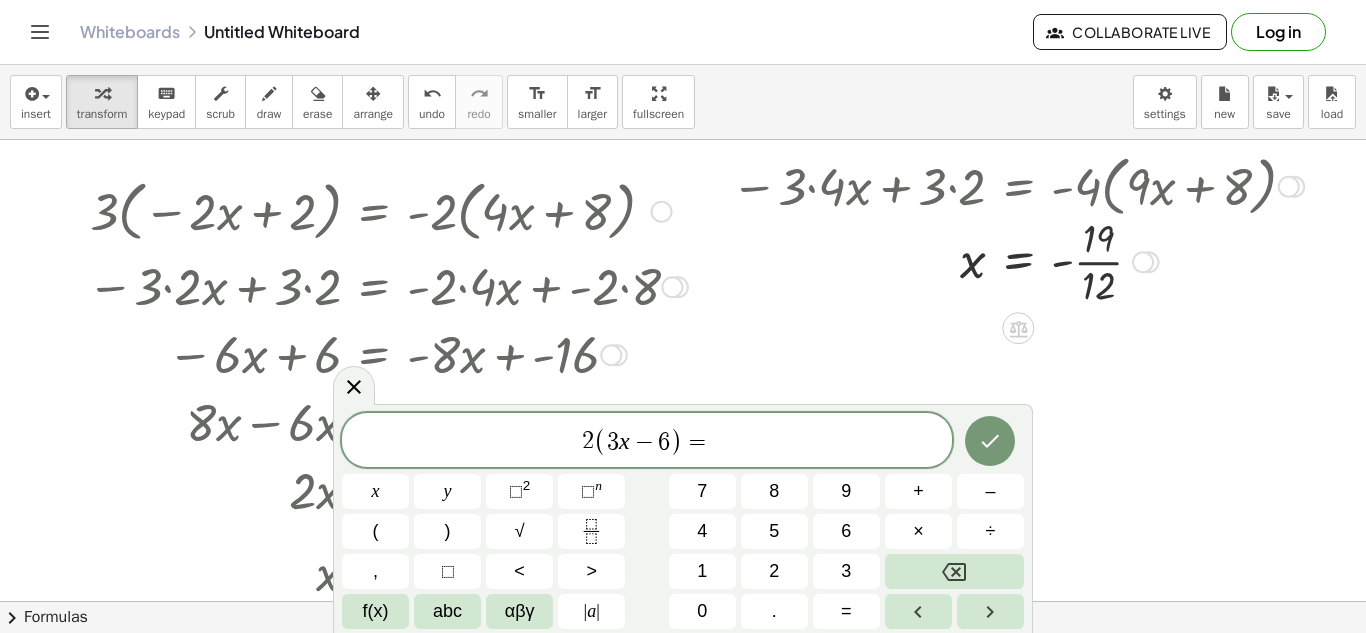 click on "5" at bounding box center [774, 531] 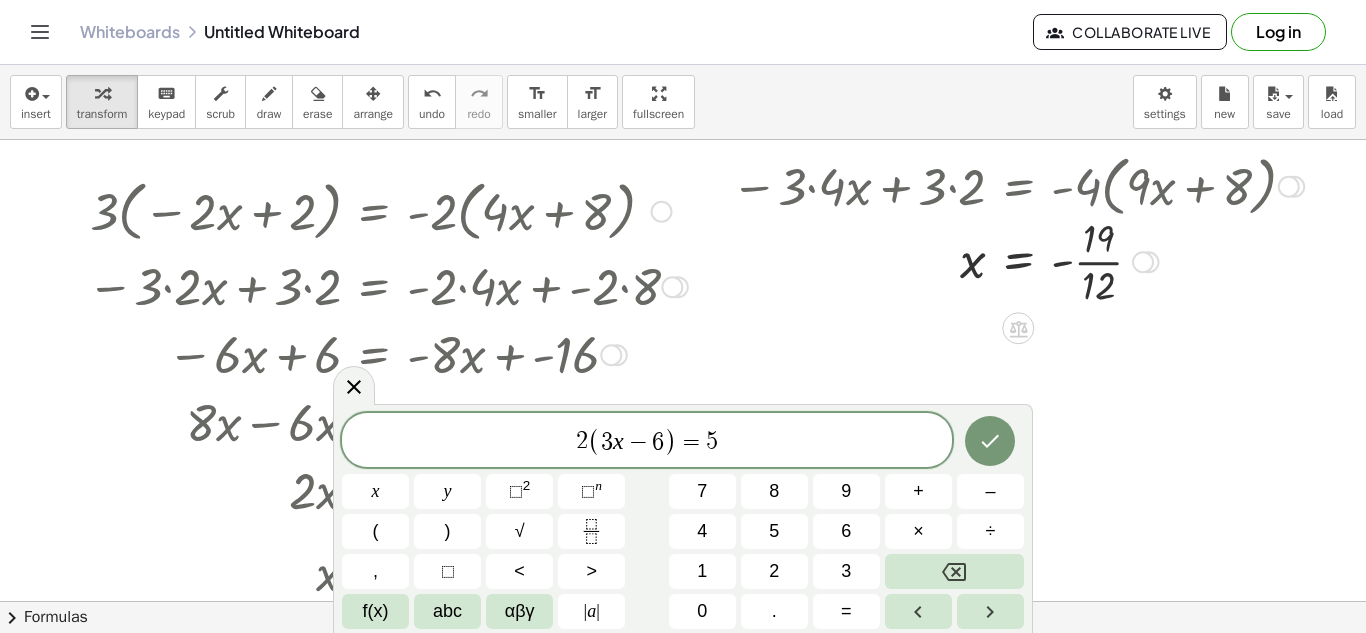 click on "(" at bounding box center [375, 531] 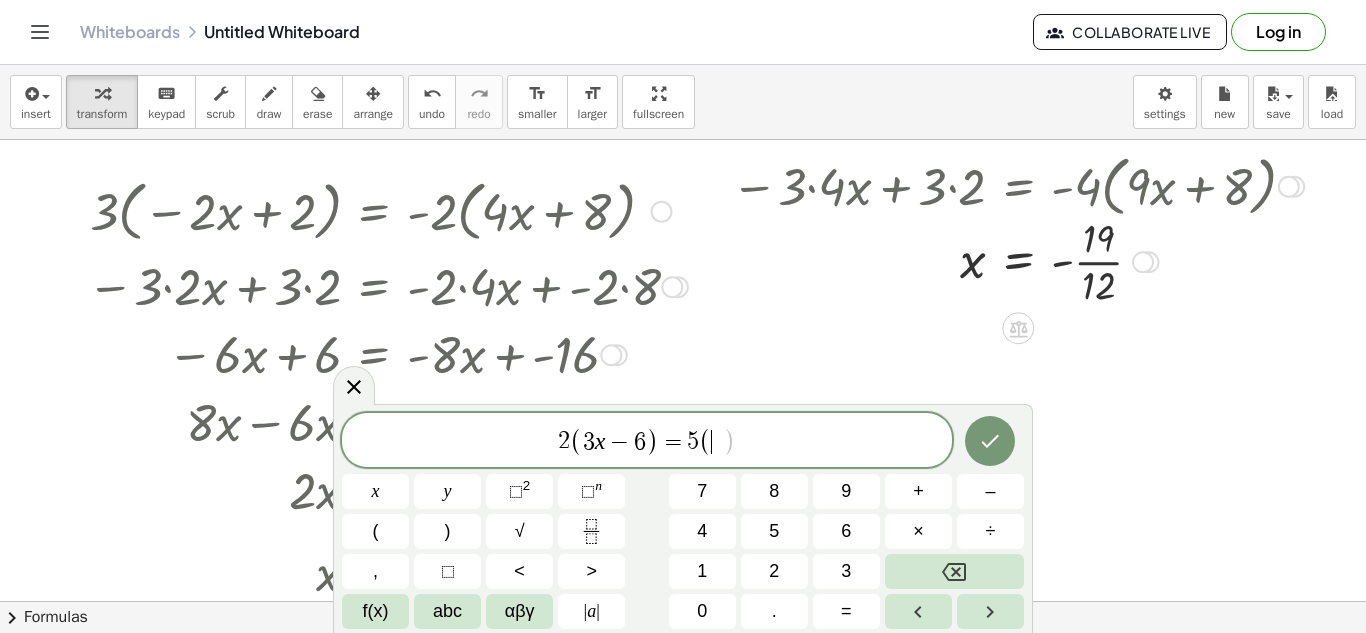 click on "7" at bounding box center [702, 491] 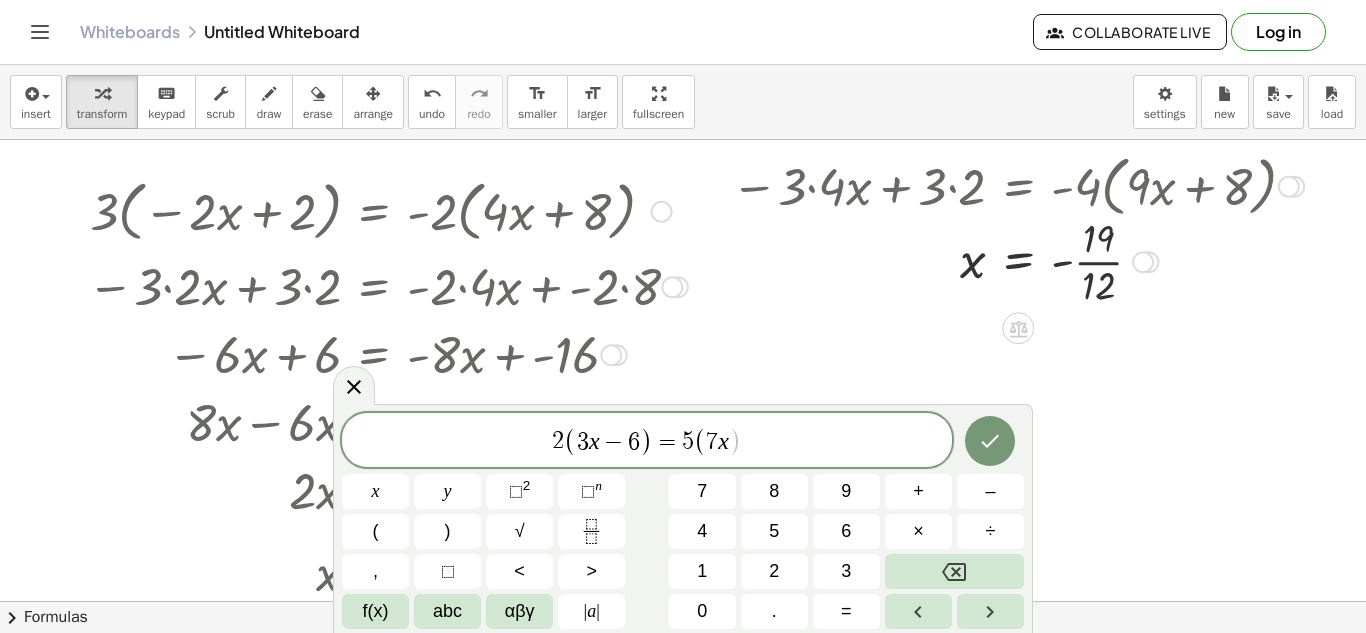click on "+" at bounding box center [918, 491] 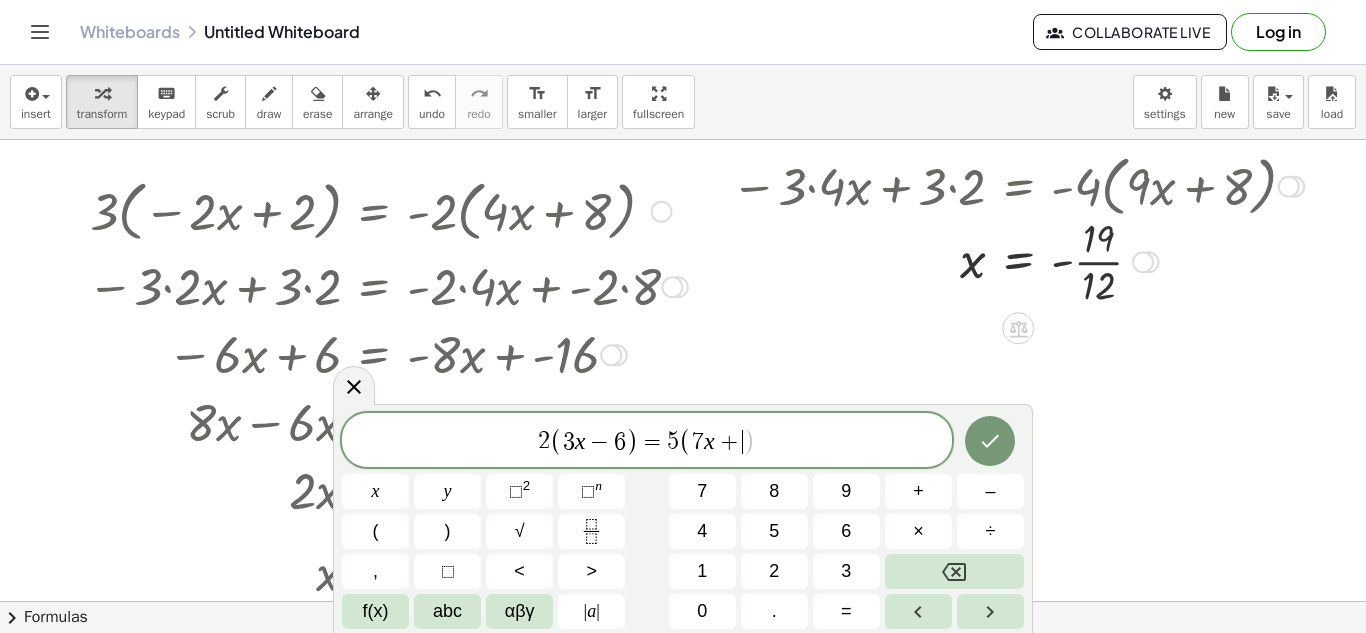 click on "6" at bounding box center [846, 531] 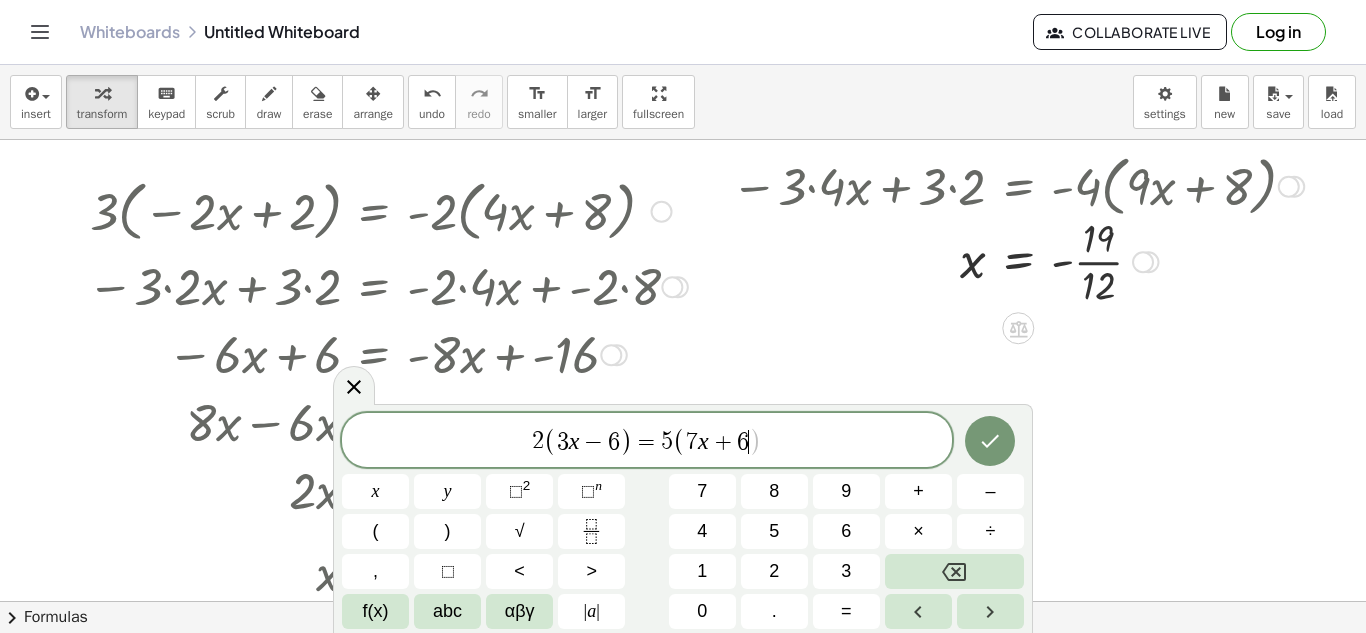 click 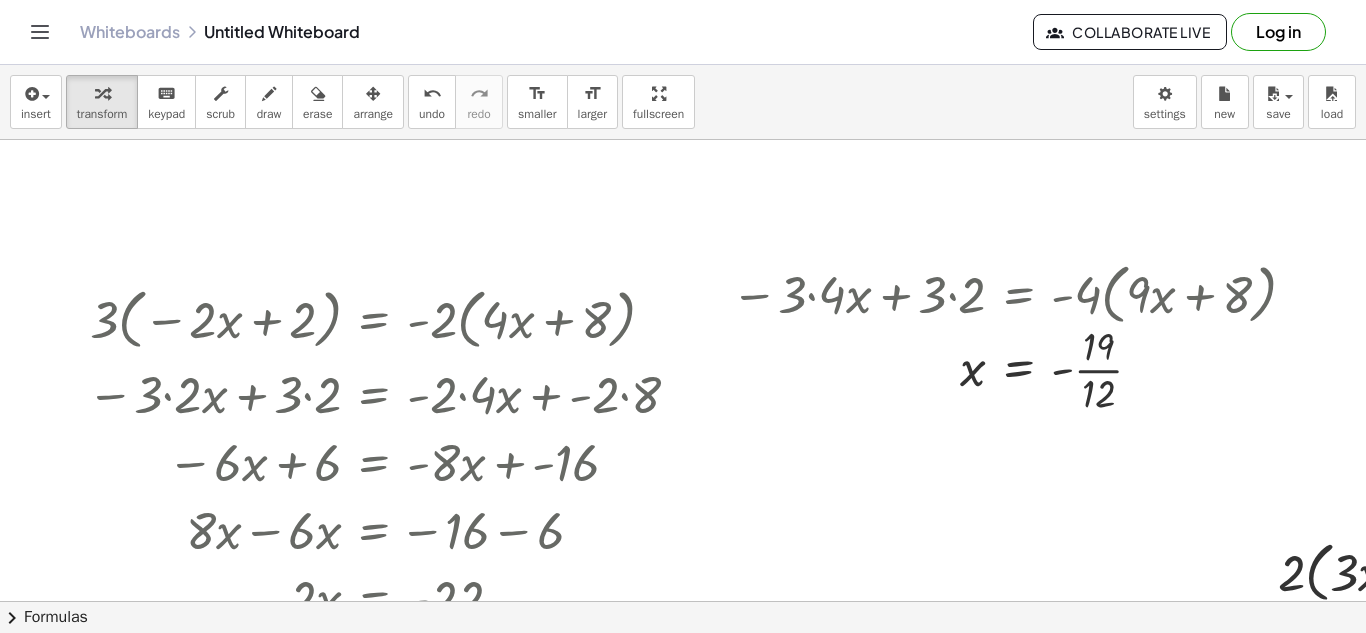 scroll, scrollTop: 209, scrollLeft: 2, axis: both 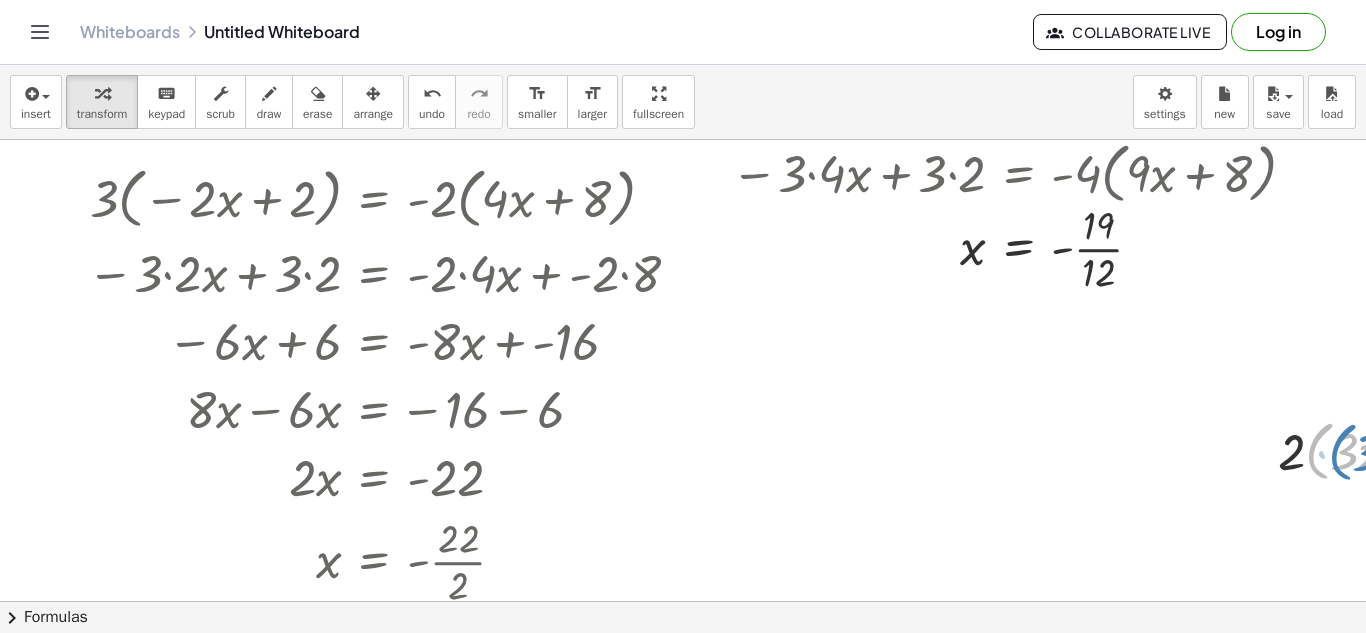 drag, startPoint x: 1320, startPoint y: 433, endPoint x: 1343, endPoint y: 434, distance: 23.021729 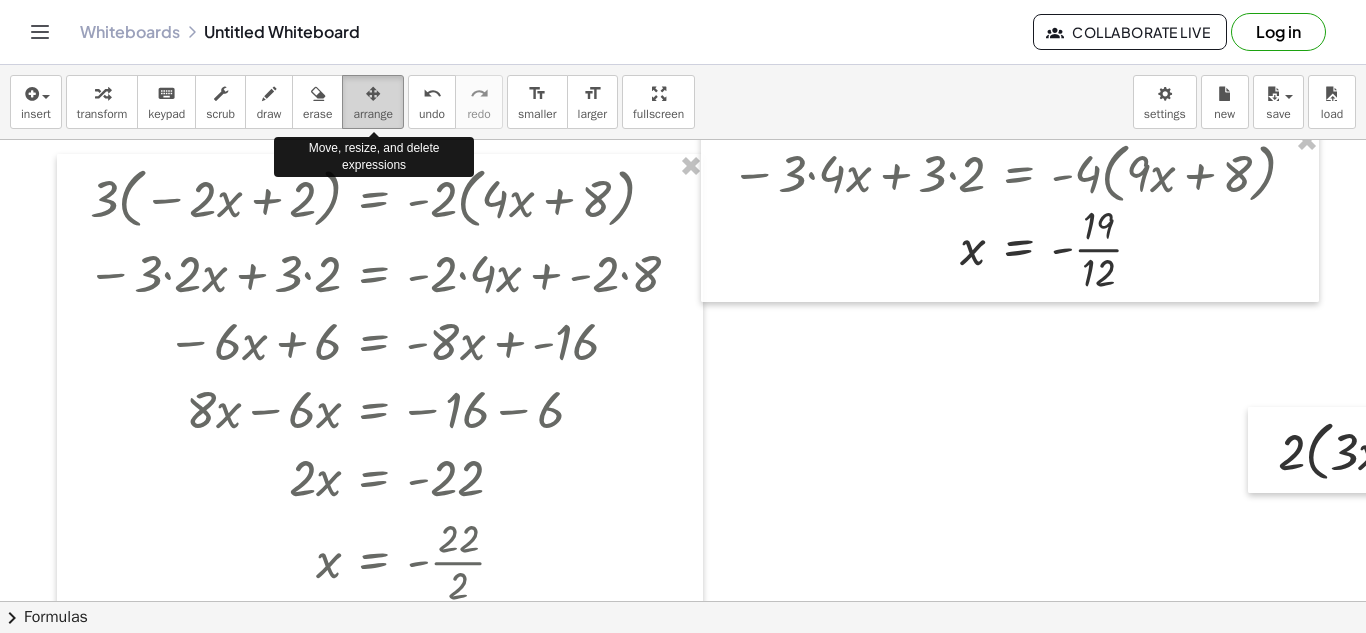 click at bounding box center (373, 93) 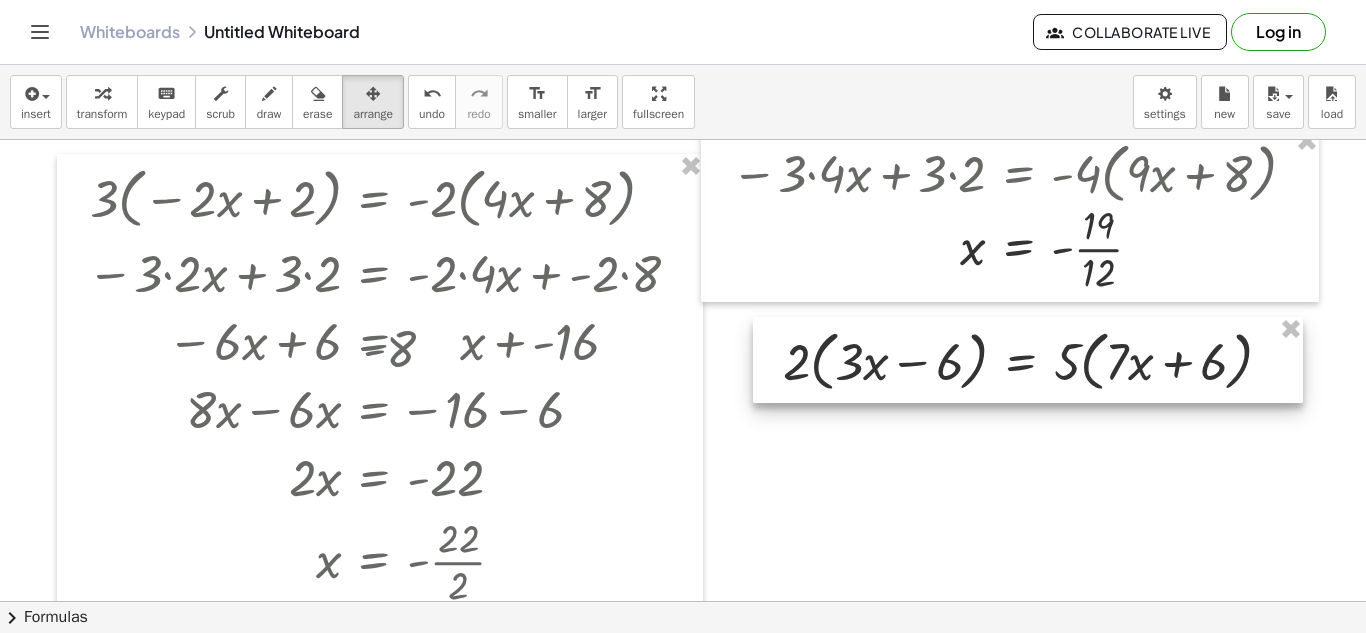 drag, startPoint x: 1264, startPoint y: 425, endPoint x: 770, endPoint y: 324, distance: 504.2192 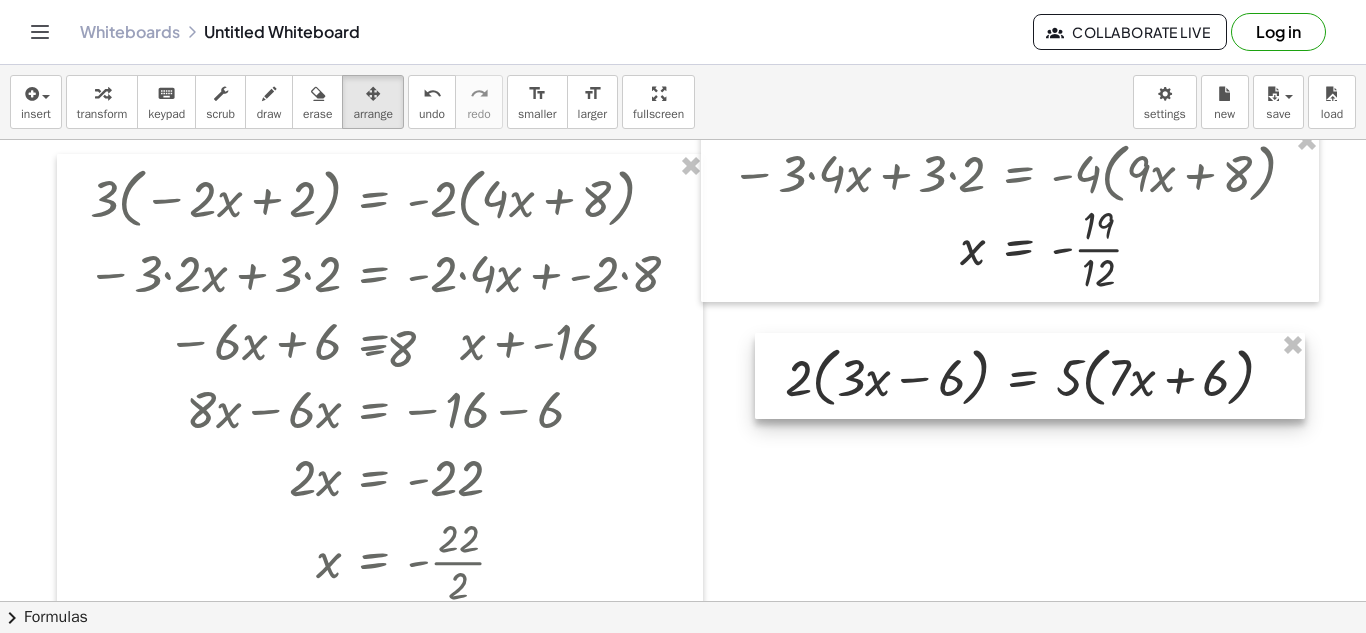 drag, startPoint x: 755, startPoint y: 339, endPoint x: 756, endPoint y: 366, distance: 27.018513 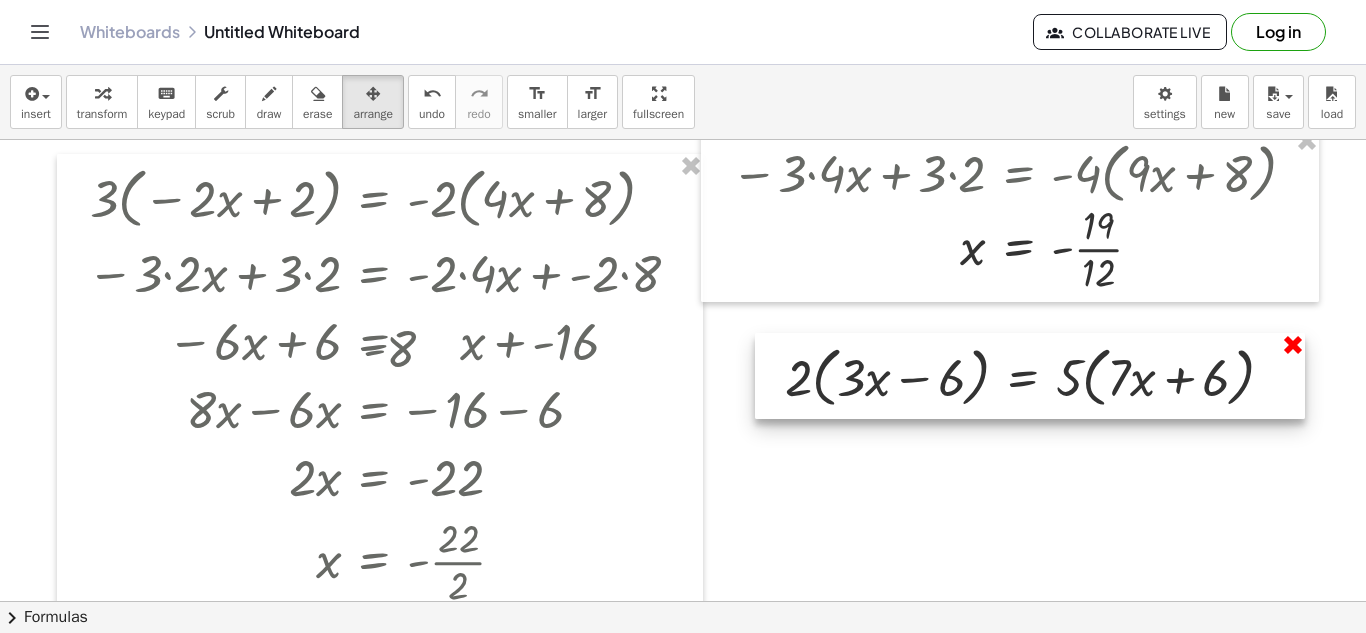 drag, startPoint x: 741, startPoint y: 453, endPoint x: 1299, endPoint y: 353, distance: 566.8898 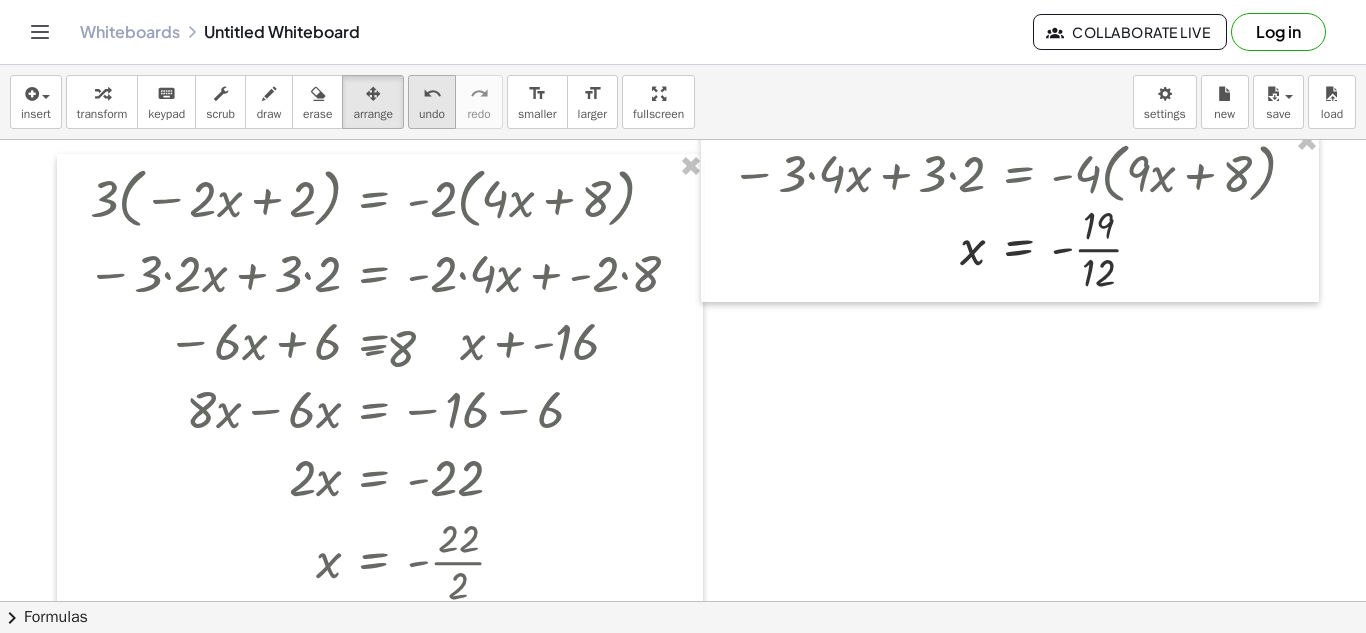 click on "undo" at bounding box center (432, 114) 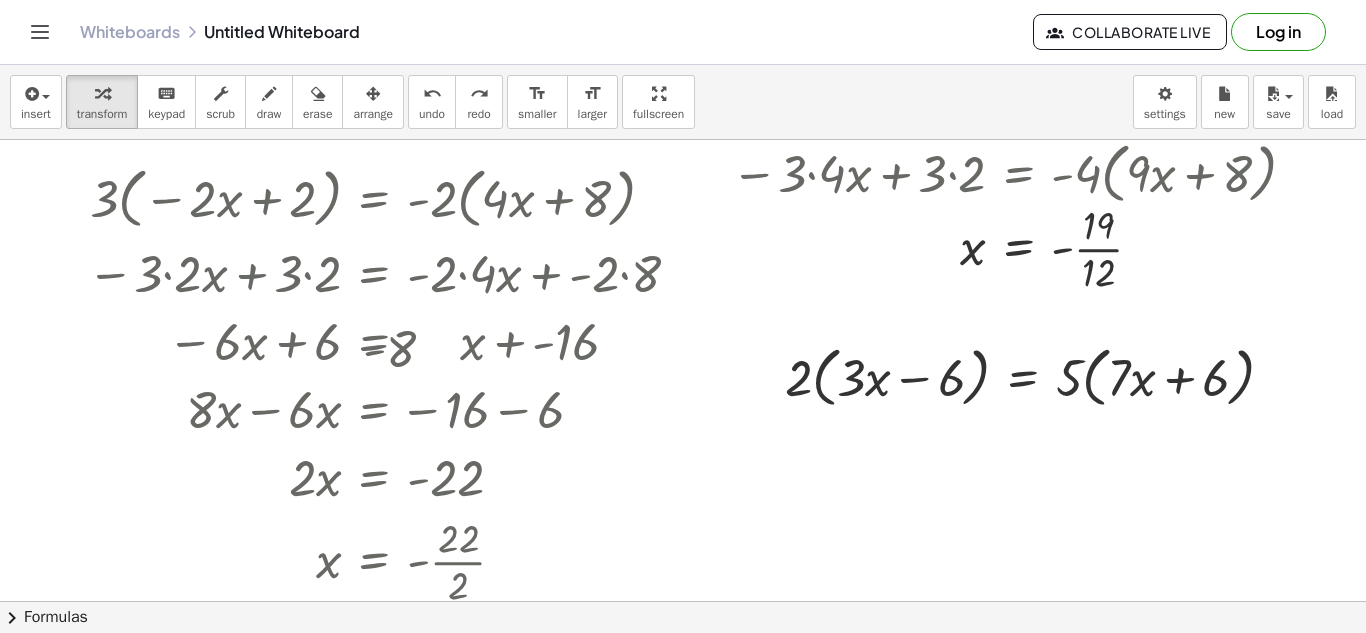 click at bounding box center (900, 508) 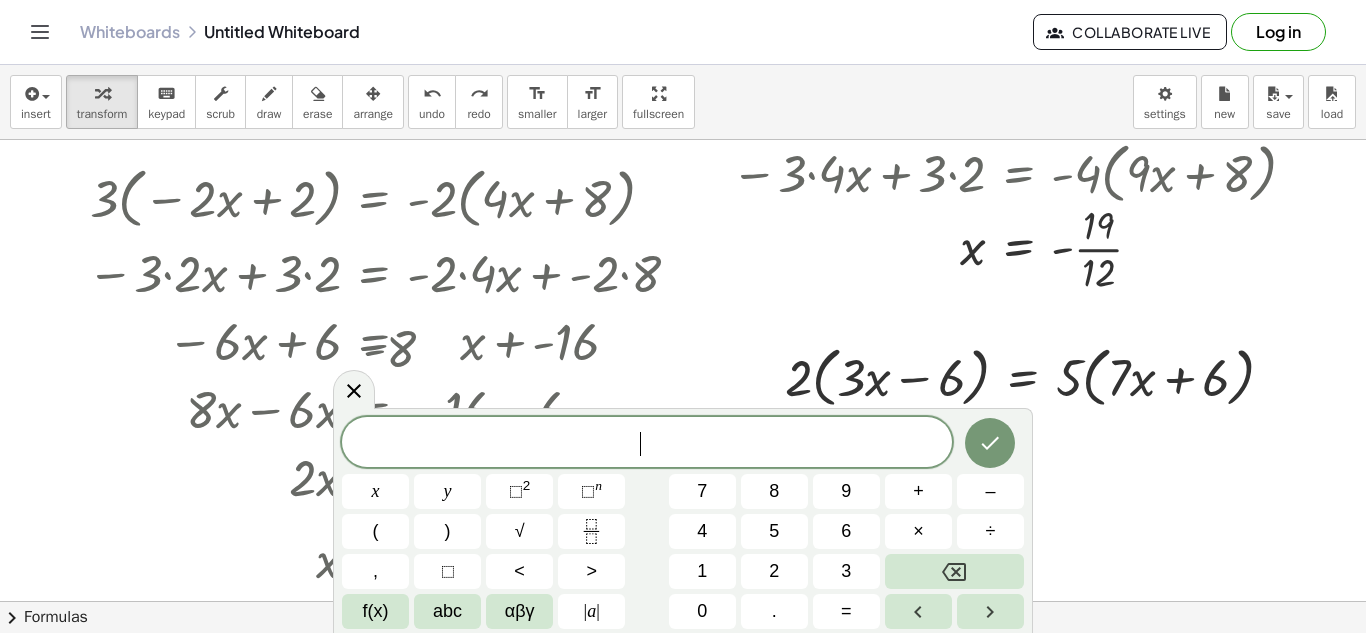 click at bounding box center (900, 508) 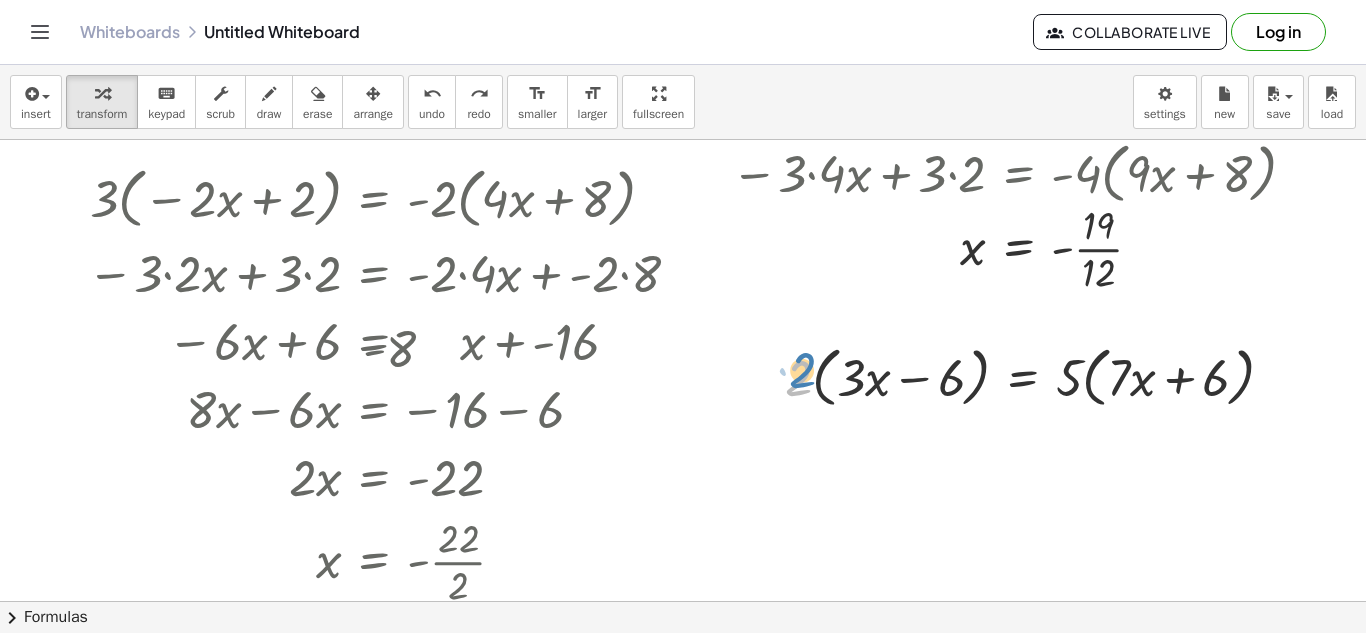 click at bounding box center (1037, 376) 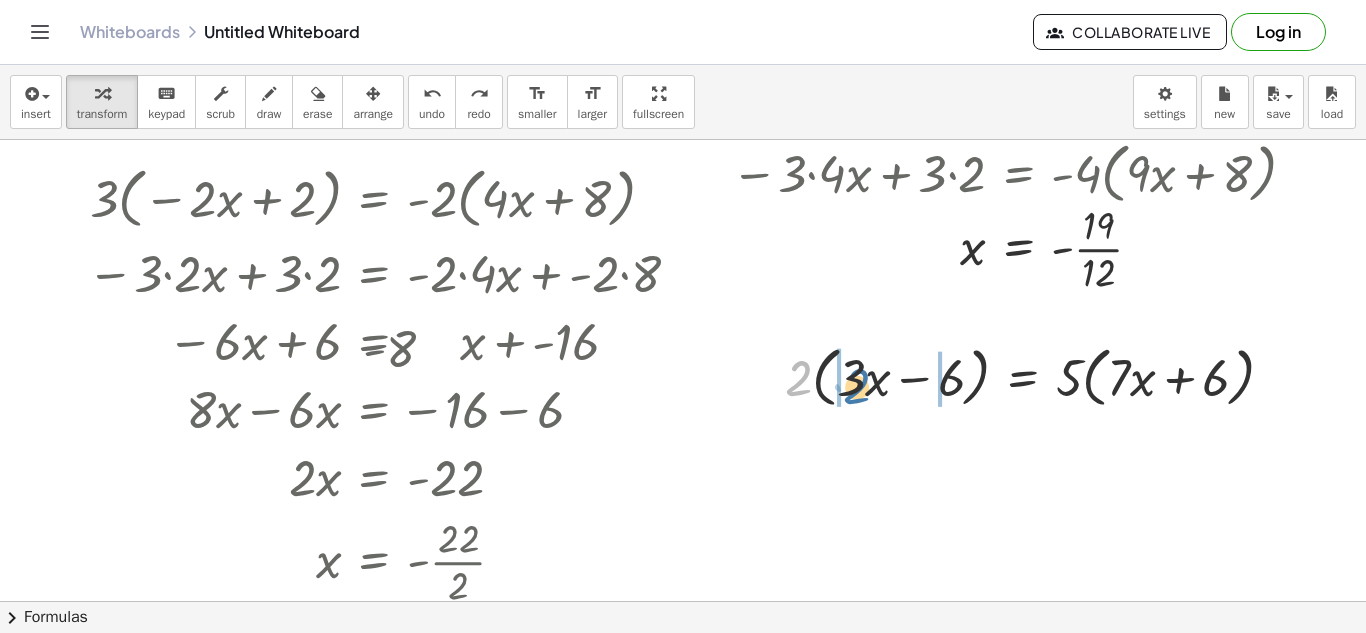 drag, startPoint x: 792, startPoint y: 376, endPoint x: 850, endPoint y: 377, distance: 58.00862 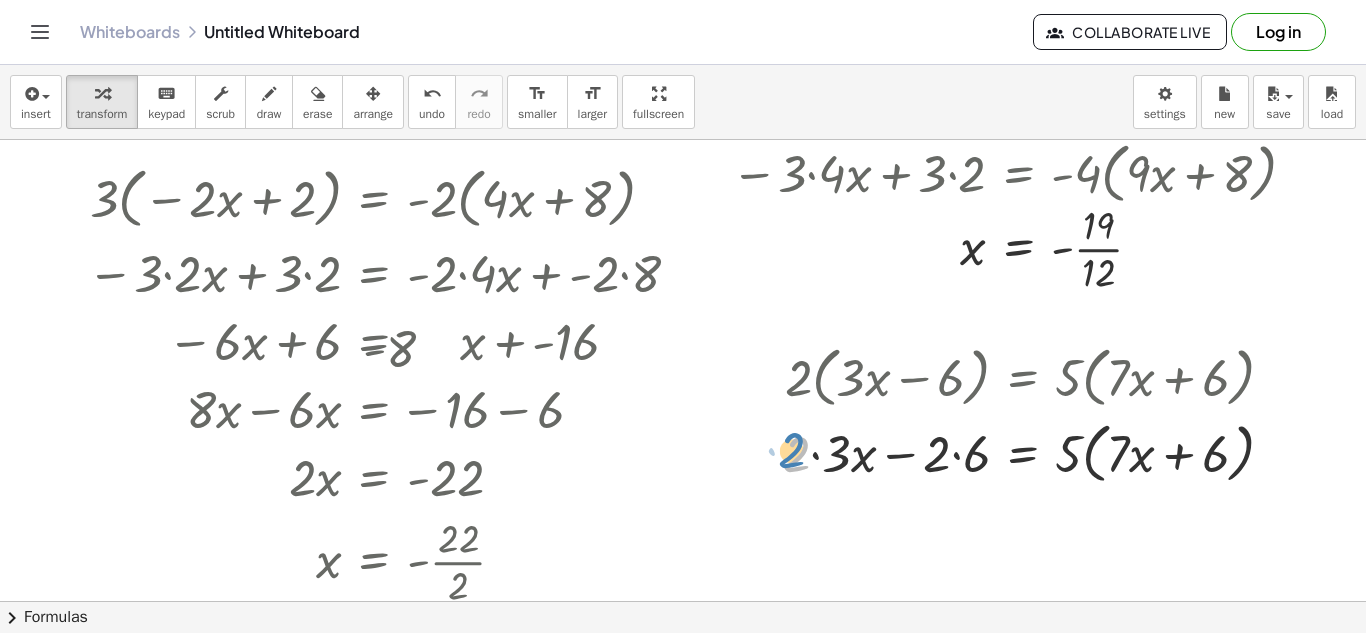click at bounding box center [1036, 452] 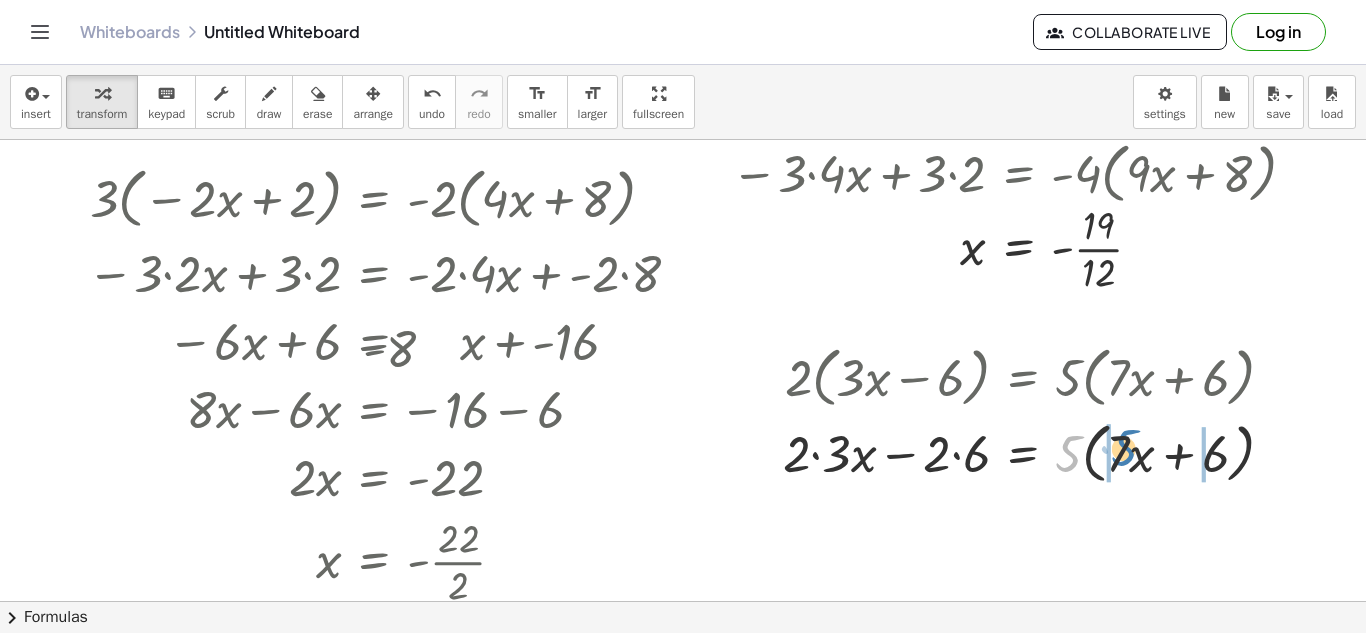 drag, startPoint x: 1067, startPoint y: 446, endPoint x: 1121, endPoint y: 440, distance: 54.33231 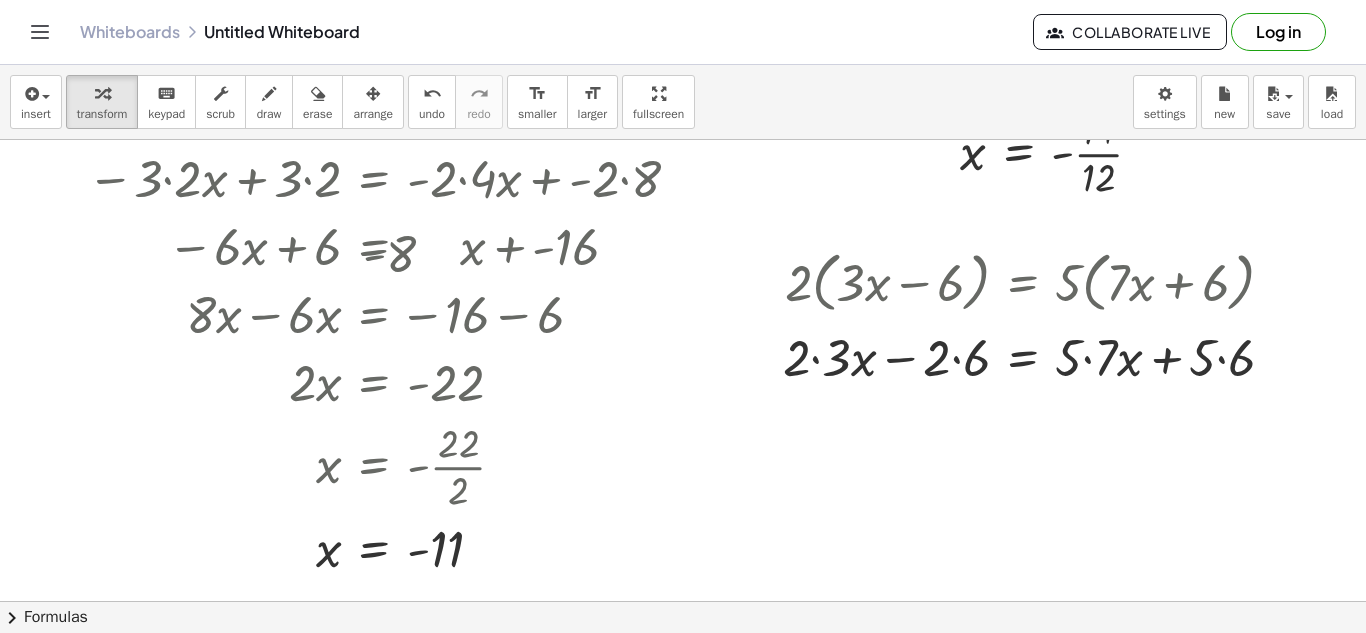 scroll, scrollTop: 421, scrollLeft: 2, axis: both 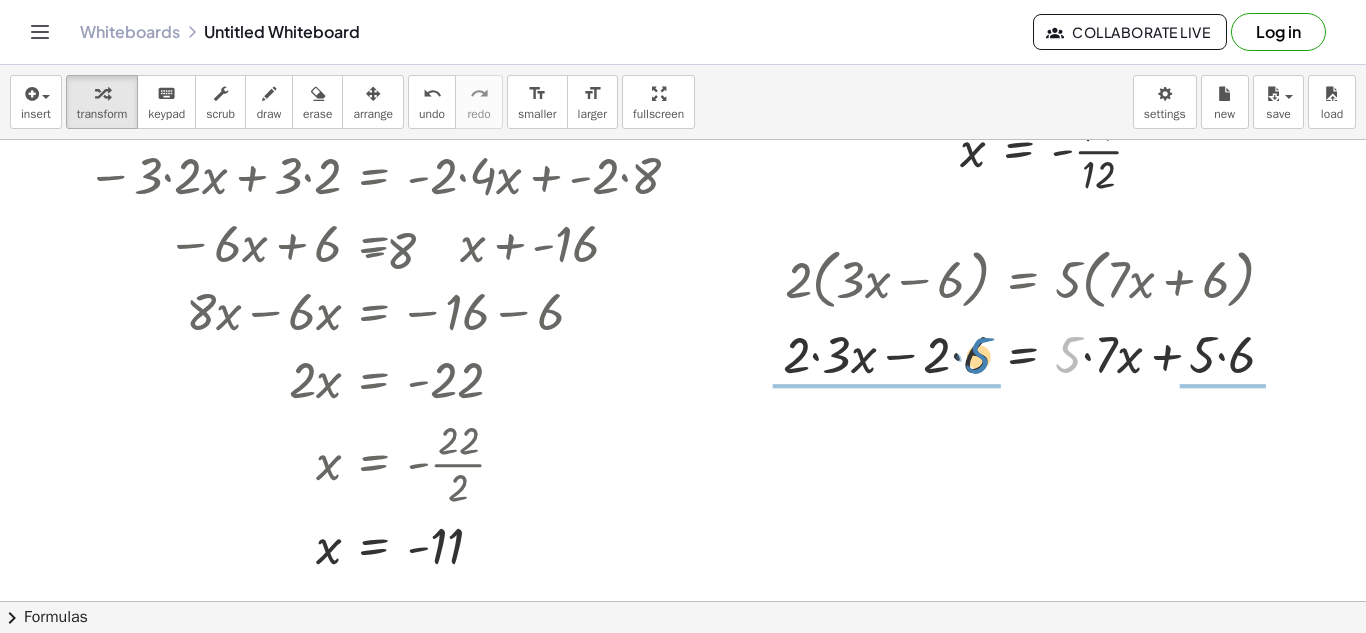 drag, startPoint x: 1067, startPoint y: 364, endPoint x: 977, endPoint y: 365, distance: 90.005554 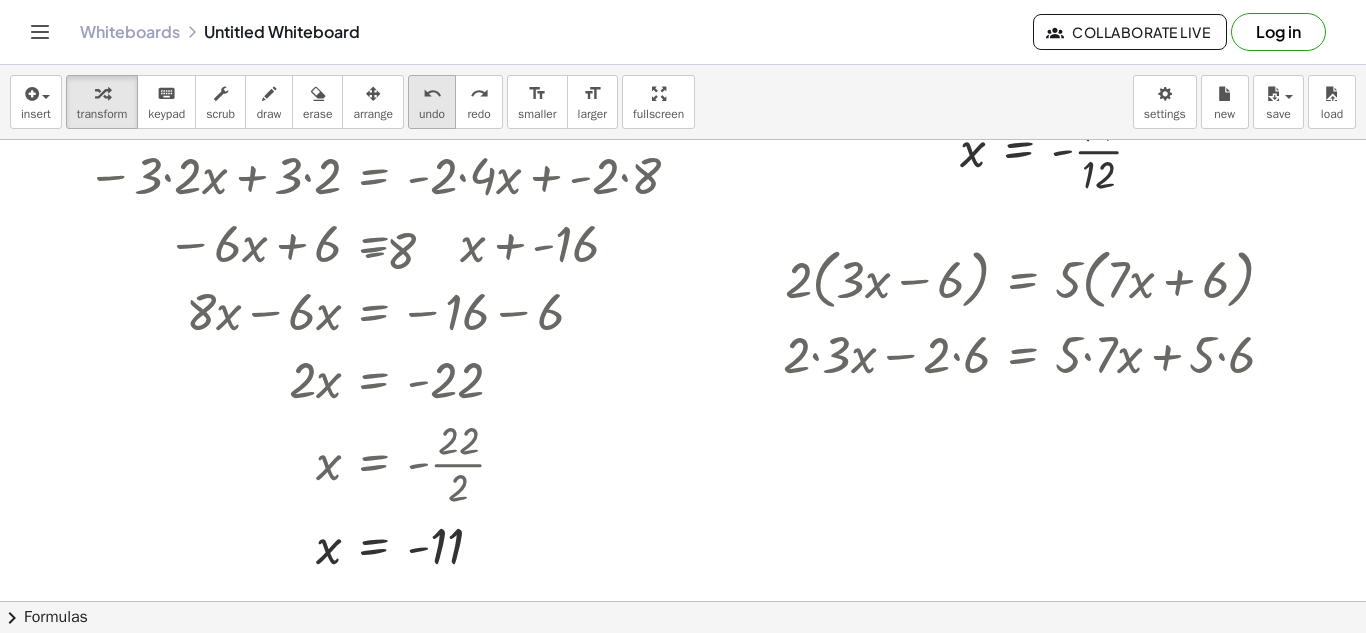click on "undo" at bounding box center (432, 114) 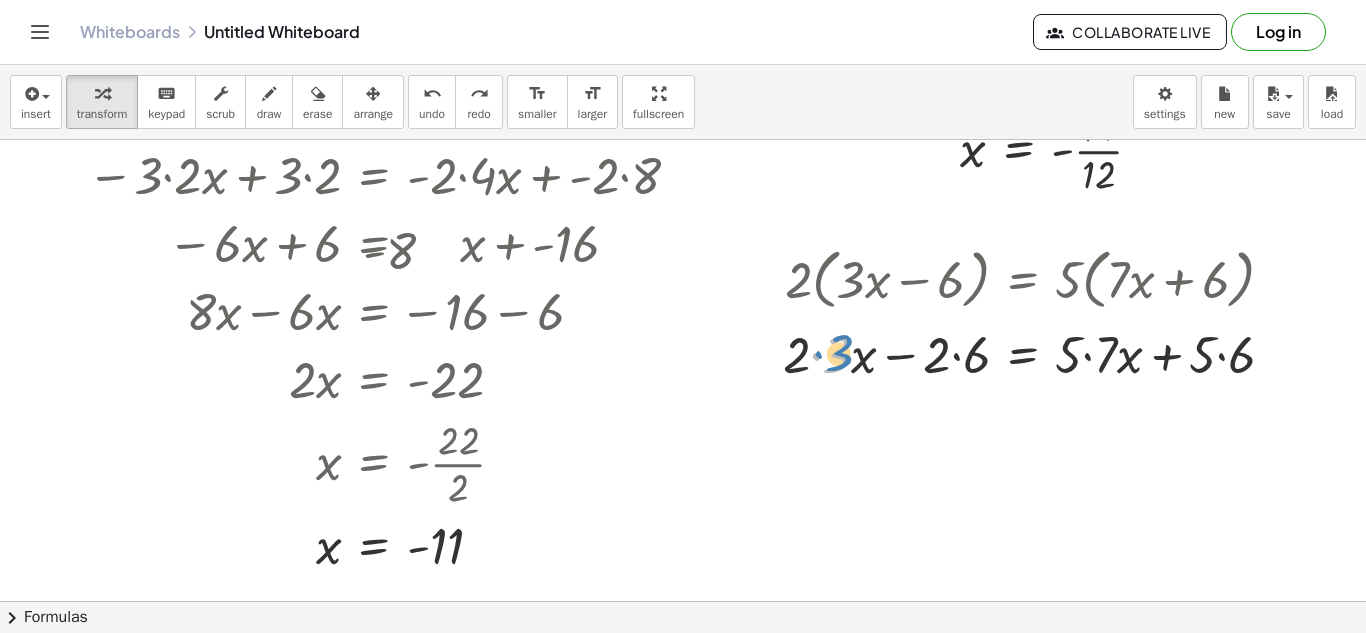 click at bounding box center [1037, 353] 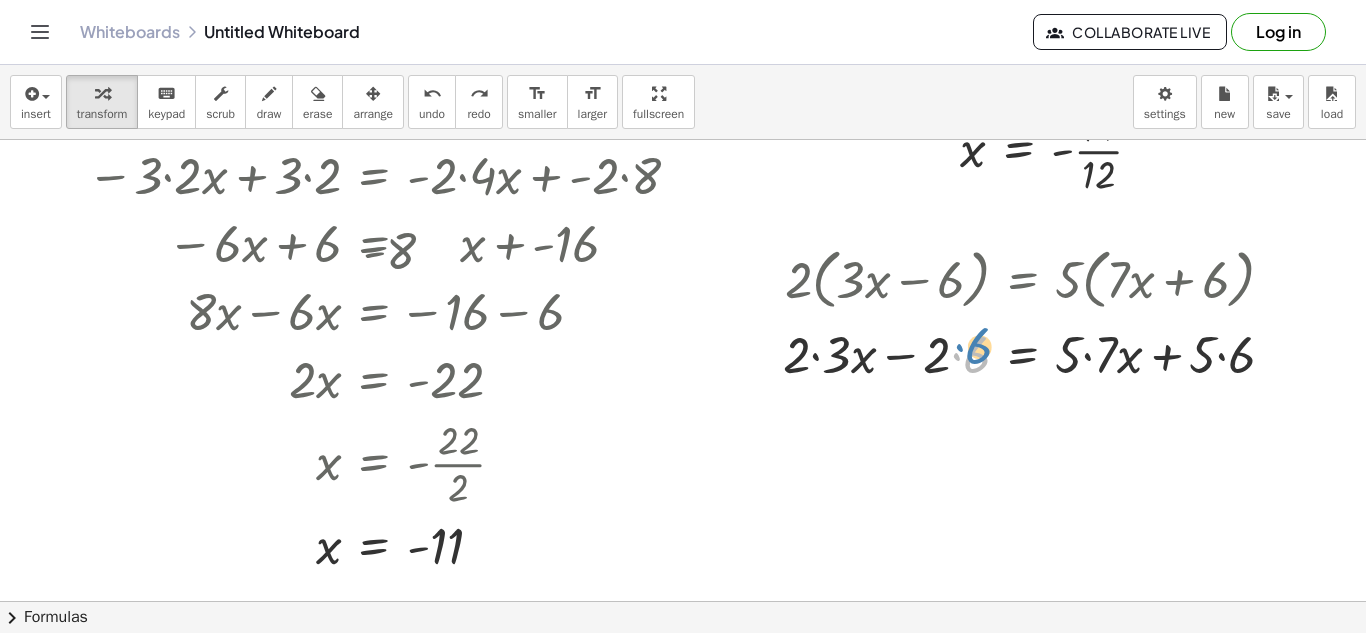 click at bounding box center [1037, 353] 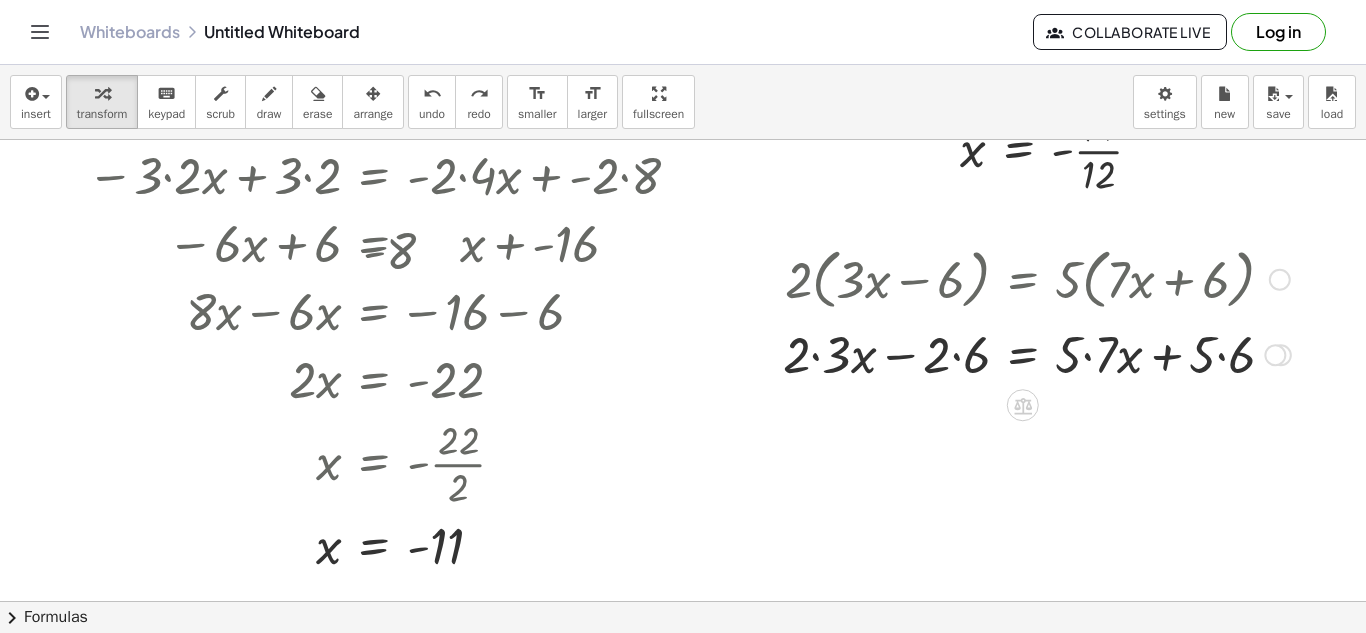 click at bounding box center (1037, 353) 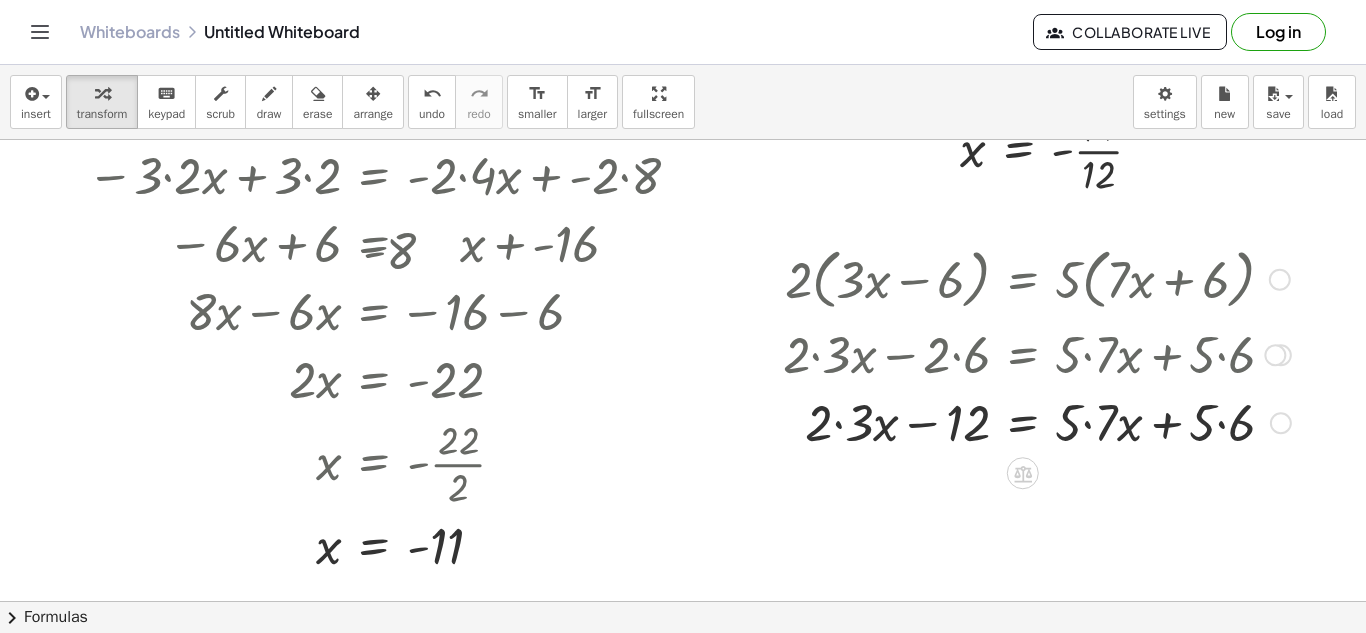 click at bounding box center (1037, 421) 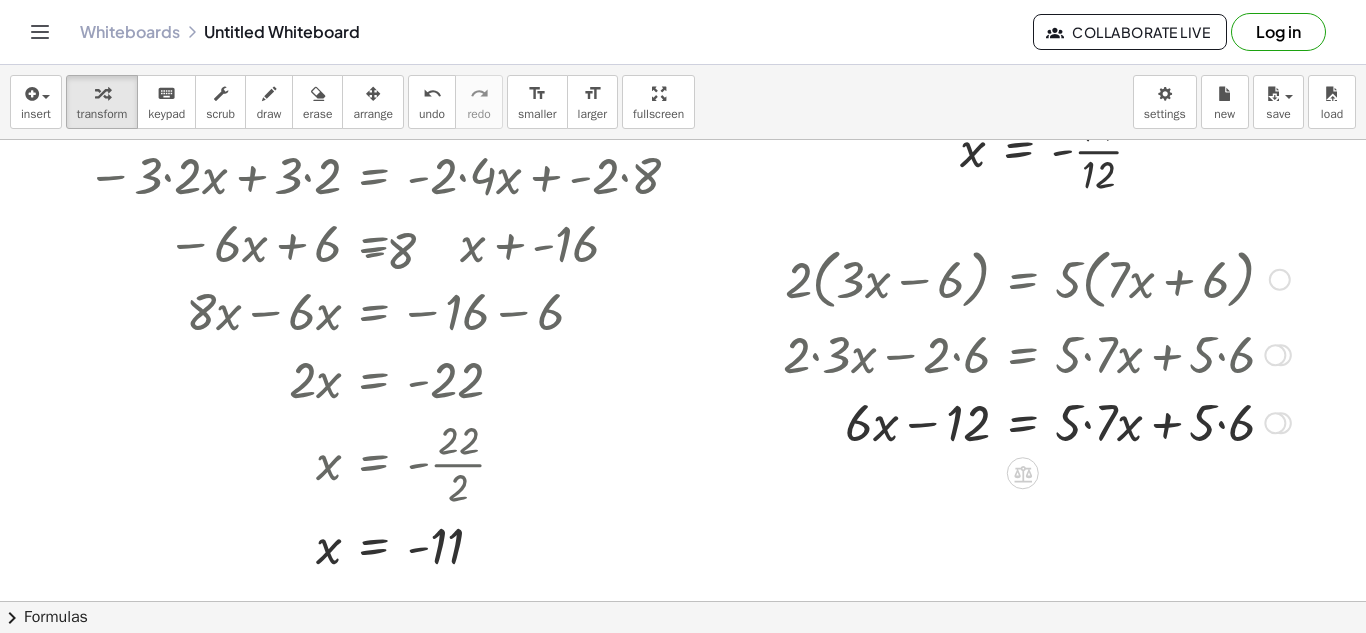 click at bounding box center (1037, 421) 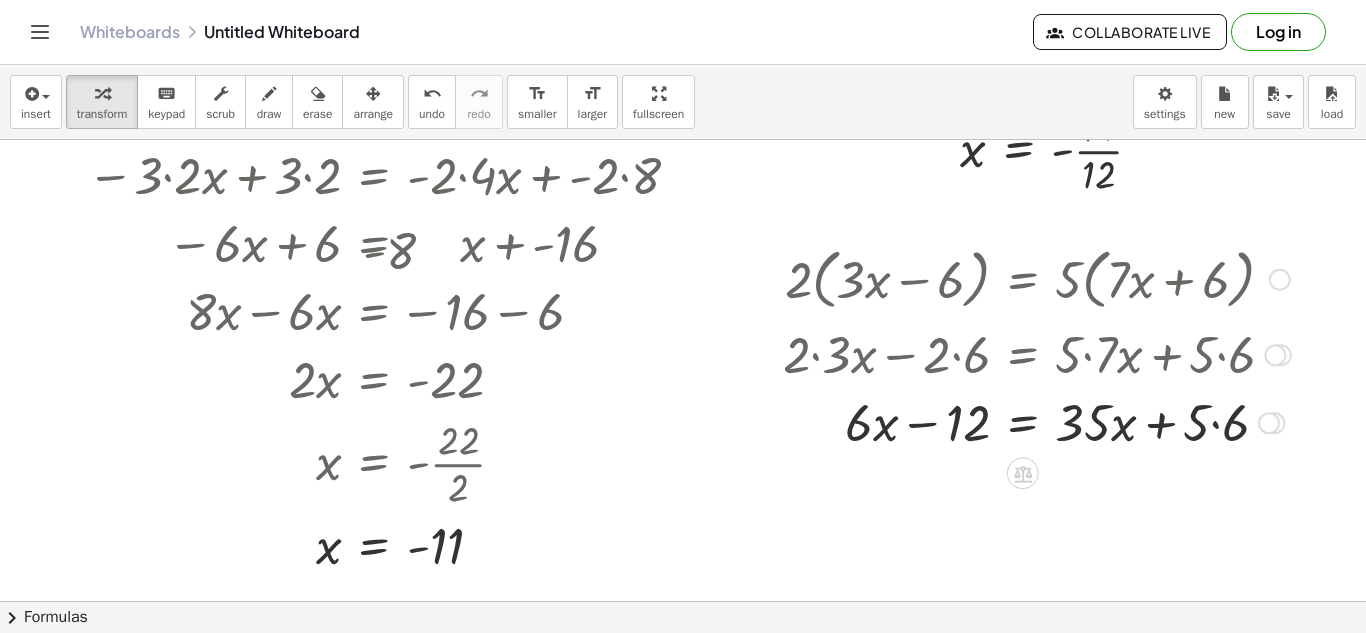 click at bounding box center (1037, 421) 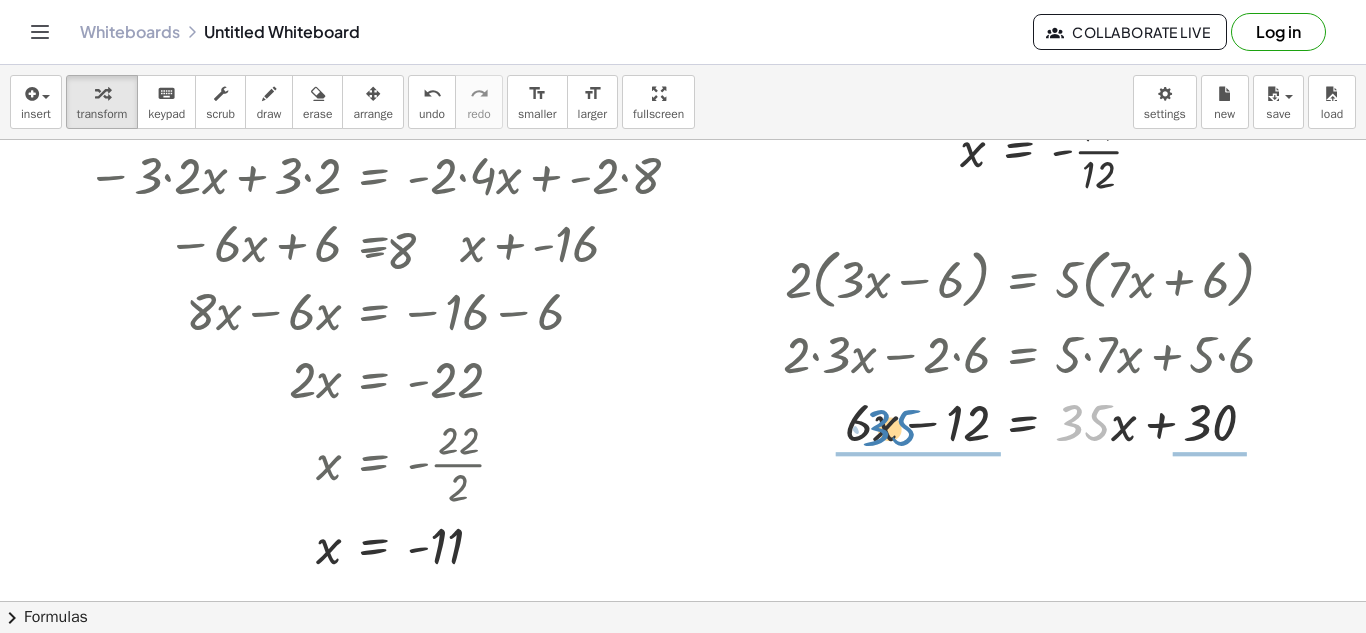 drag, startPoint x: 1095, startPoint y: 425, endPoint x: 902, endPoint y: 430, distance: 193.06476 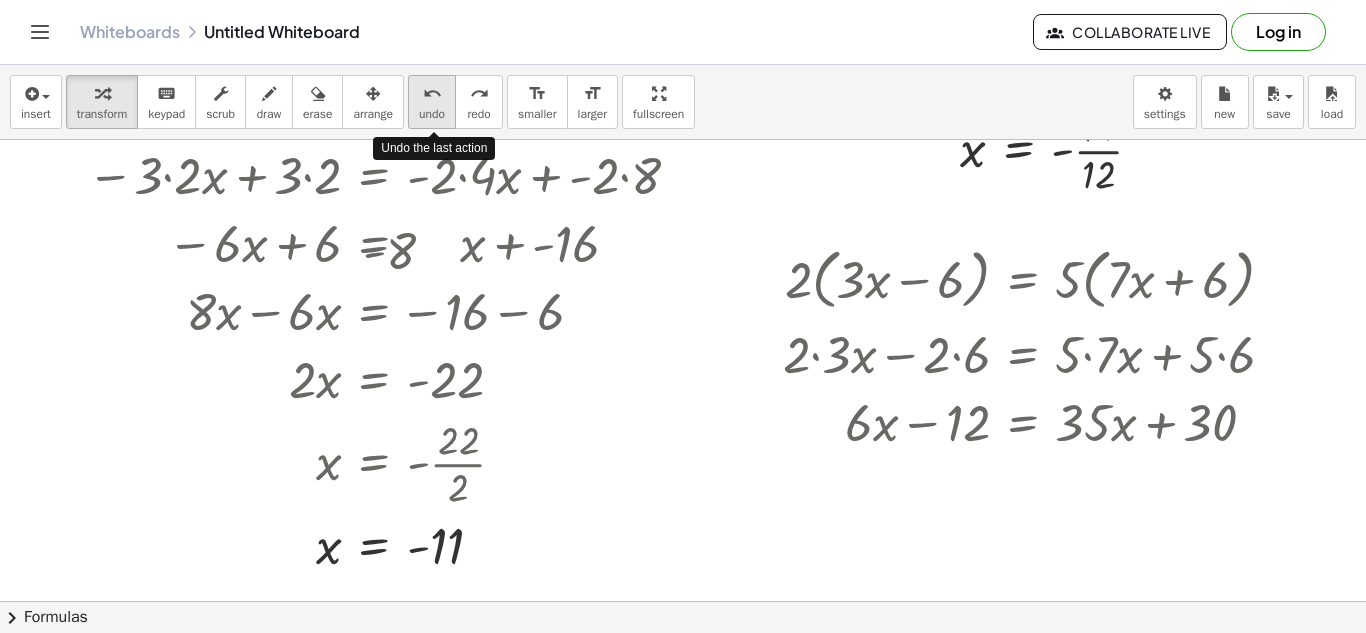 click on "undo" at bounding box center [432, 114] 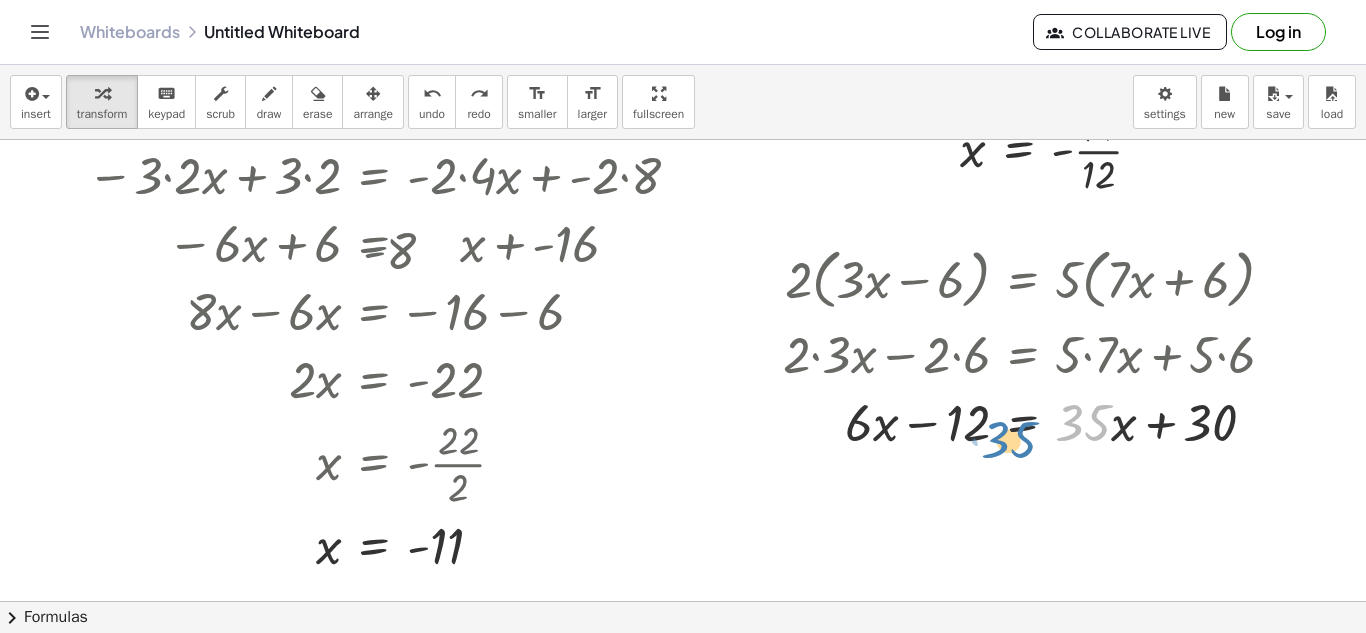 drag, startPoint x: 1092, startPoint y: 430, endPoint x: 1065, endPoint y: 461, distance: 41.109608 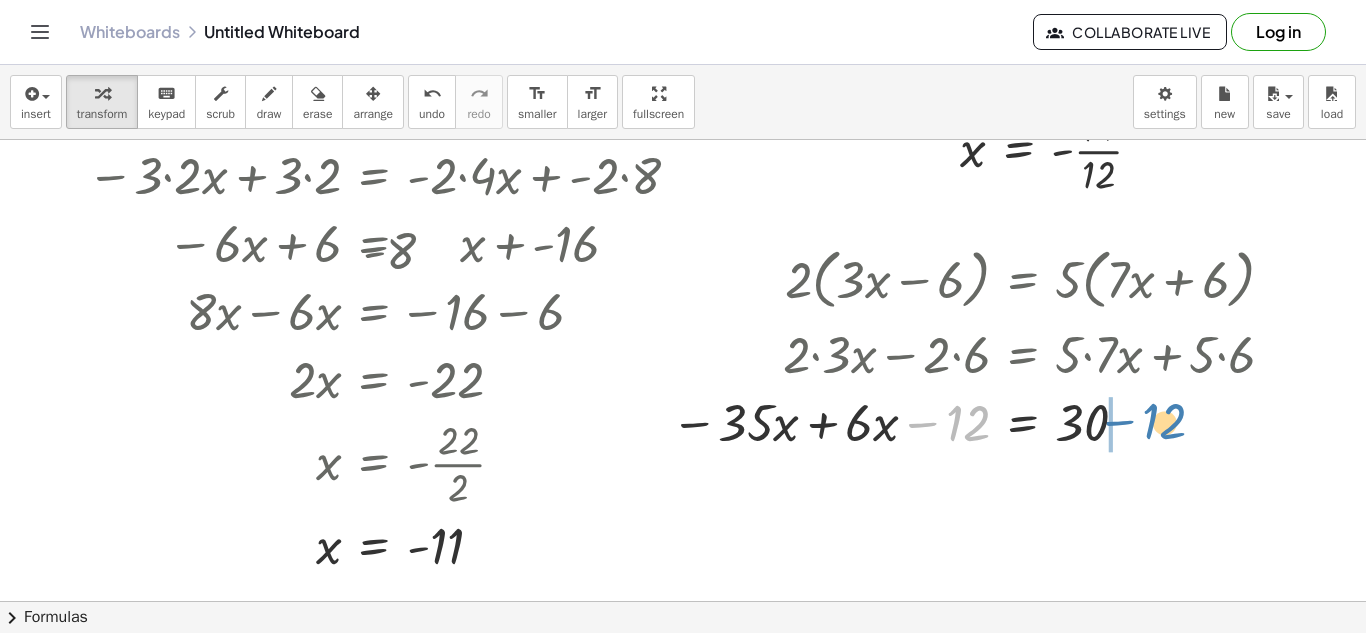 drag, startPoint x: 958, startPoint y: 424, endPoint x: 1148, endPoint y: 418, distance: 190.09471 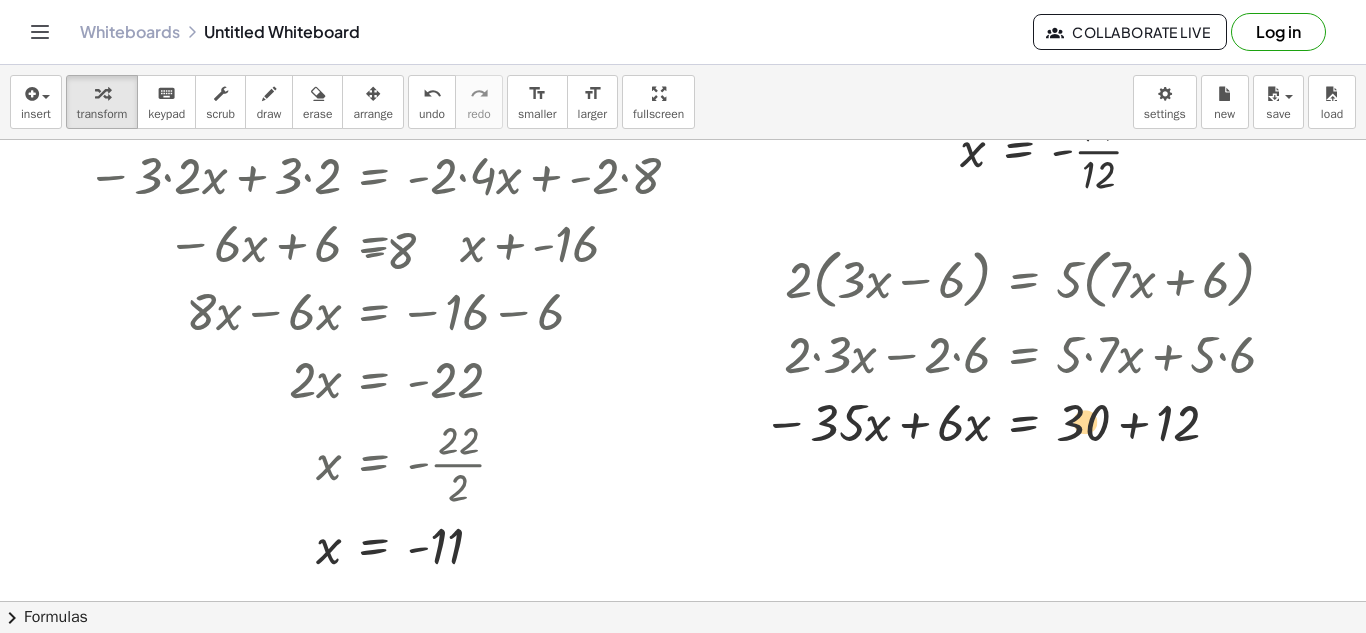 click at bounding box center [1027, 421] 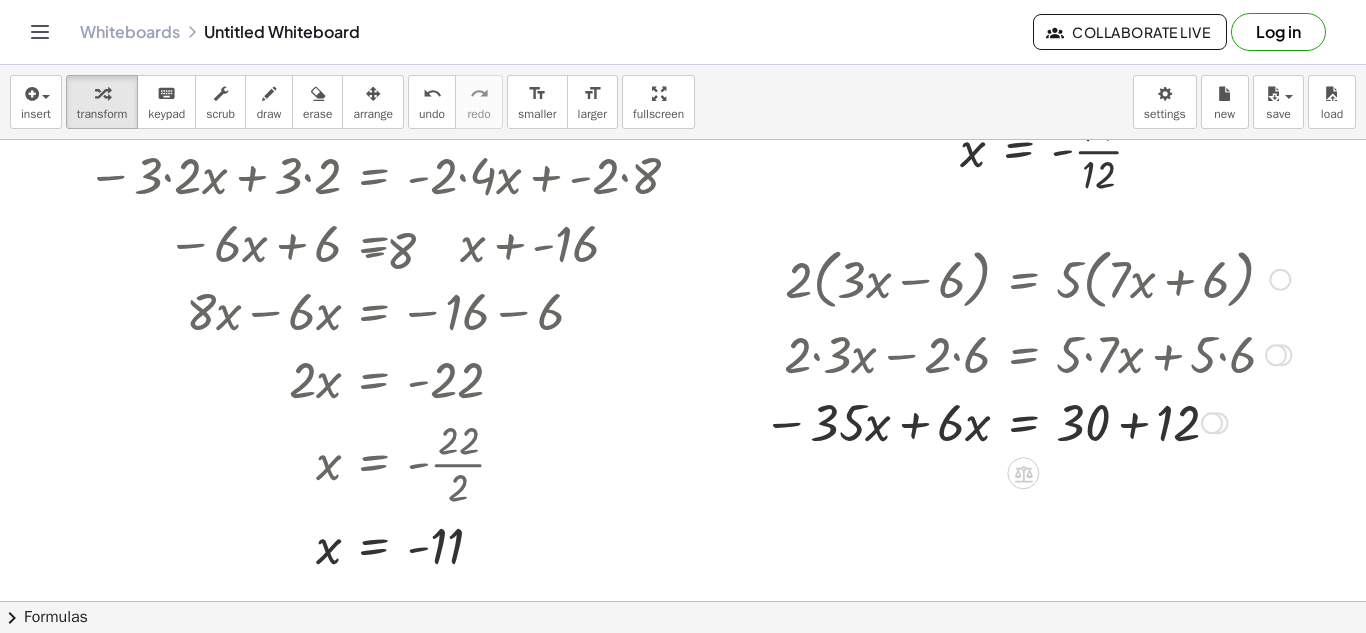 click at bounding box center (1027, 421) 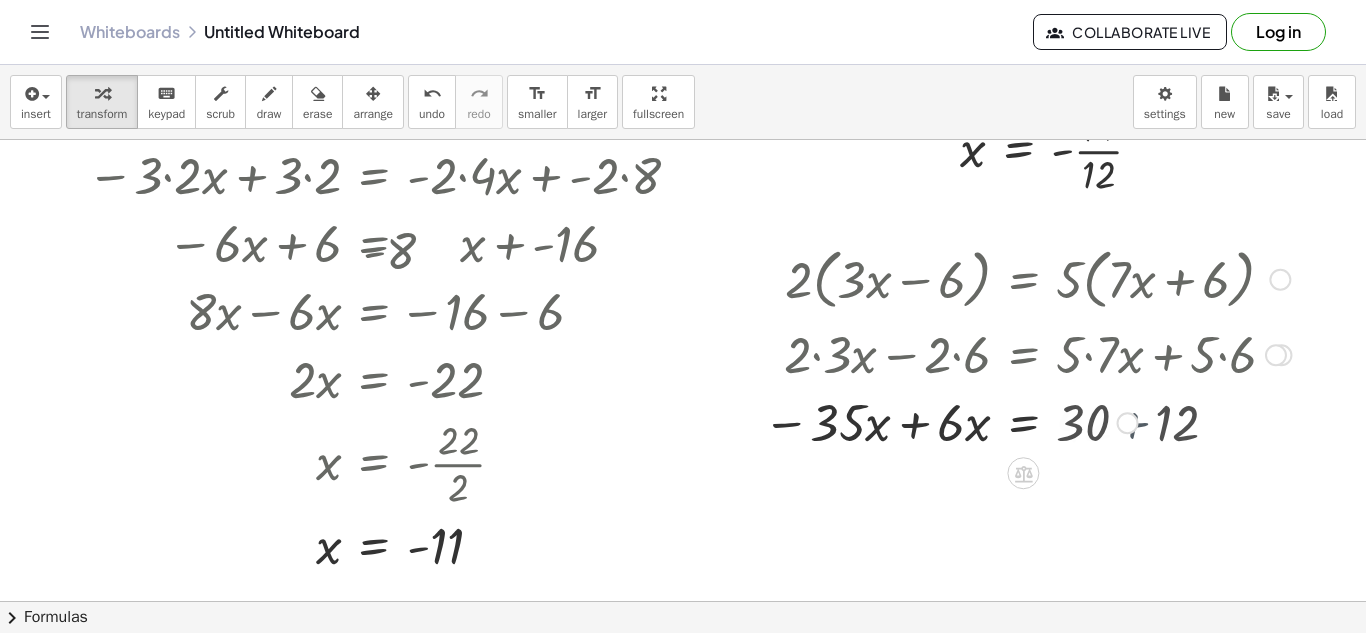 click at bounding box center [1128, 423] 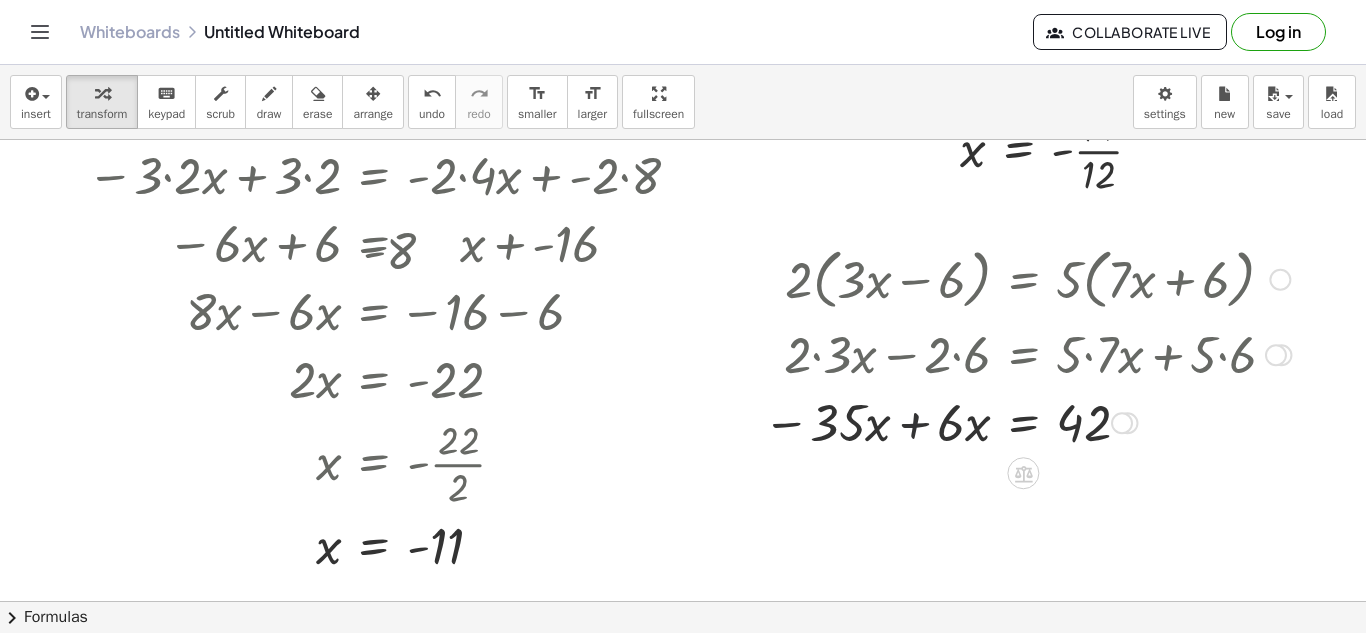 click at bounding box center (1027, 421) 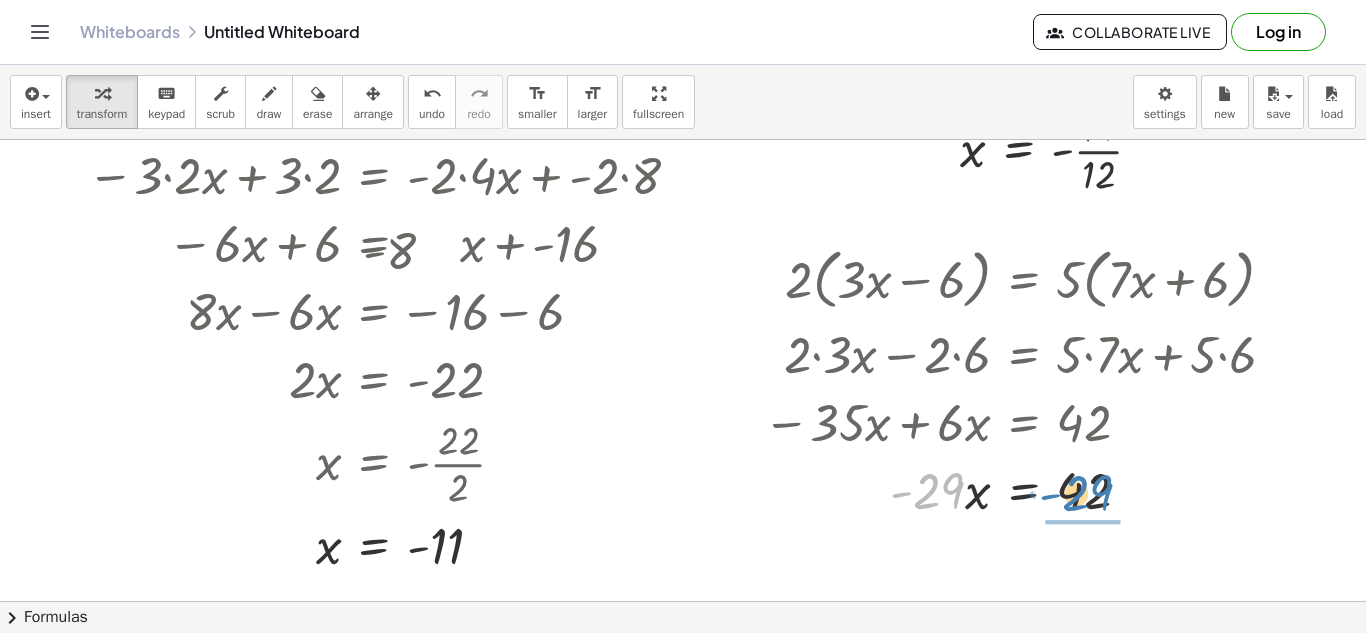 drag, startPoint x: 953, startPoint y: 489, endPoint x: 1101, endPoint y: 491, distance: 148.01352 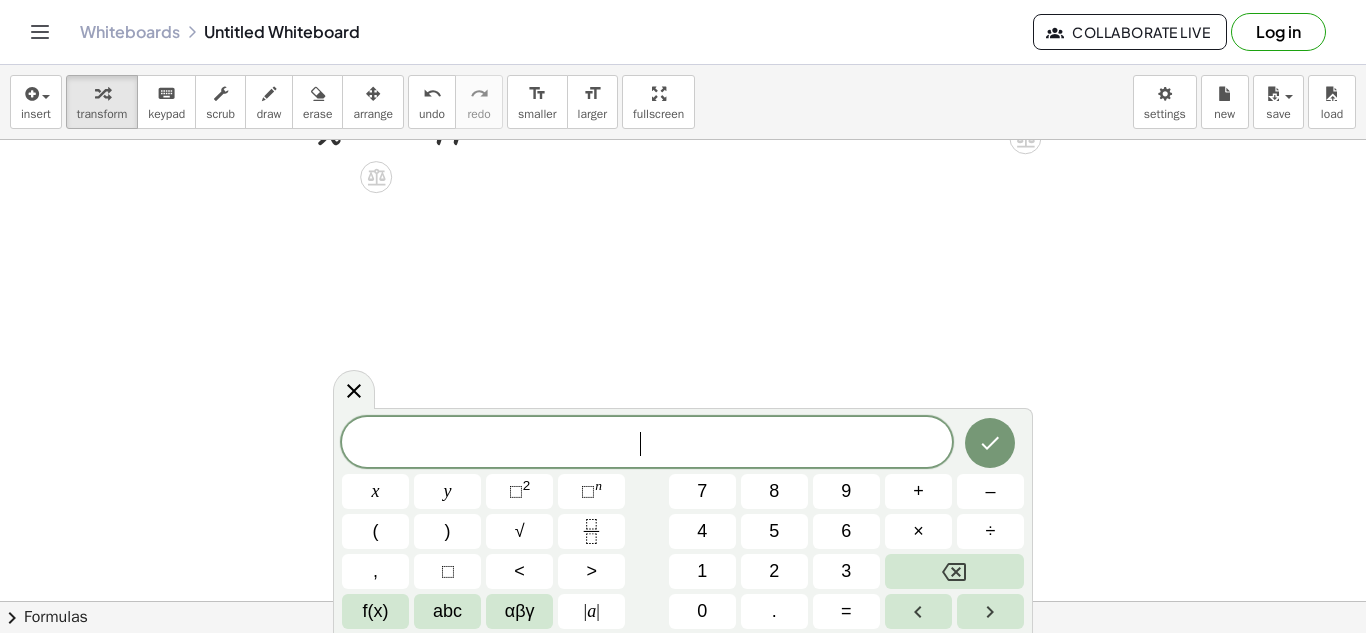 scroll, scrollTop: 839, scrollLeft: 0, axis: vertical 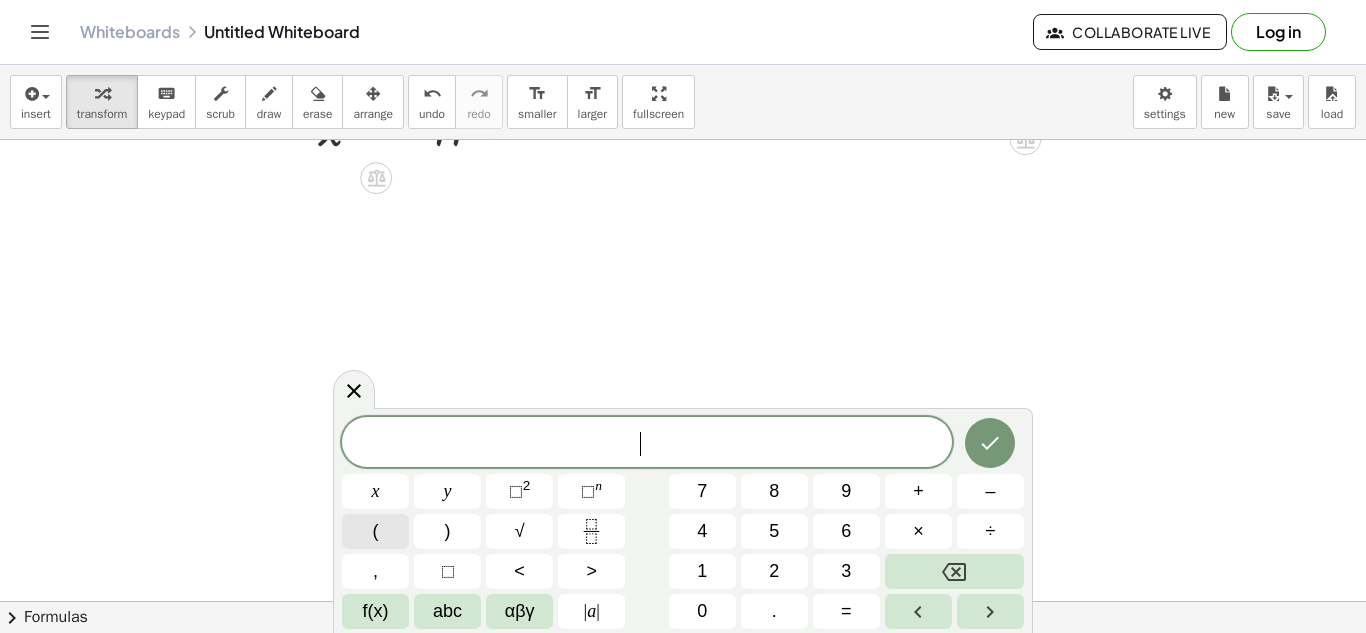 click on "(" at bounding box center [375, 531] 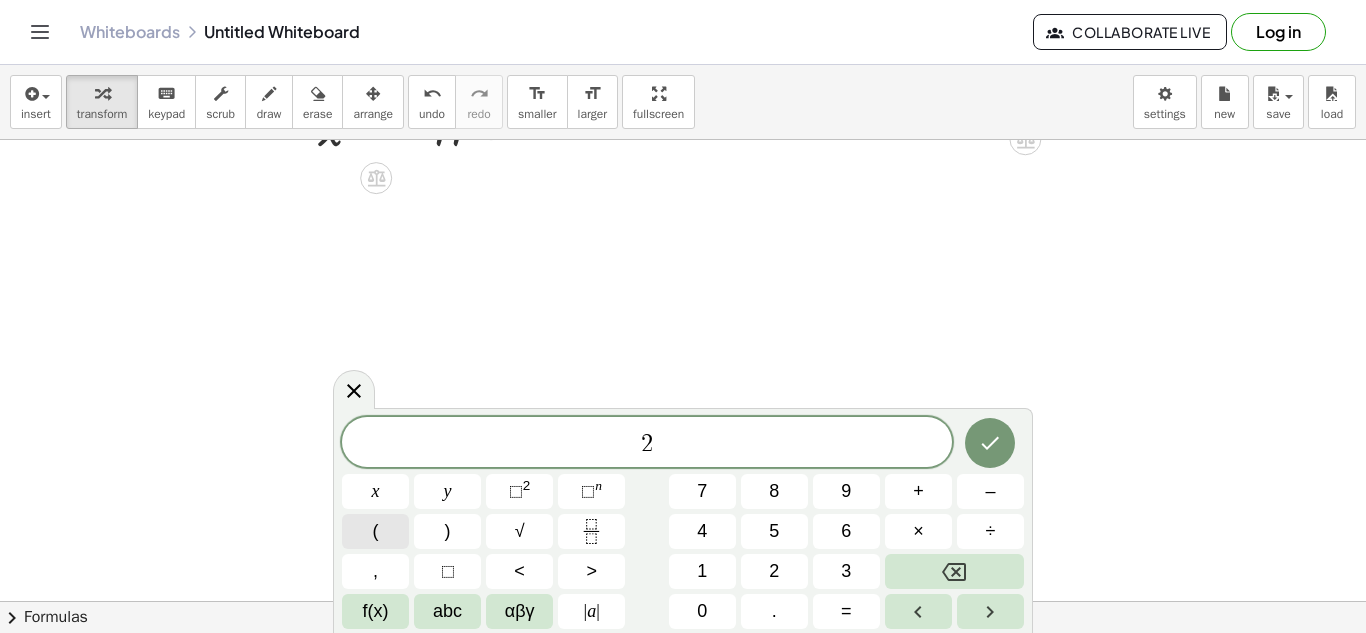 click on "(" at bounding box center [376, 531] 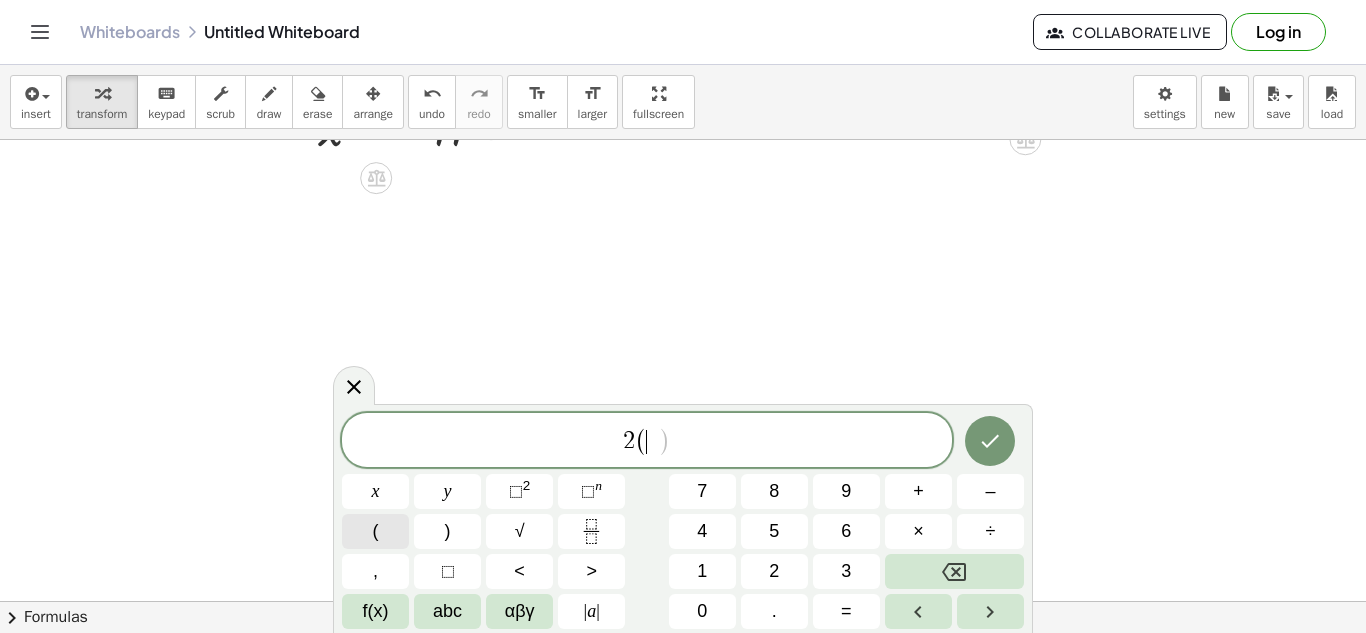 click on "(" at bounding box center [376, 531] 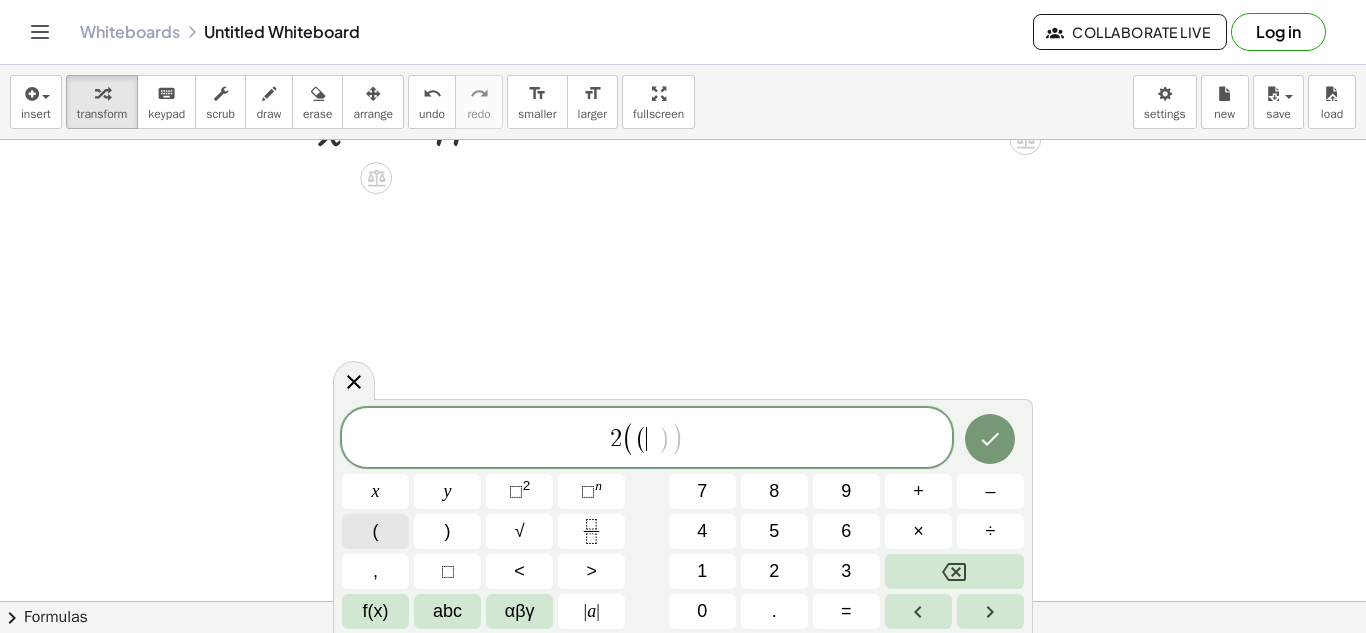 click on "(" at bounding box center [376, 531] 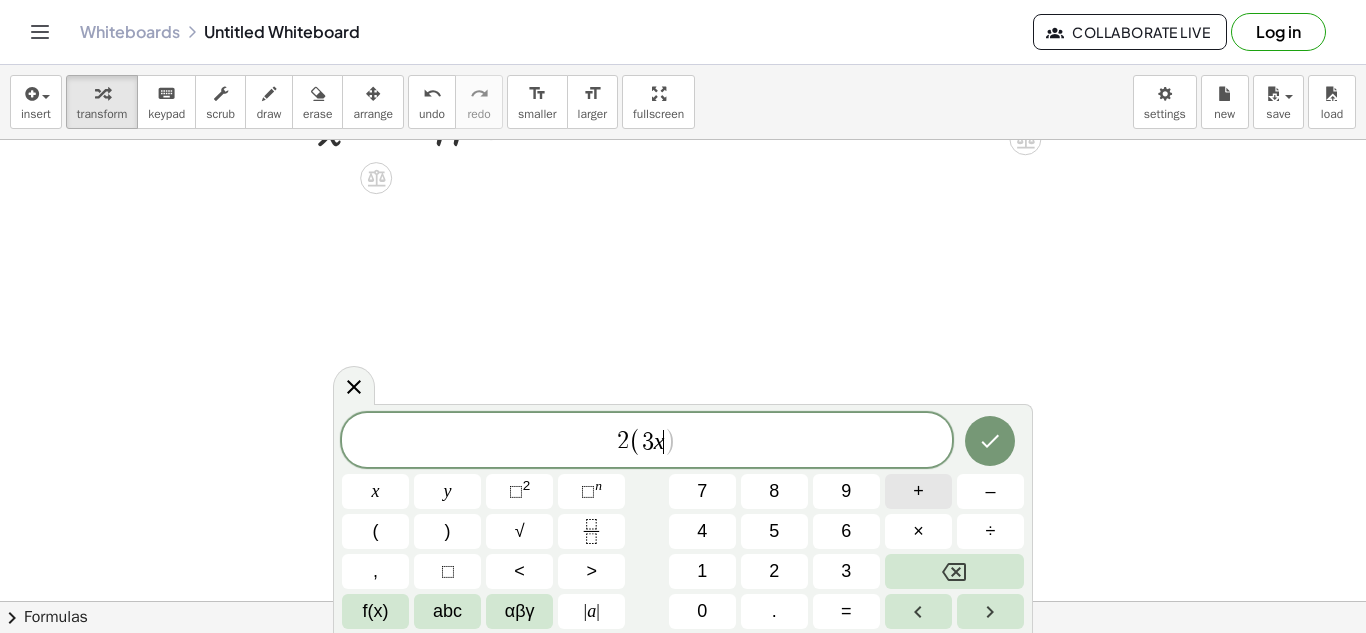 click on "+" at bounding box center (918, 491) 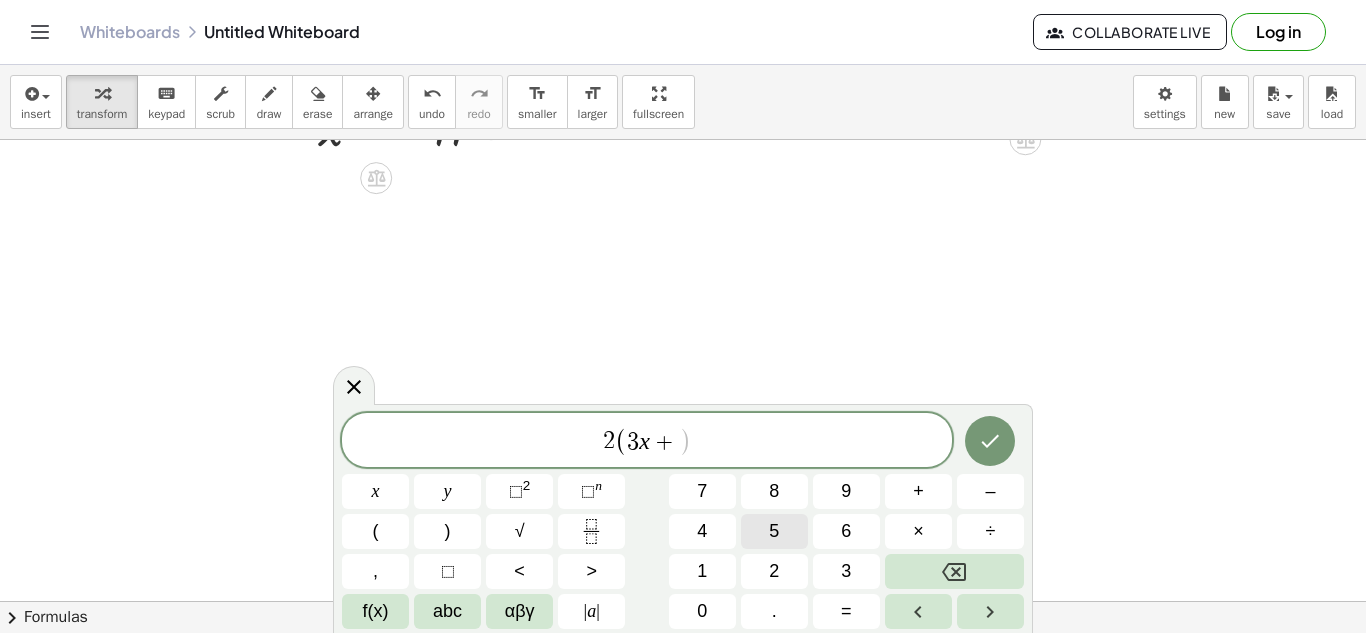 click on "5" at bounding box center [774, 531] 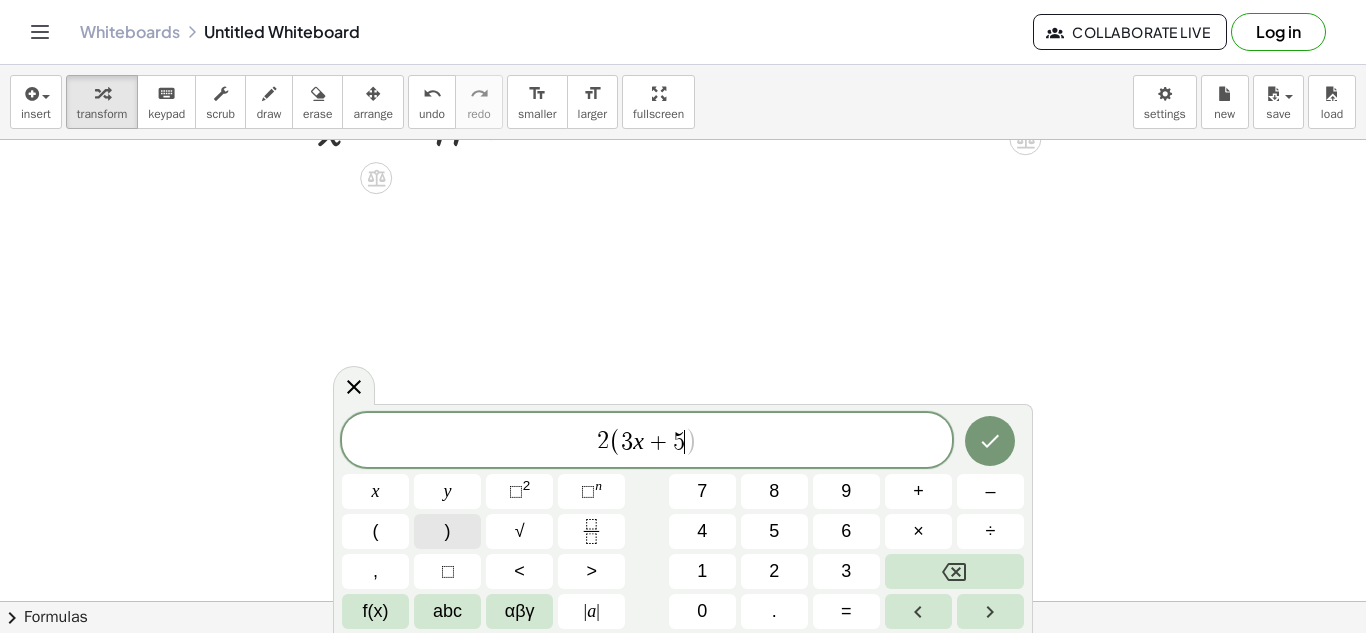 click on ")" at bounding box center [447, 531] 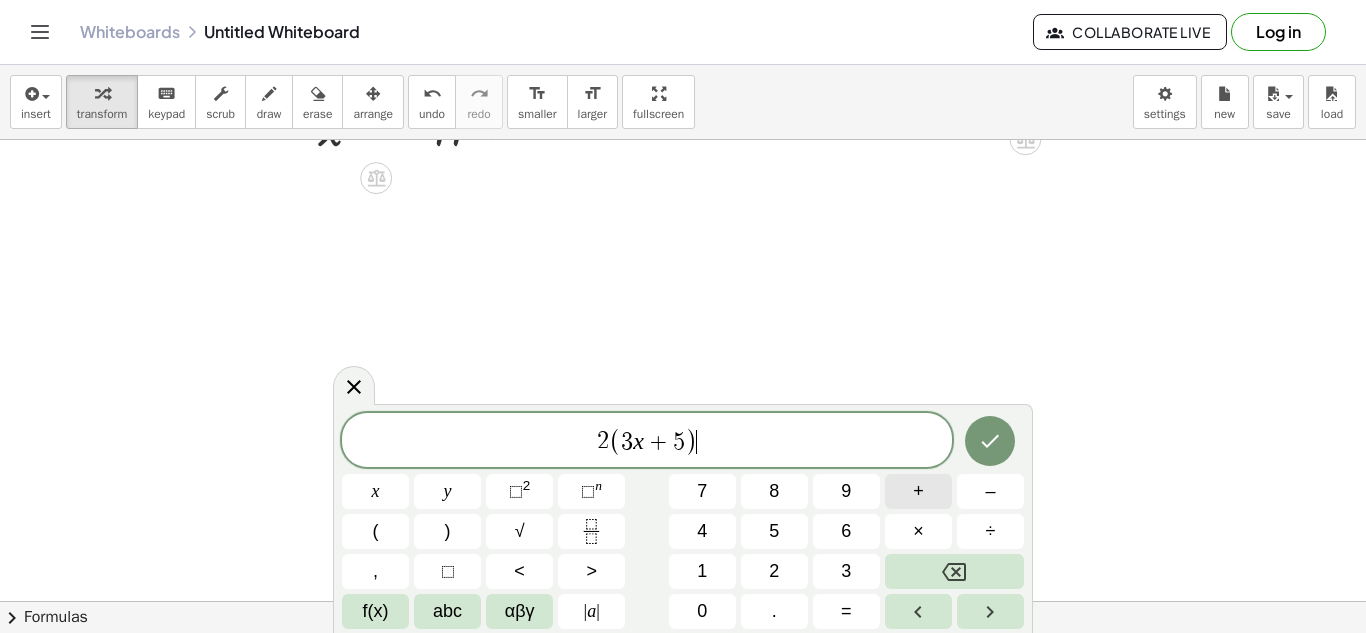 click on "[NUMBER] ( [NUMBER] x + [NUMBER] ) ​ x y ⬚ 2 ⬚ n [NUMBER] [NUMBER] [NUMBER] + – ( ) √ [NUMBER] [NUMBER] [NUMBER] × ÷ , ⬚ < > [NUMBER] [NUMBER] [NUMBER] f(x) abc αβγ | a | [NUMBER] . =" at bounding box center (683, 521) 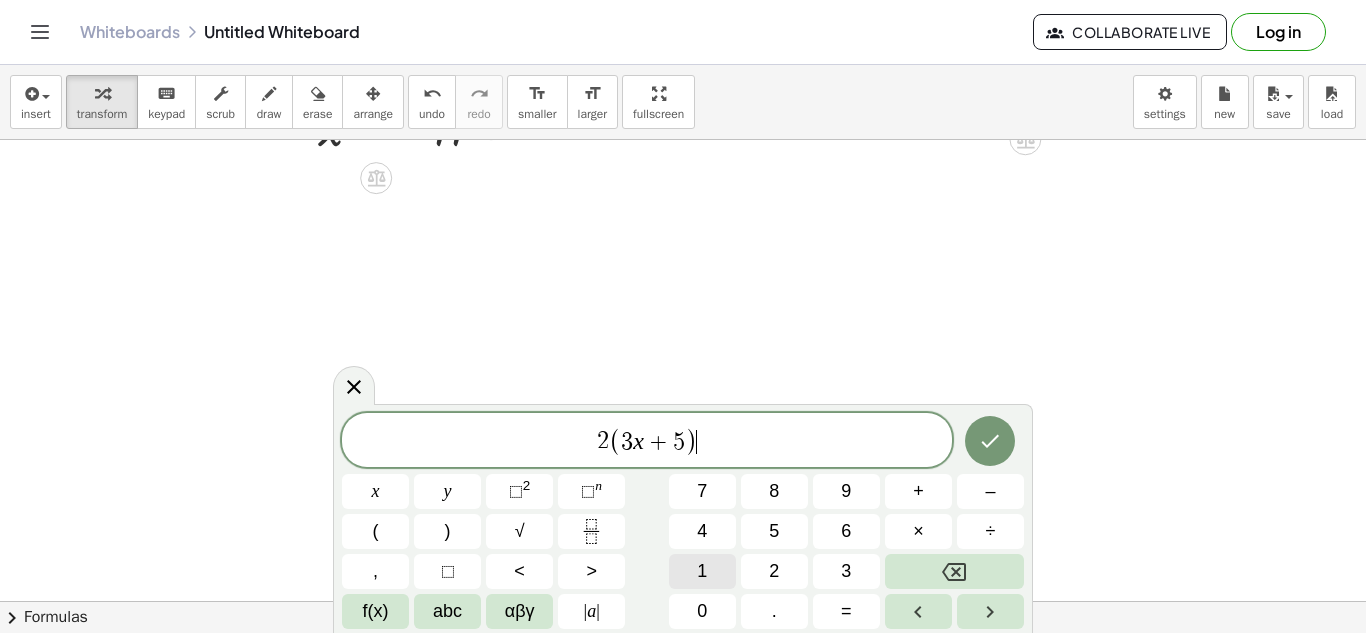 click on "[NUMBER] ( [NUMBER] x + [NUMBER] ) ​ x y ⬚ 2 ⬚ n [NUMBER] [NUMBER] [NUMBER] + – ( ) √ [NUMBER] [NUMBER] [NUMBER] × ÷ , ⬚ < > [NUMBER] [NUMBER] [NUMBER] f(x) abc αβγ | a | [NUMBER] . =" at bounding box center [683, 521] 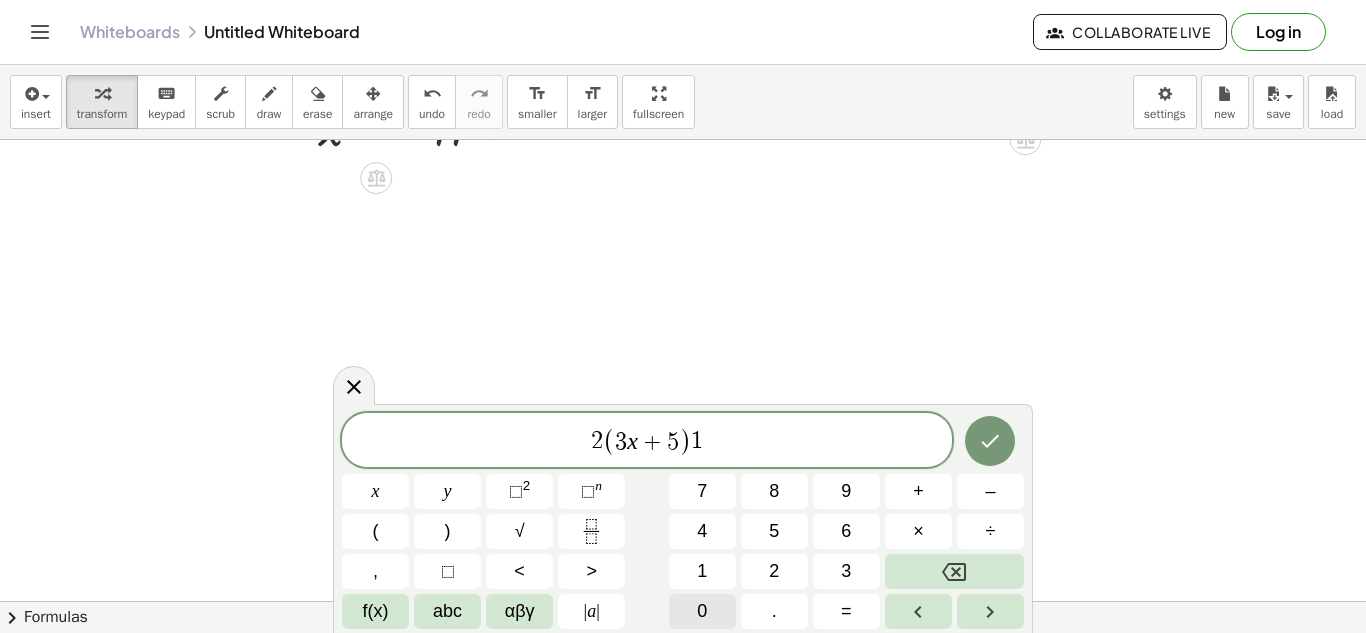 click on "0" at bounding box center [702, 611] 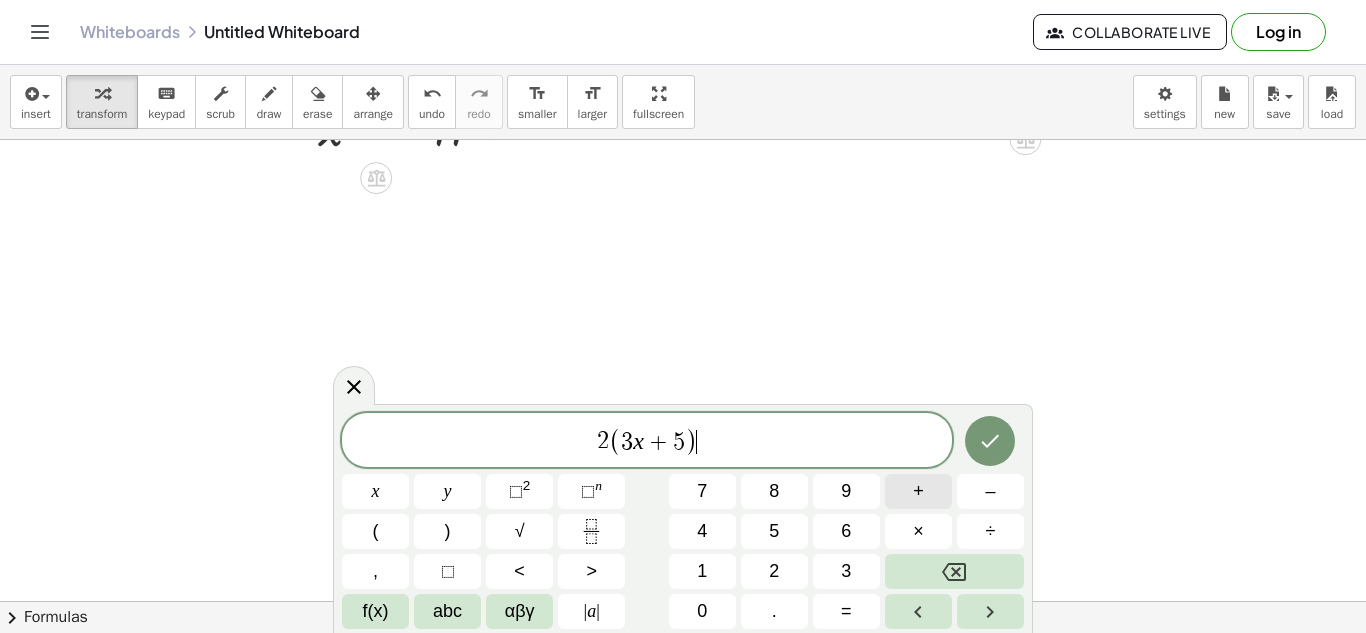 click on "+" at bounding box center [918, 491] 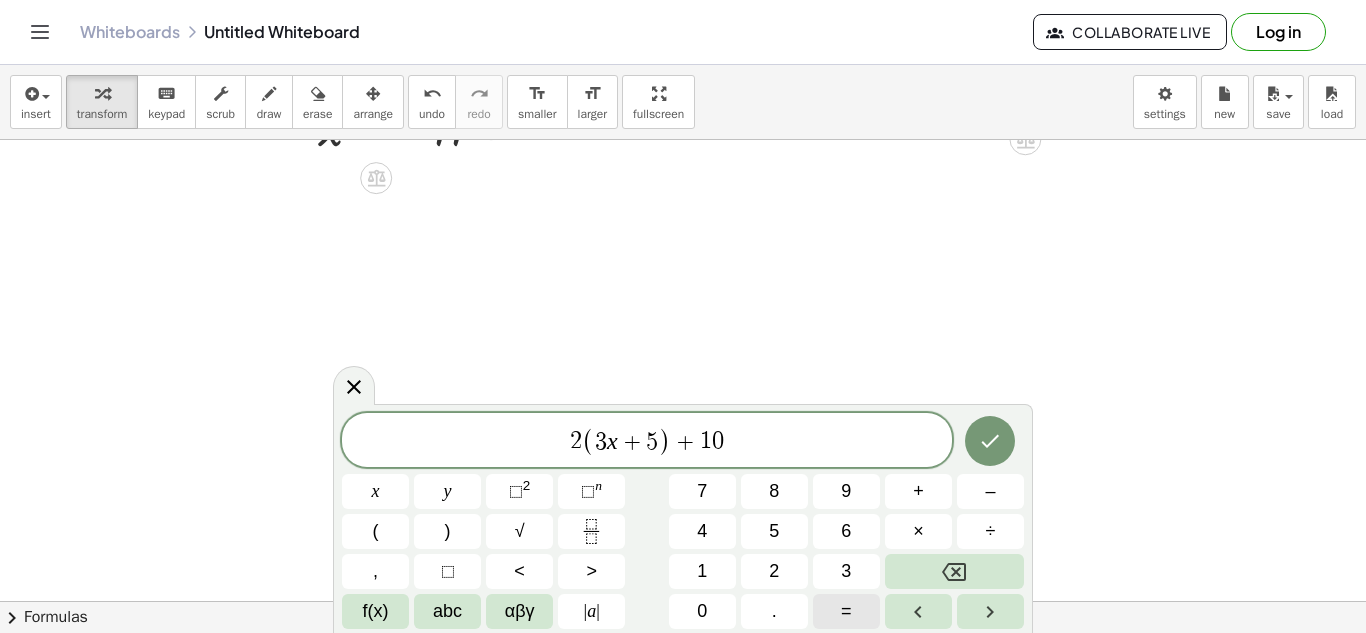 click on "=" at bounding box center (846, 611) 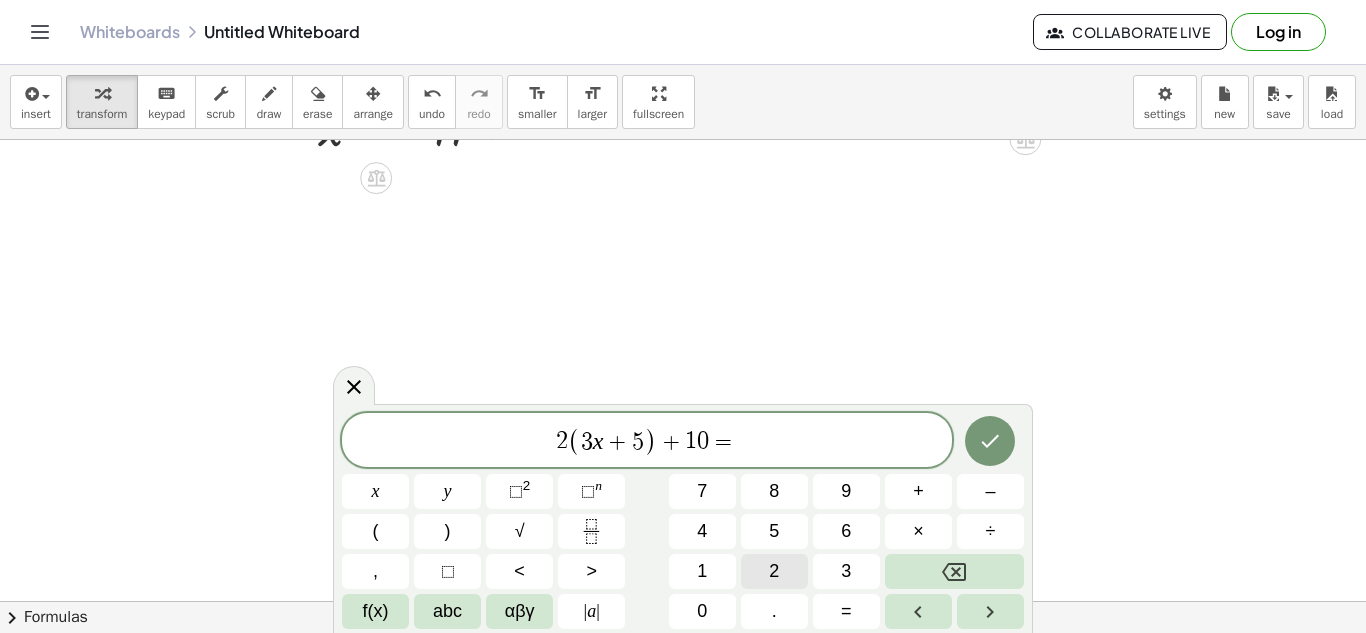 click on "2" at bounding box center [774, 571] 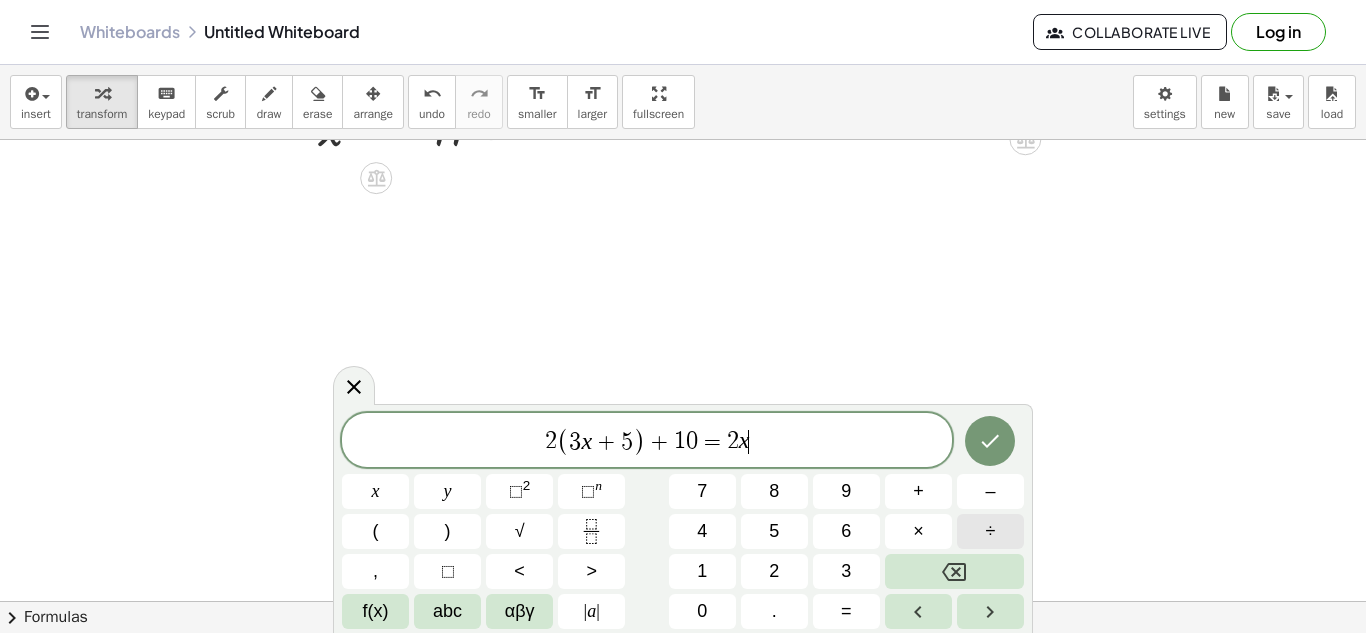 click on "÷" at bounding box center (991, 531) 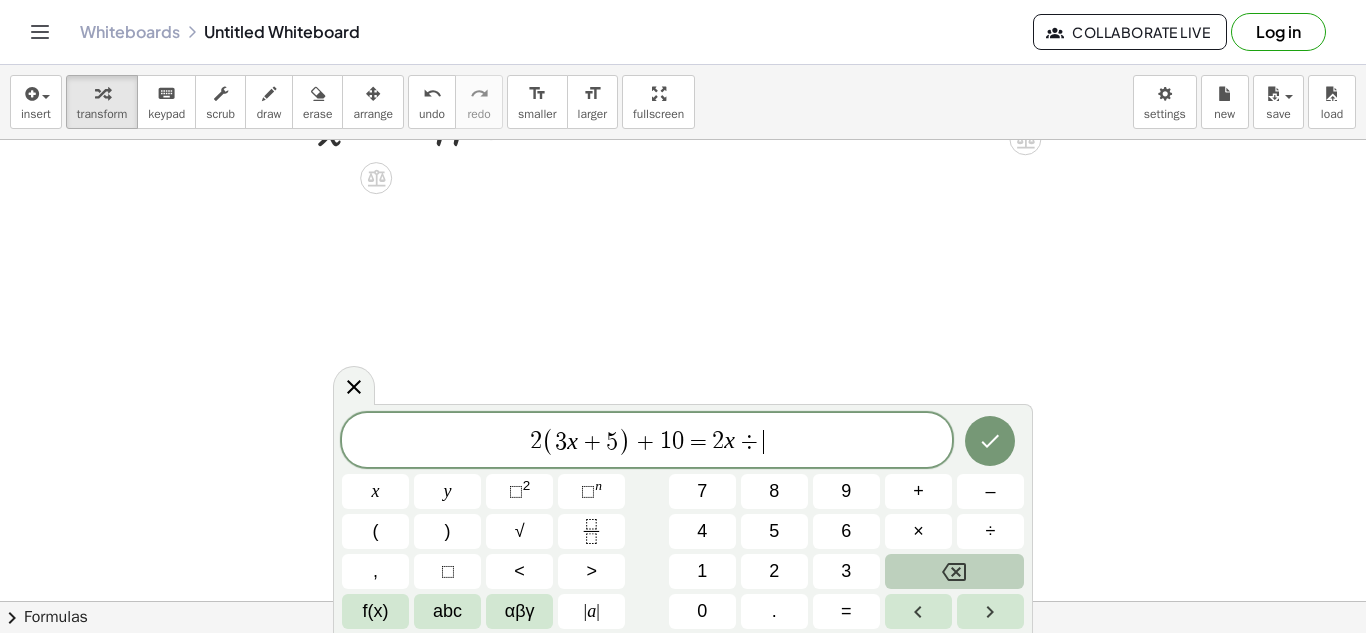click 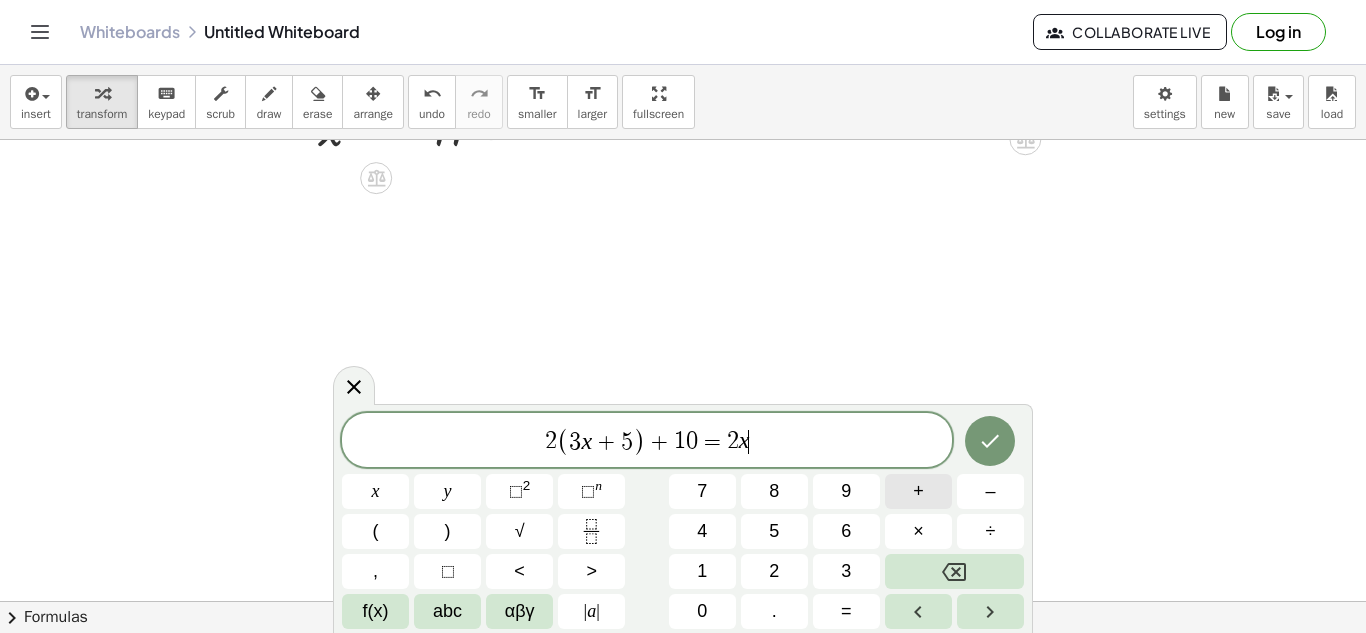 click on "+" at bounding box center (918, 491) 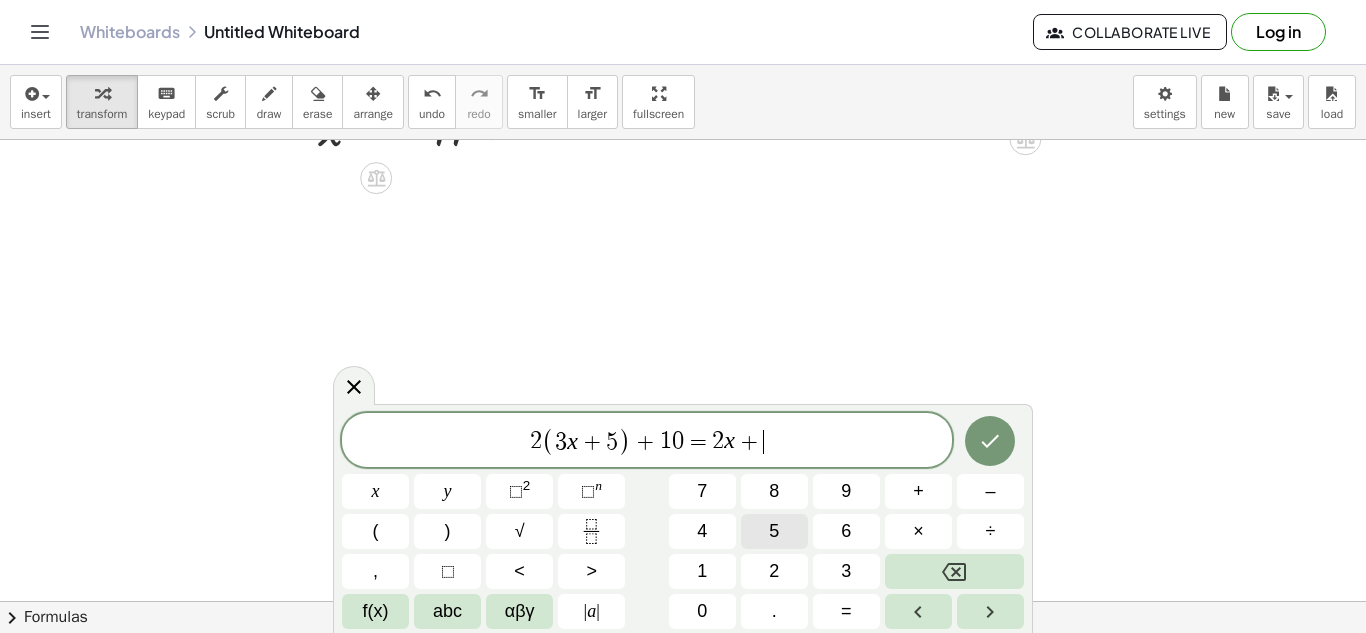 click on "5" at bounding box center [774, 531] 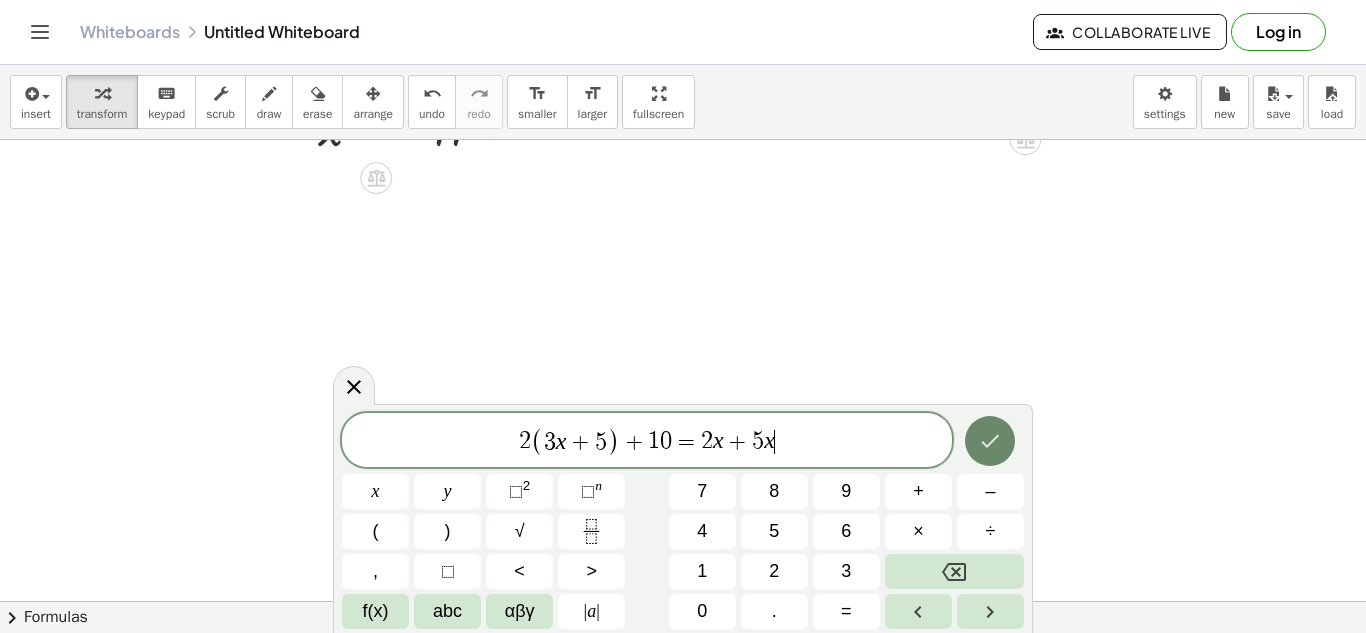 click 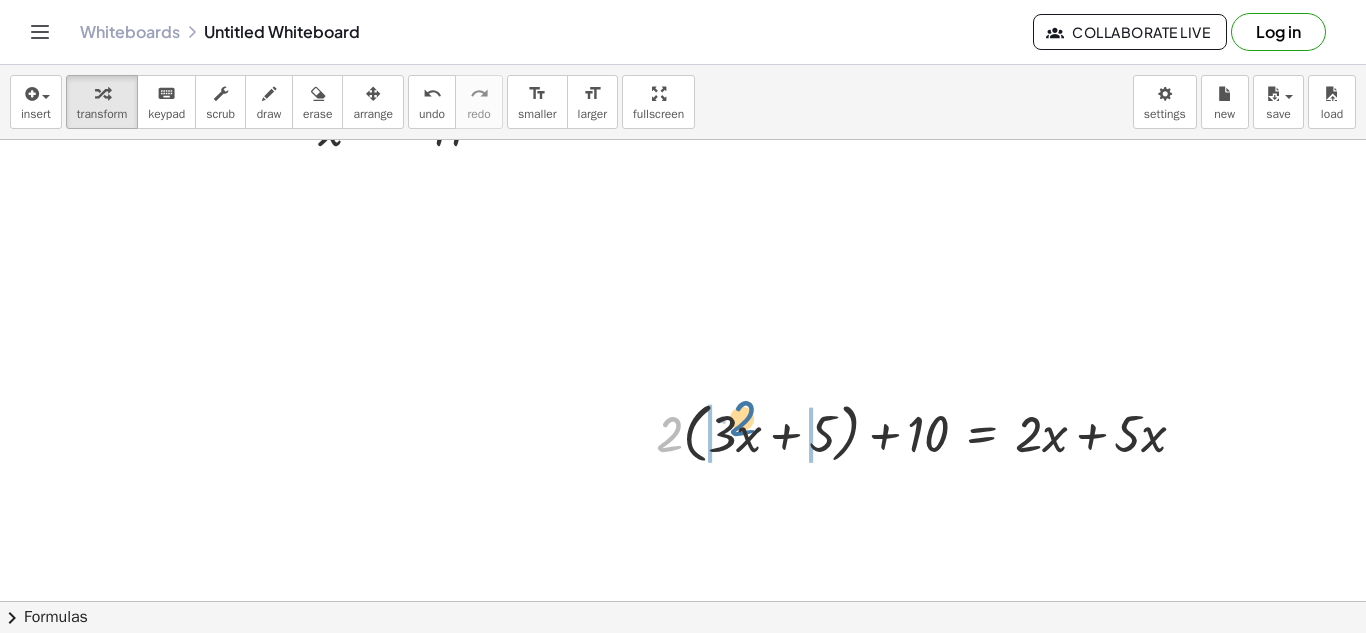 drag, startPoint x: 675, startPoint y: 442, endPoint x: 743, endPoint y: 444, distance: 68.0294 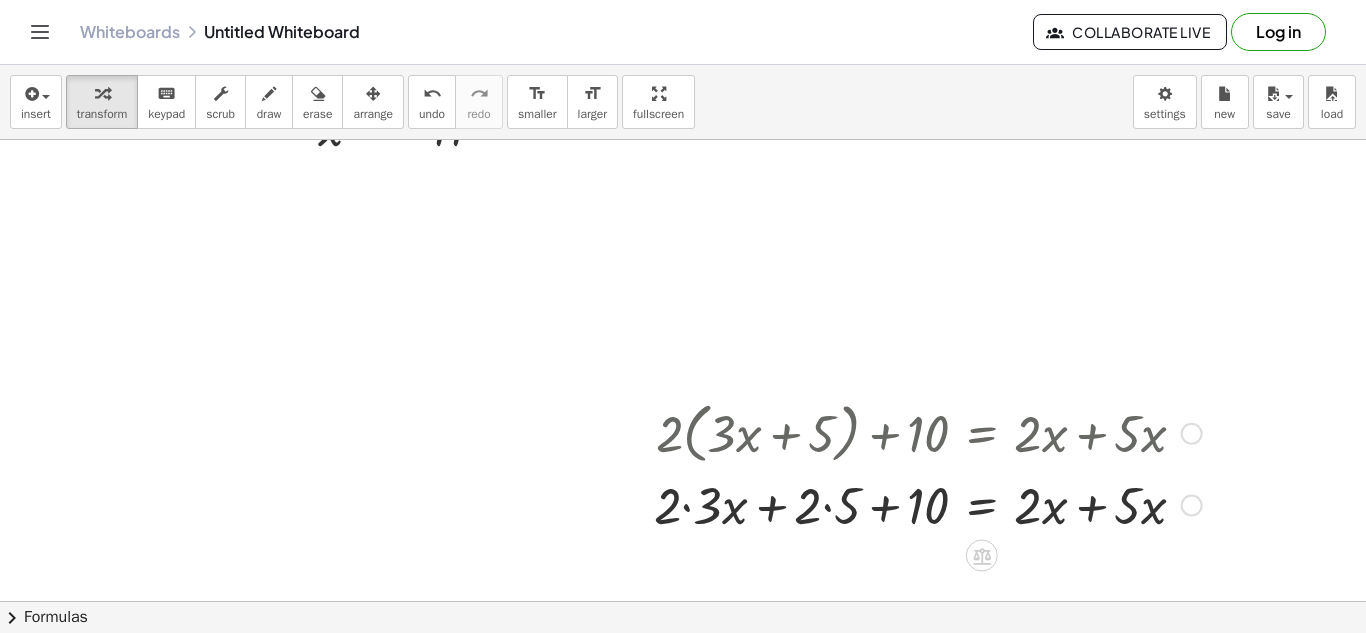 click at bounding box center [928, 504] 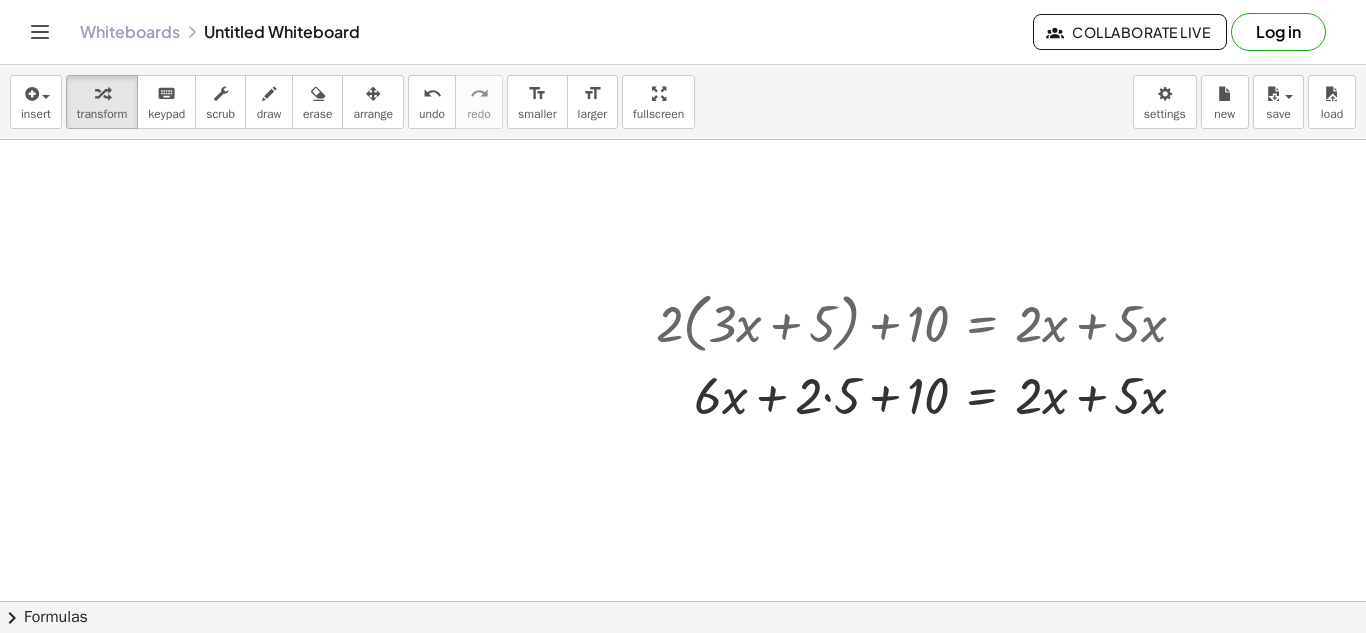 scroll, scrollTop: 989, scrollLeft: 0, axis: vertical 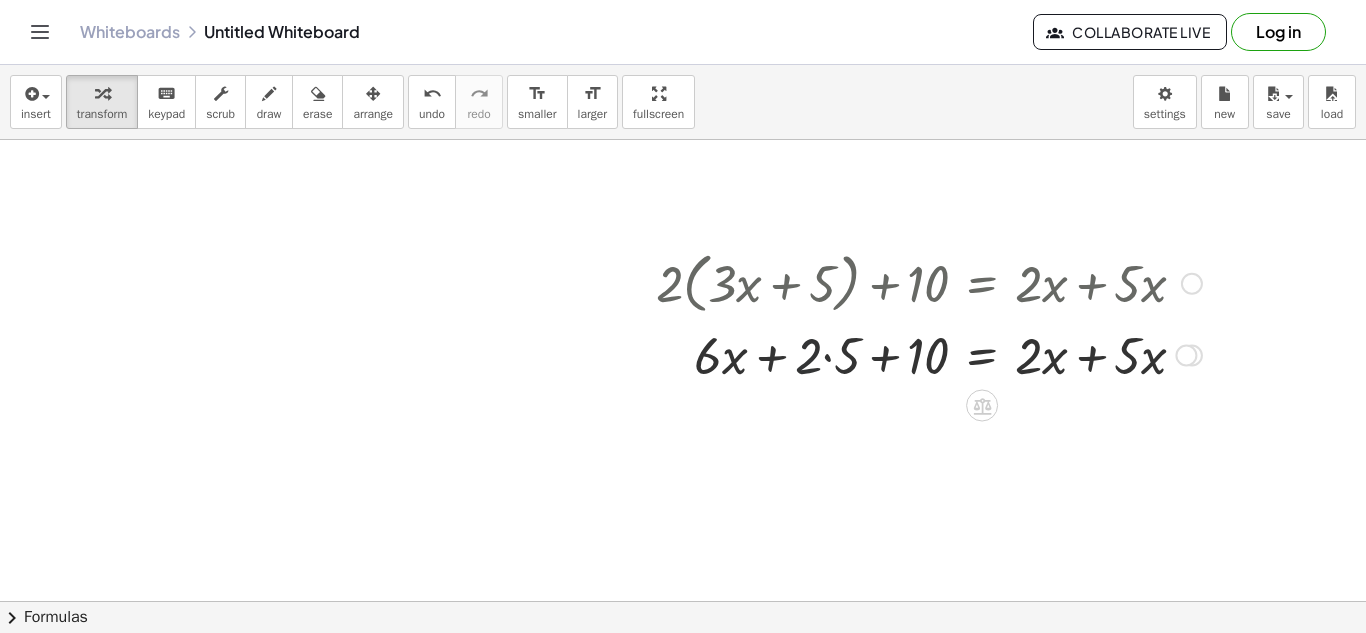 click at bounding box center (929, 354) 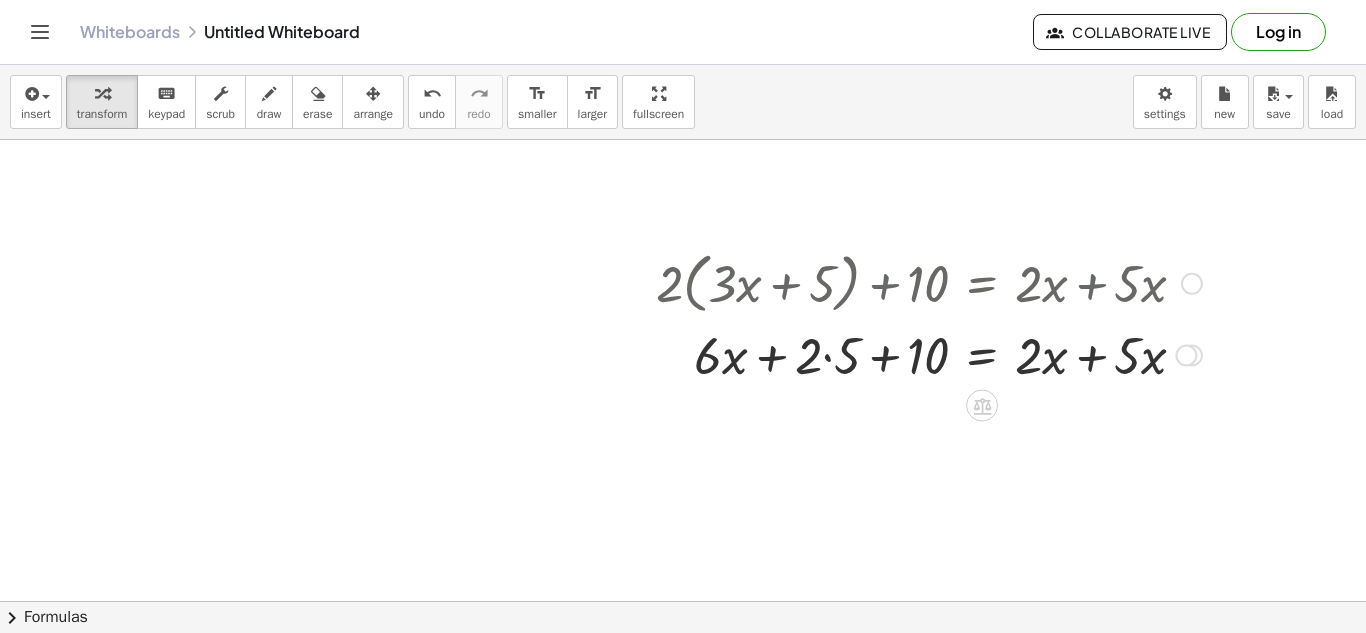 click at bounding box center (929, 354) 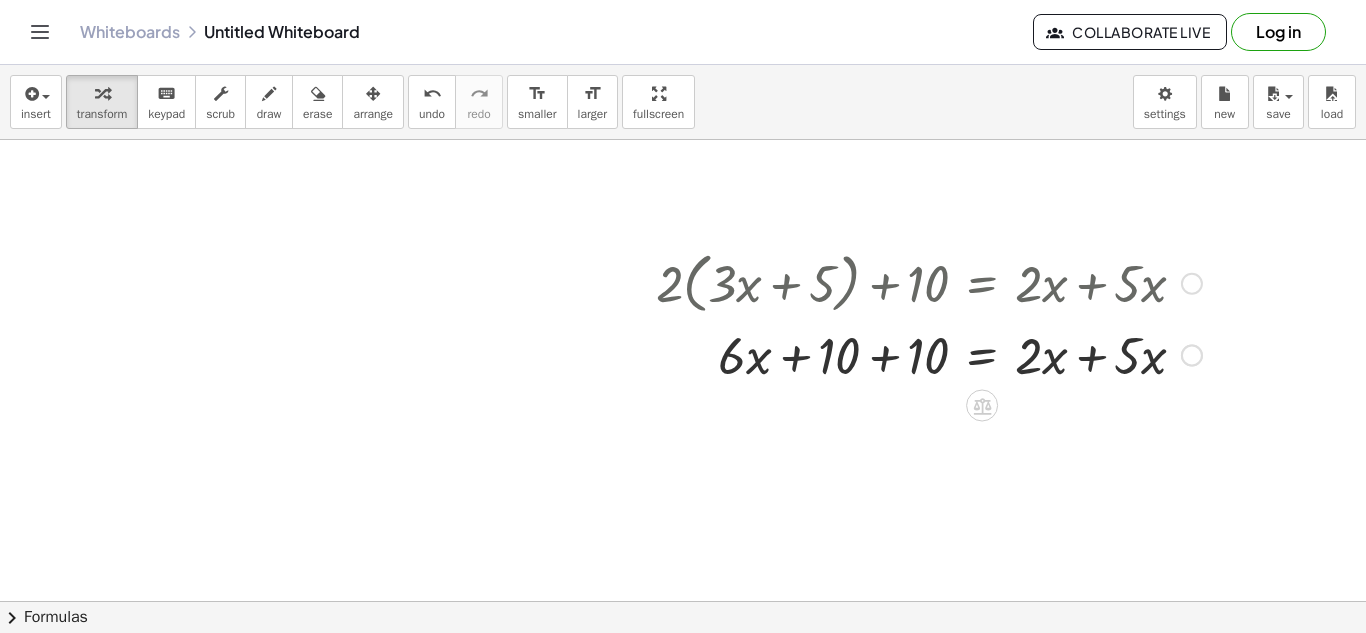 click at bounding box center (929, 354) 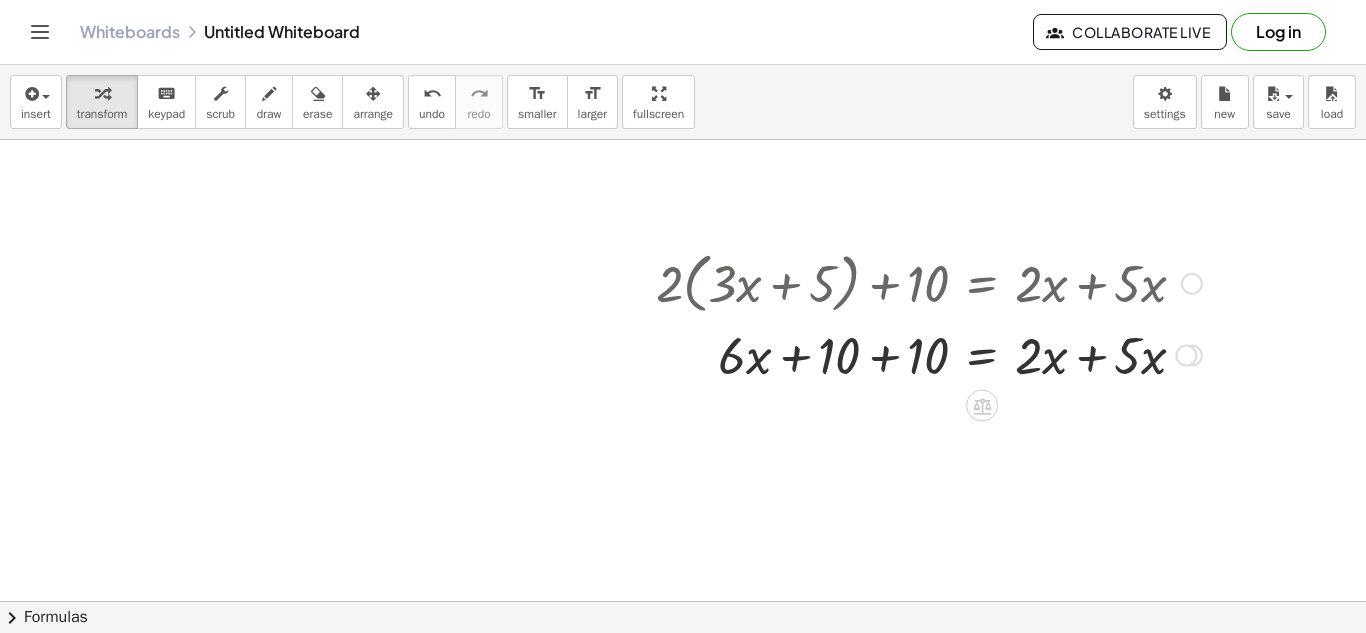 click at bounding box center (929, 354) 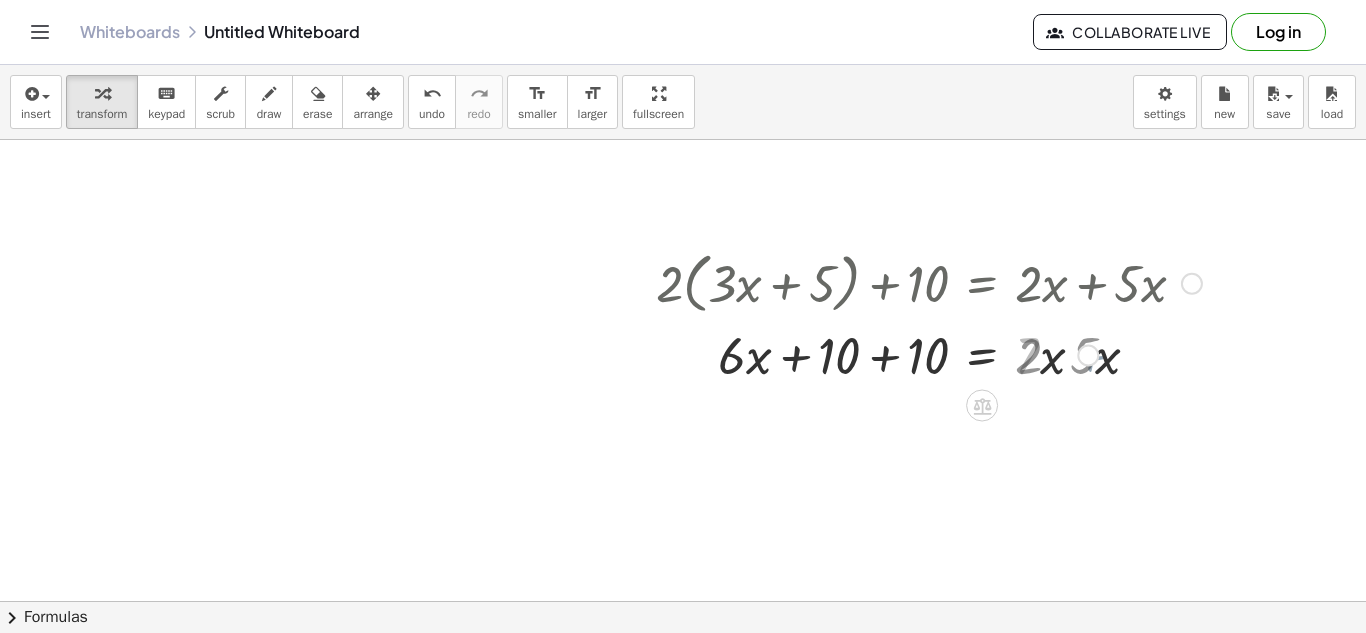 click on "+ · x + + [NUMBER] = + · [NUMBER] · x + · [NUMBER] · x · [NUMBER] [NUMBER] · [NUMBER]" at bounding box center (982, 356) 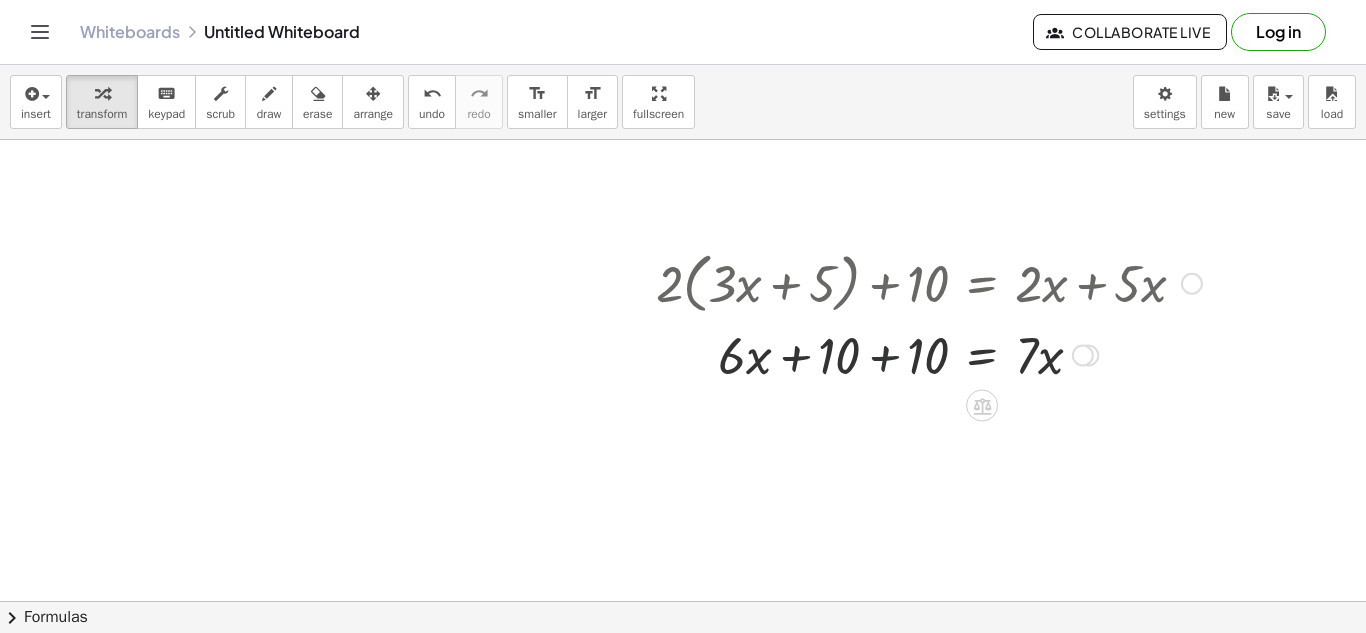 click at bounding box center (929, 354) 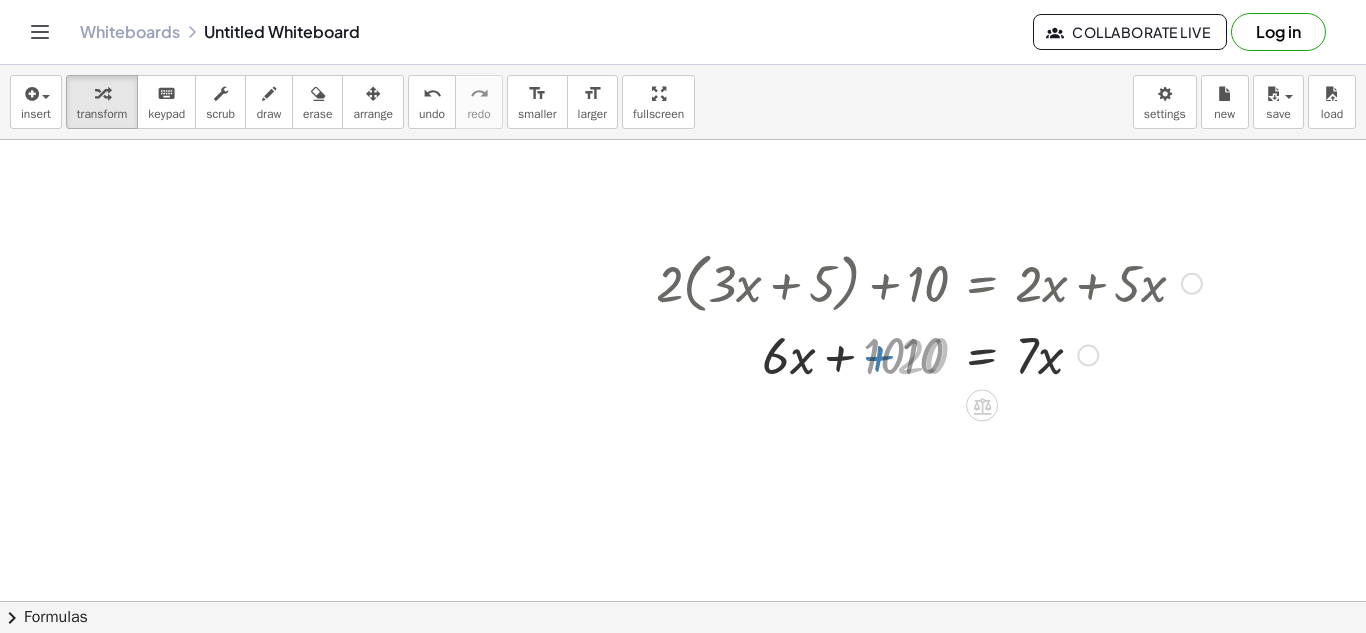 click at bounding box center (929, 354) 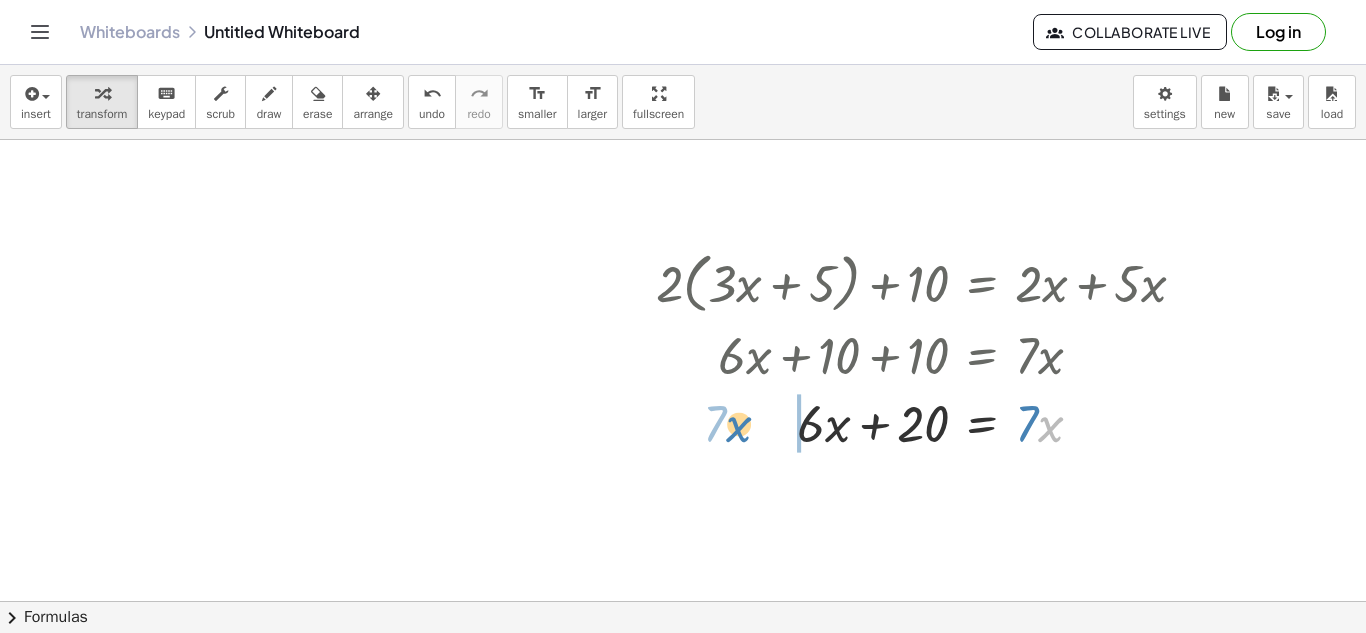 drag, startPoint x: 1044, startPoint y: 431, endPoint x: 751, endPoint y: 433, distance: 293.00684 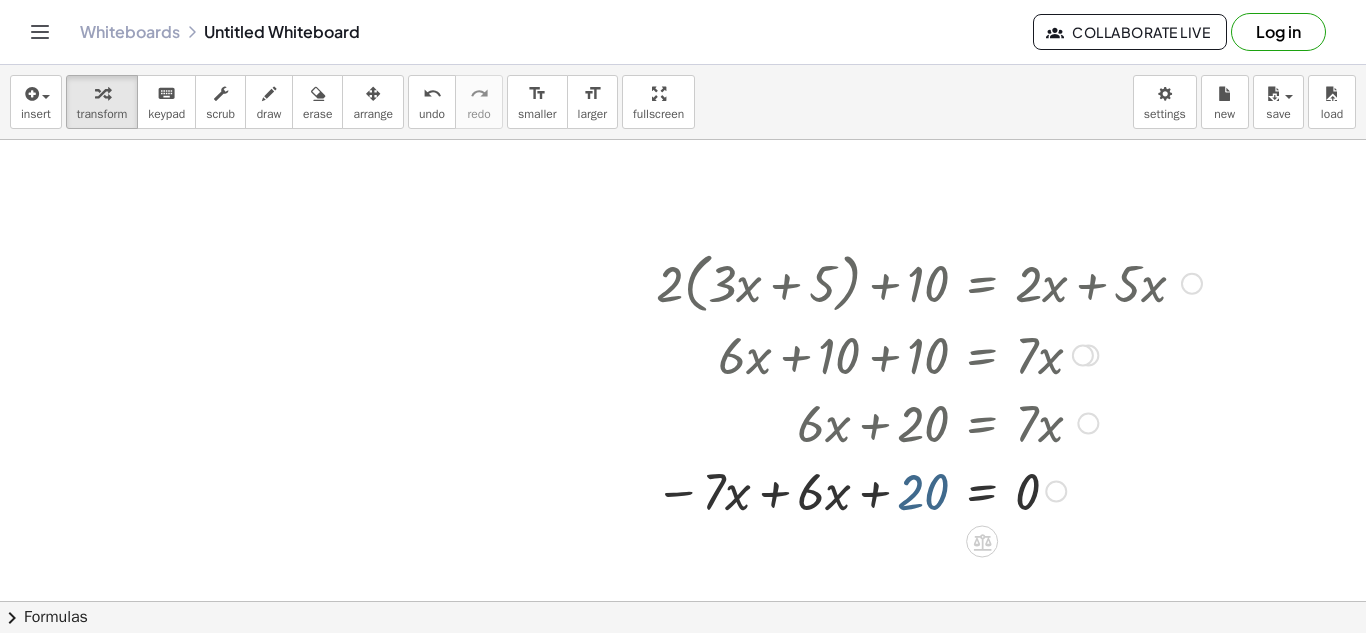 click at bounding box center (928, 490) 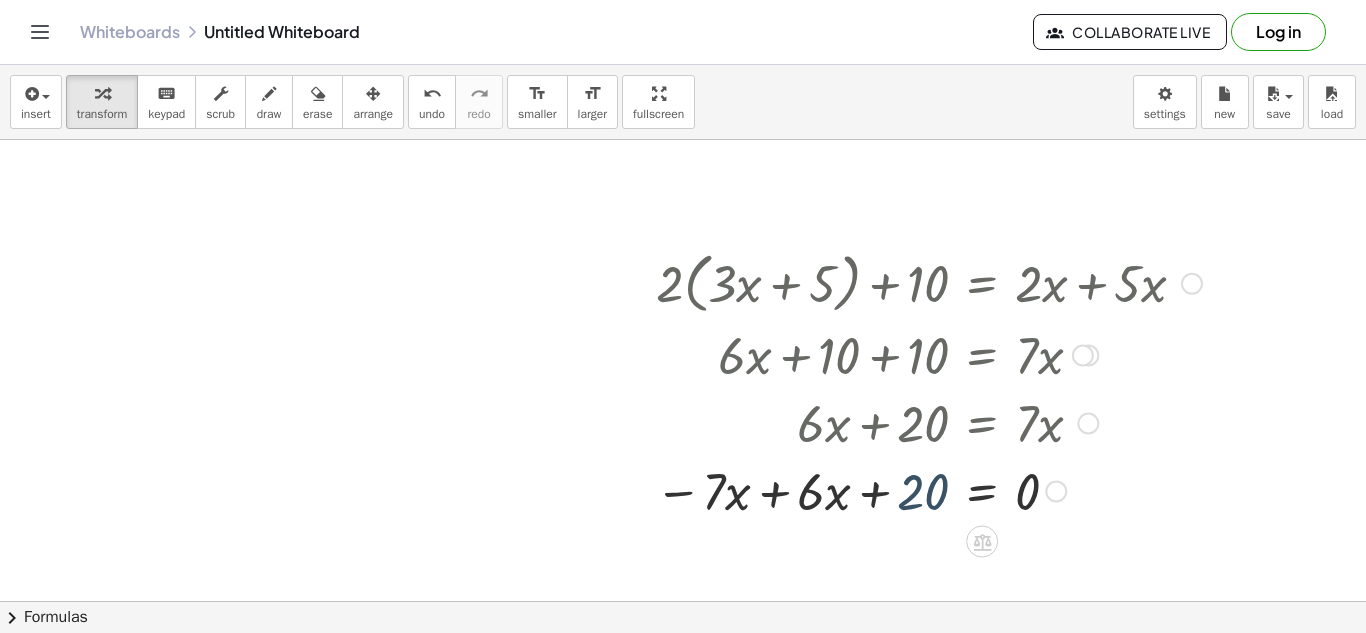 click at bounding box center (928, 490) 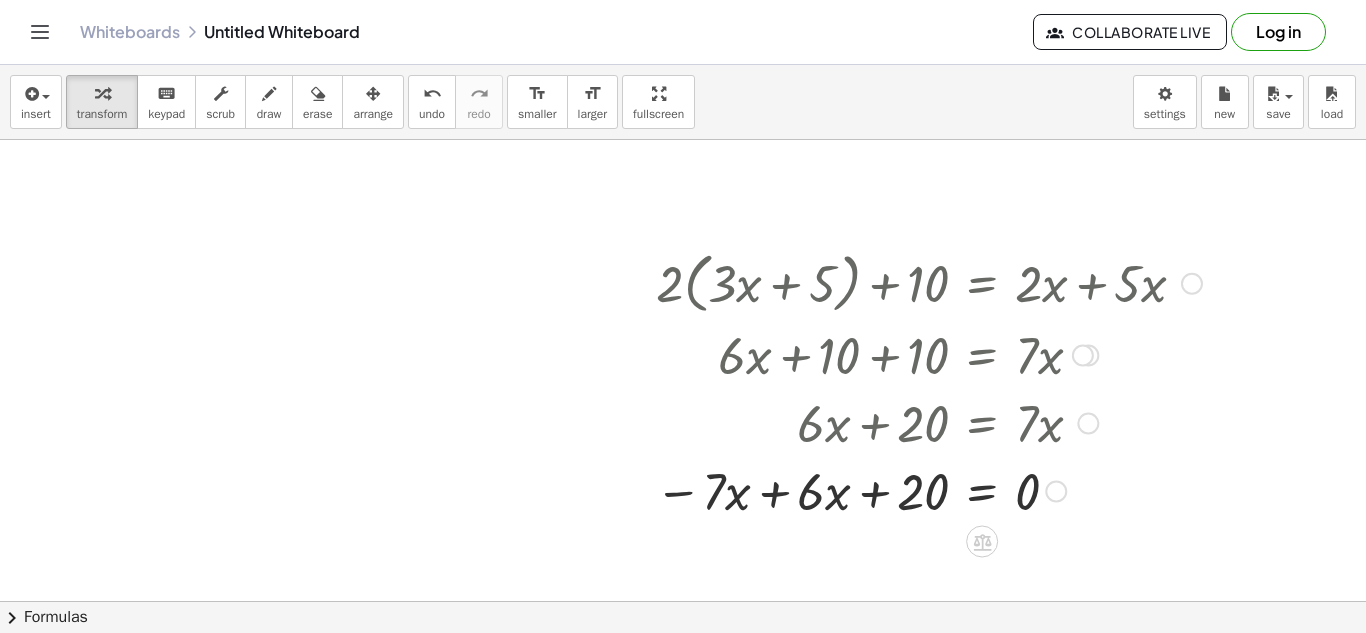 click at bounding box center [928, 490] 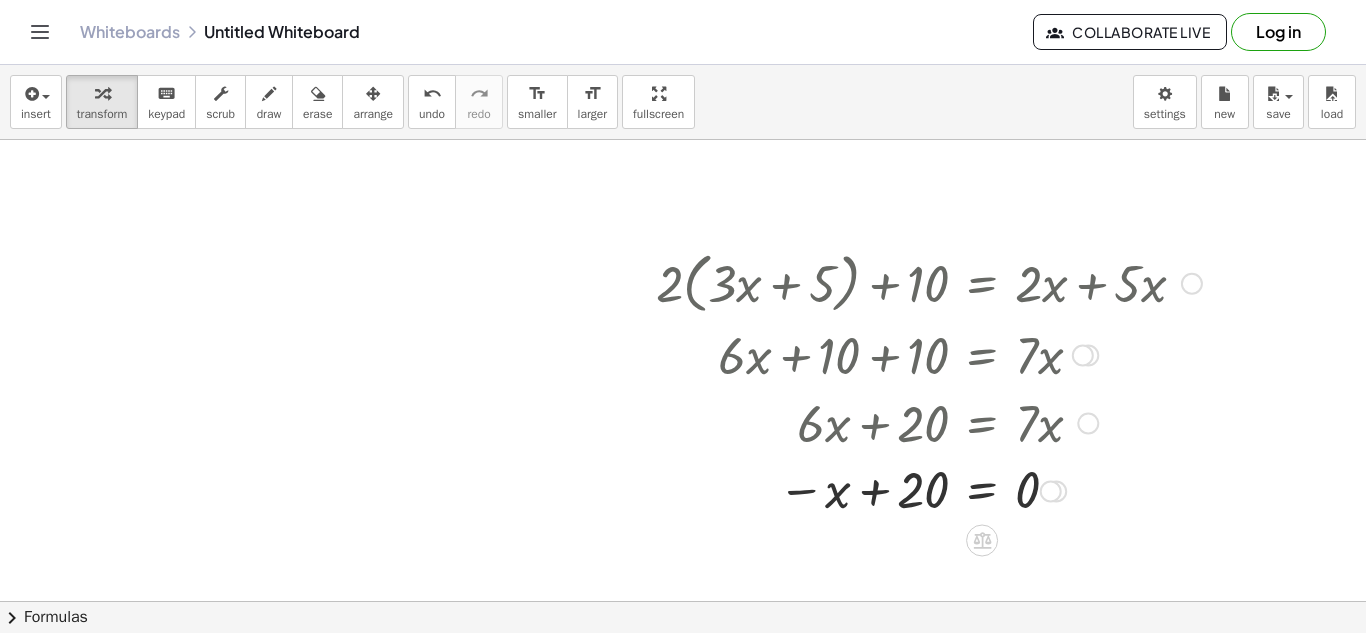 click at bounding box center (929, 490) 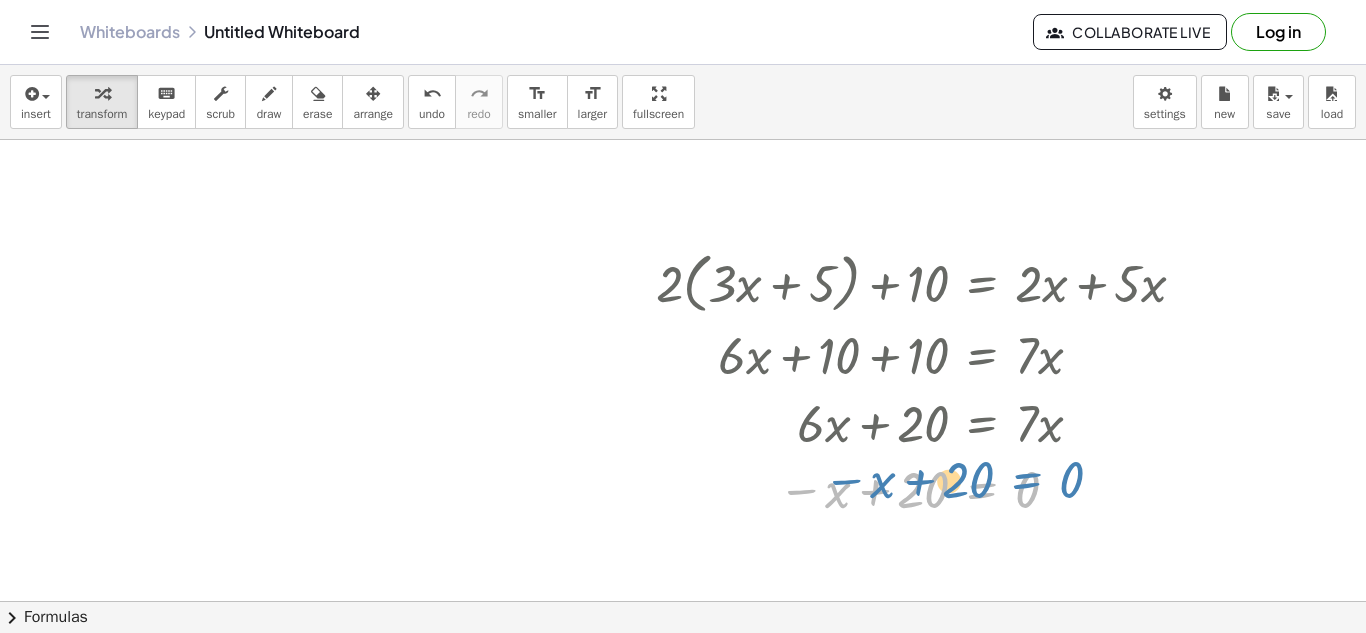 click at bounding box center [929, 490] 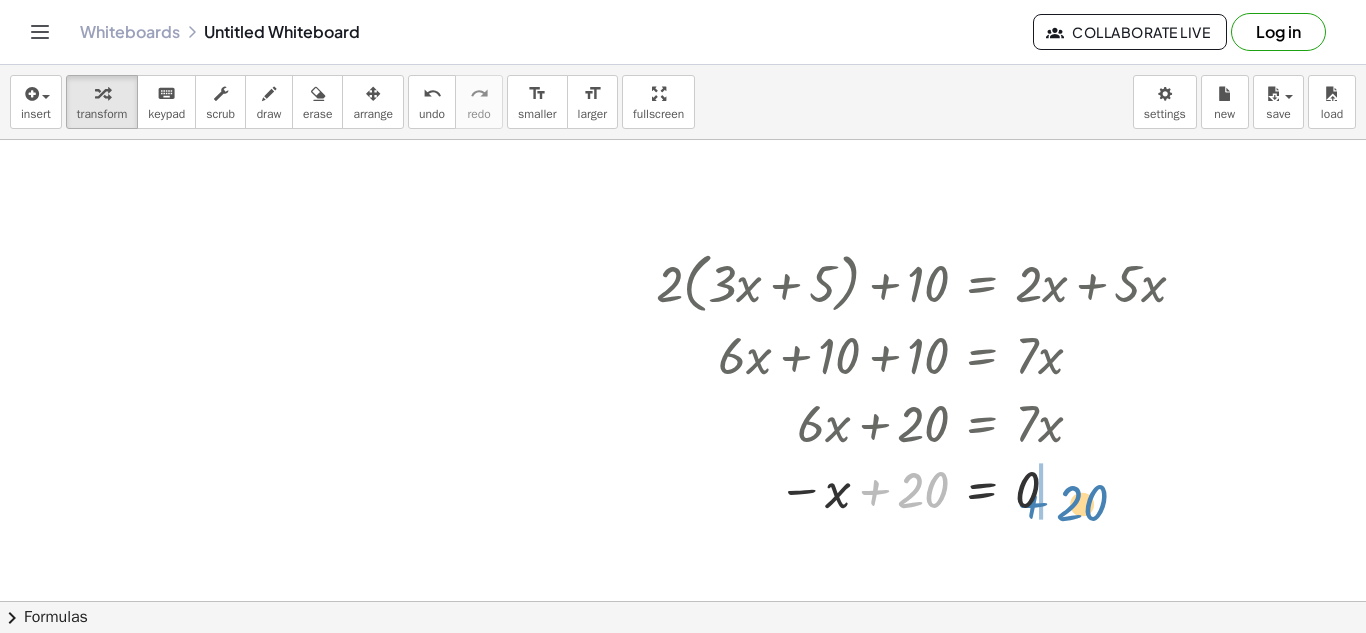 drag, startPoint x: 919, startPoint y: 481, endPoint x: 1083, endPoint y: 486, distance: 164.0762 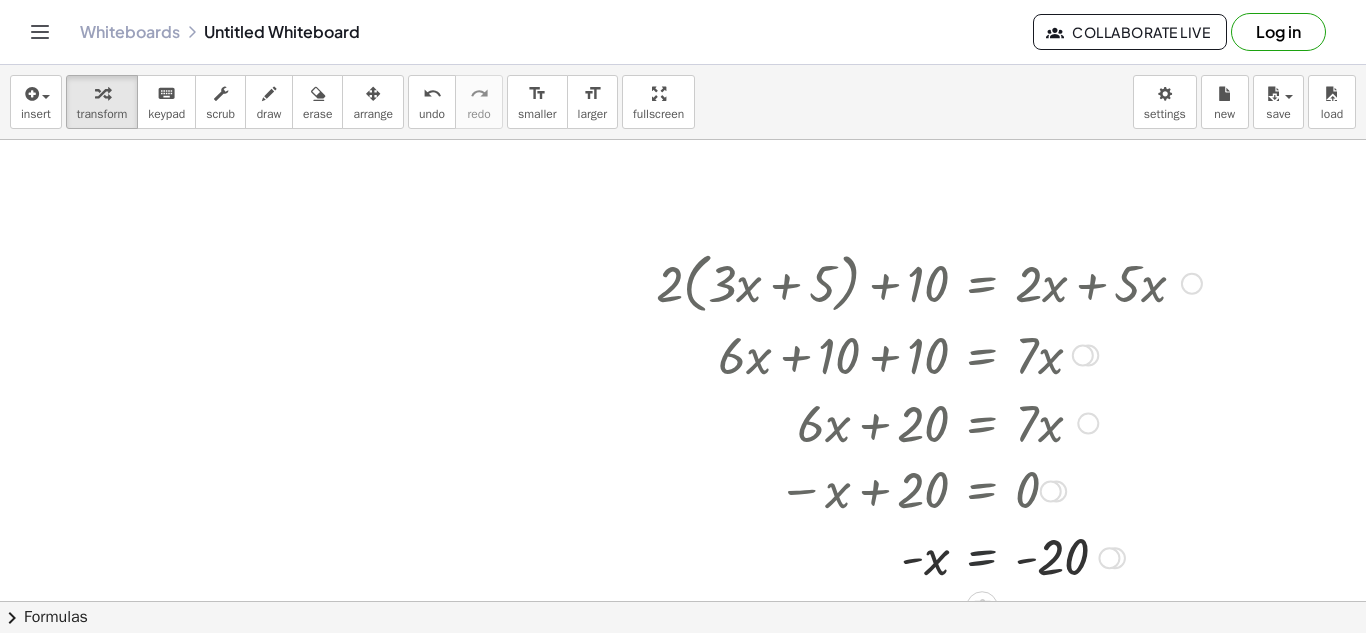 click at bounding box center (929, 557) 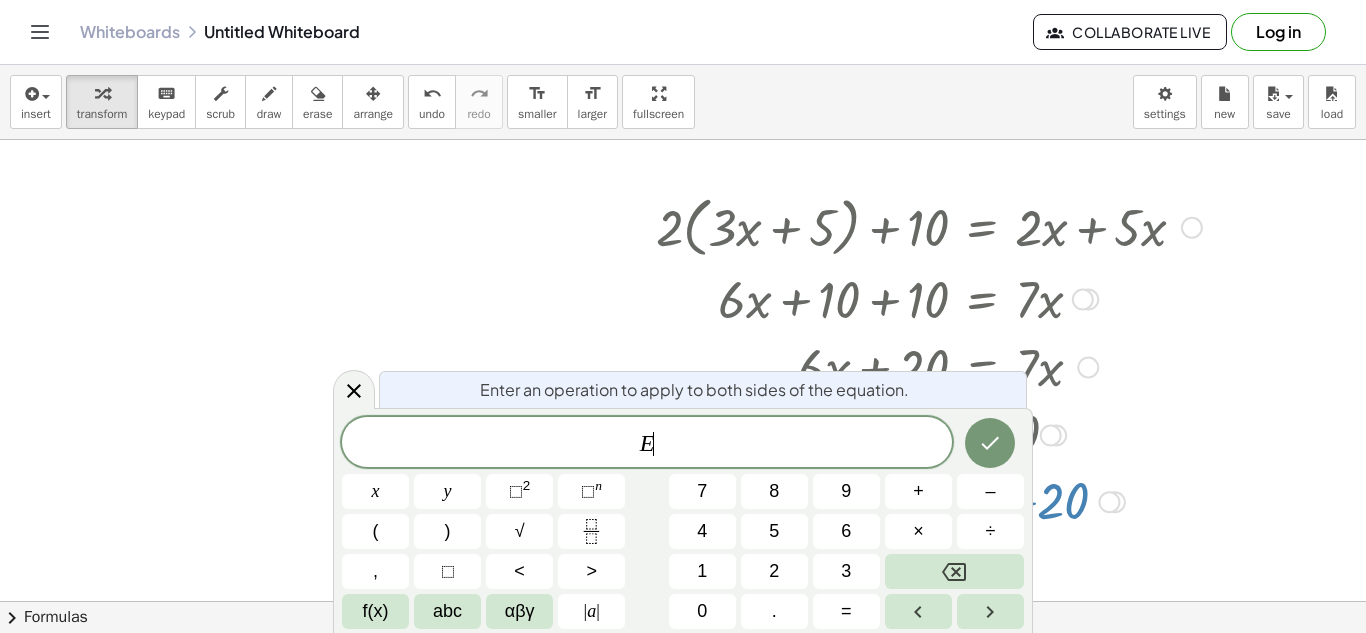 scroll, scrollTop: 1077, scrollLeft: 0, axis: vertical 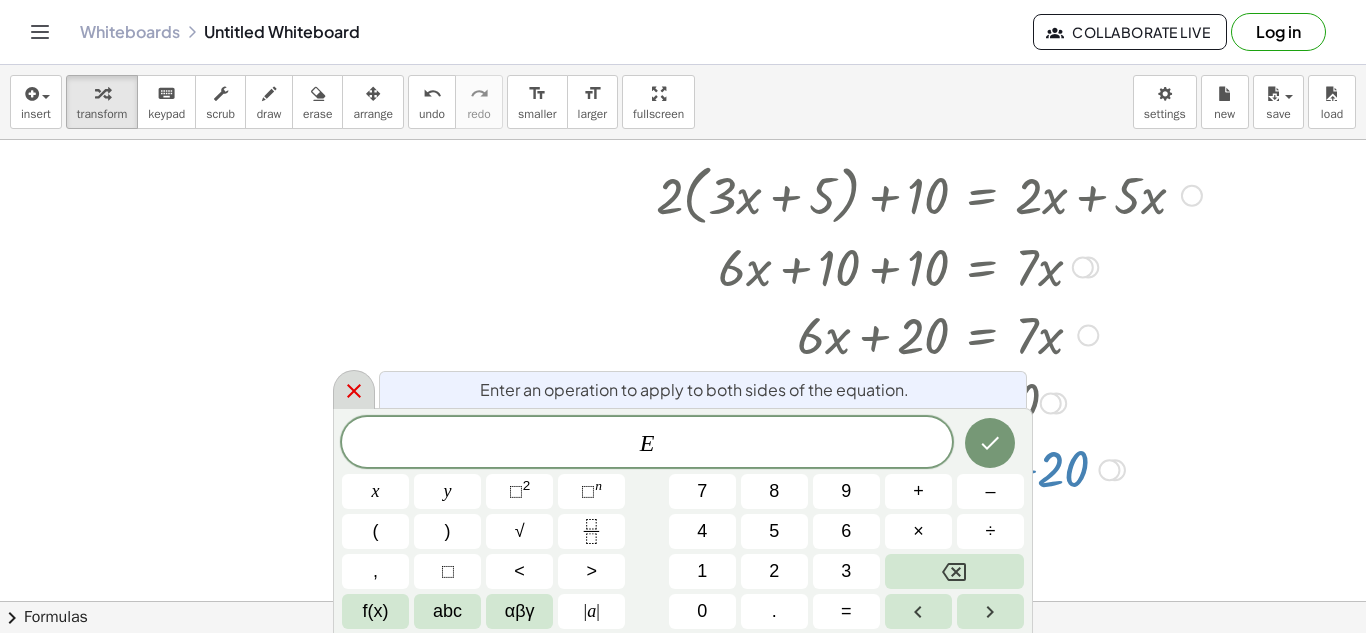 click at bounding box center (354, 389) 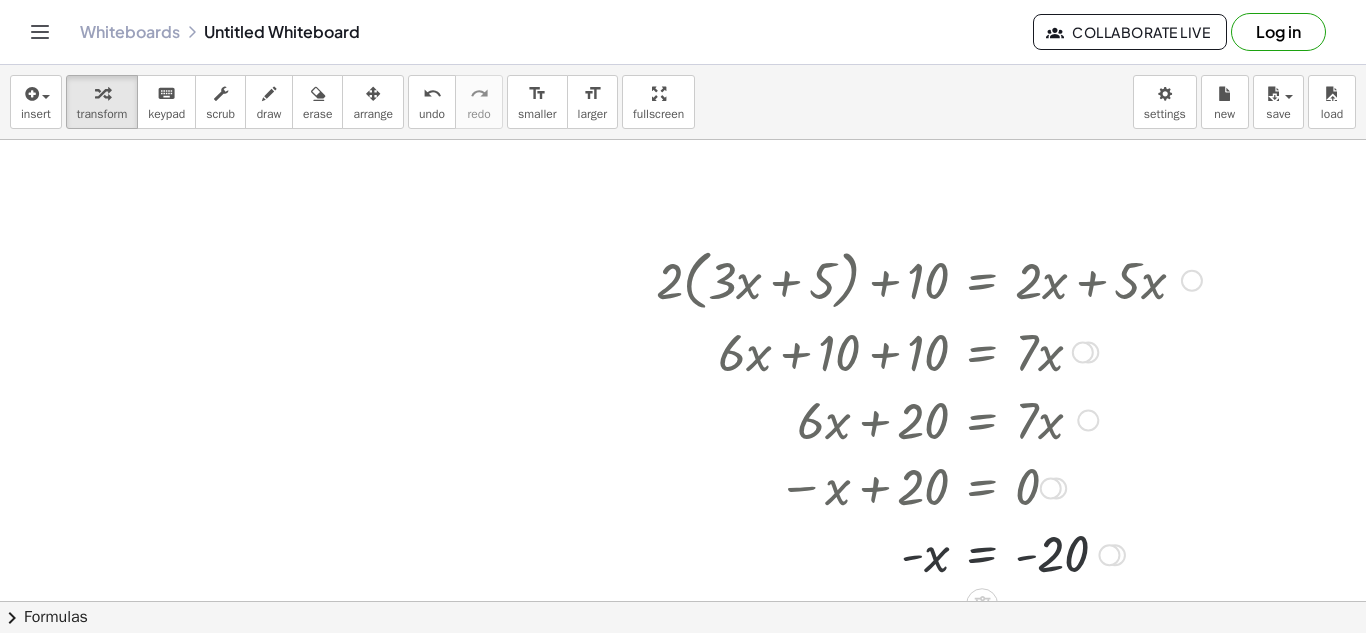 scroll, scrollTop: 989, scrollLeft: 0, axis: vertical 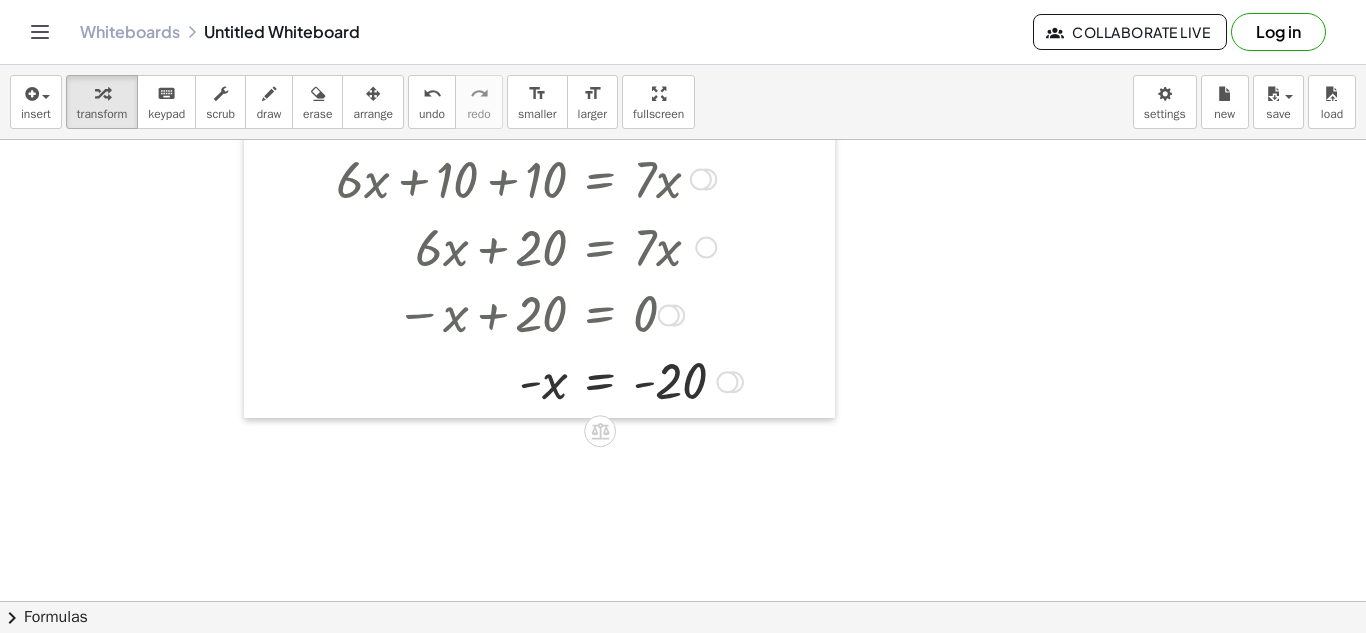 click at bounding box center [259, 240] 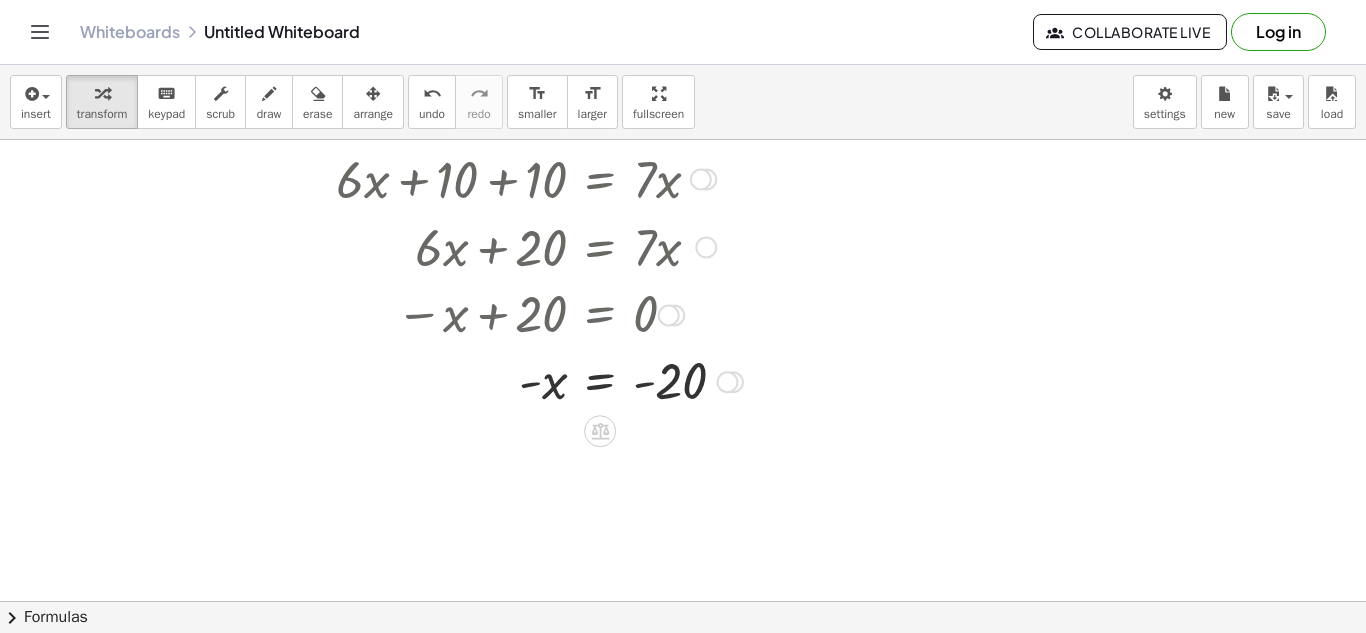 click at bounding box center [547, 381] 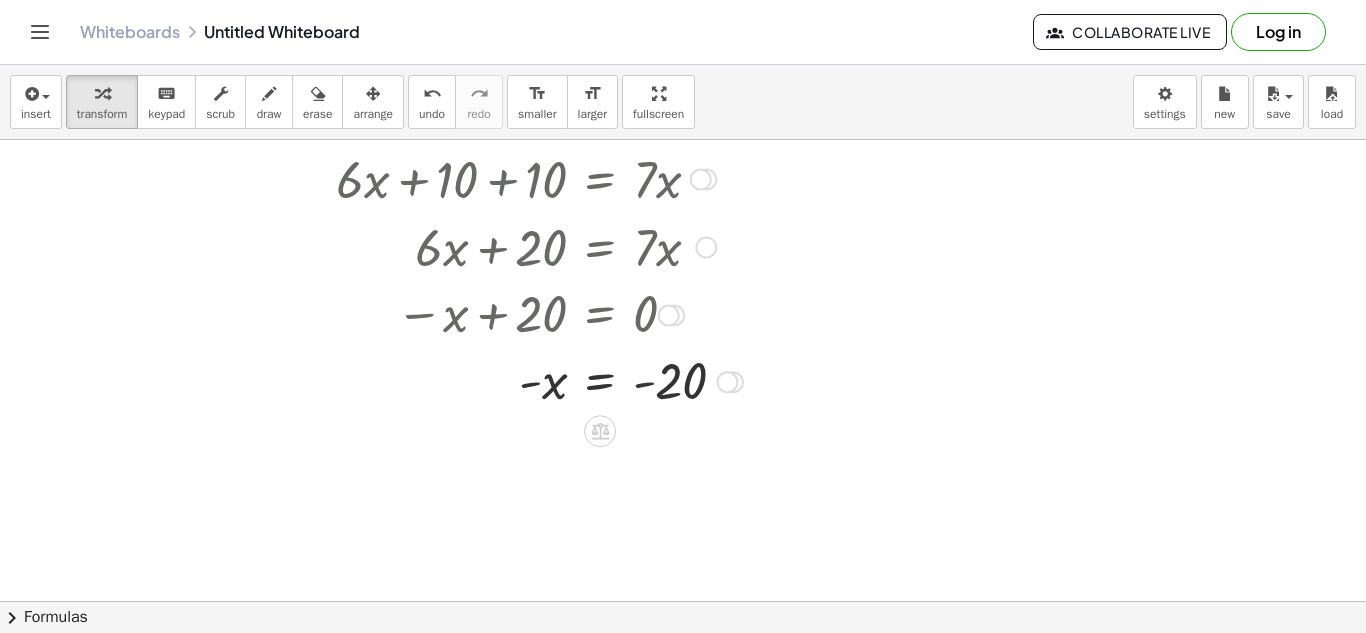 click at bounding box center [547, 381] 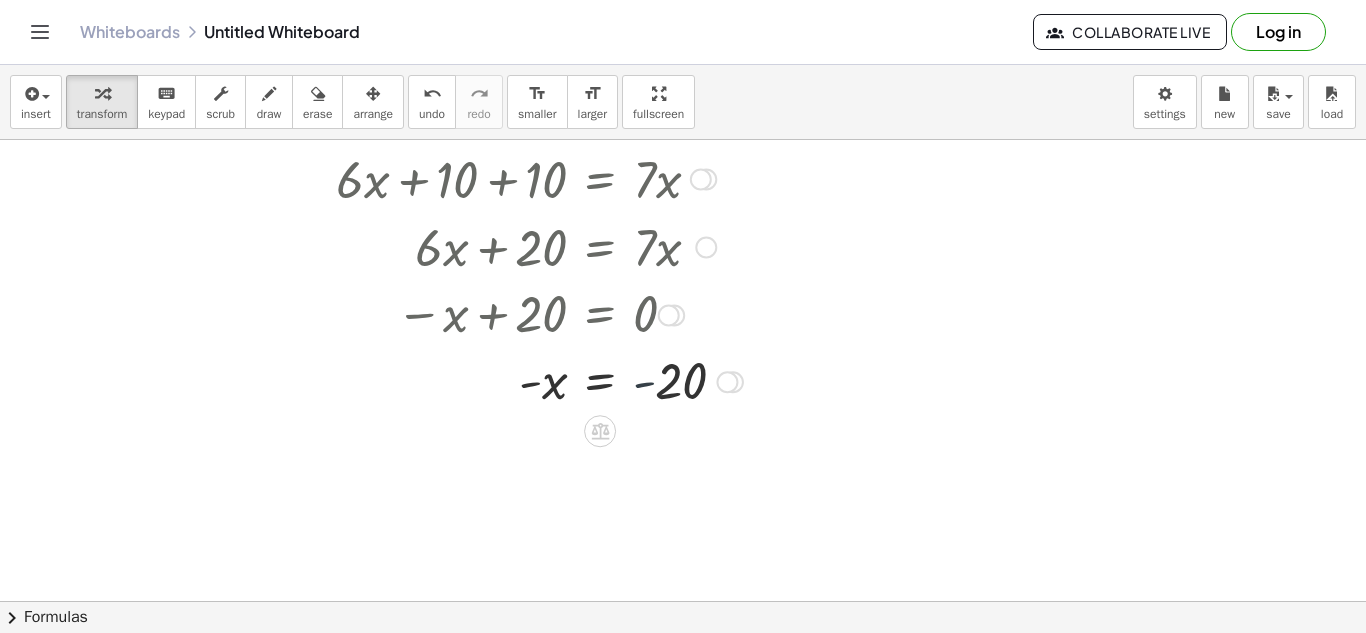 click at bounding box center [547, 381] 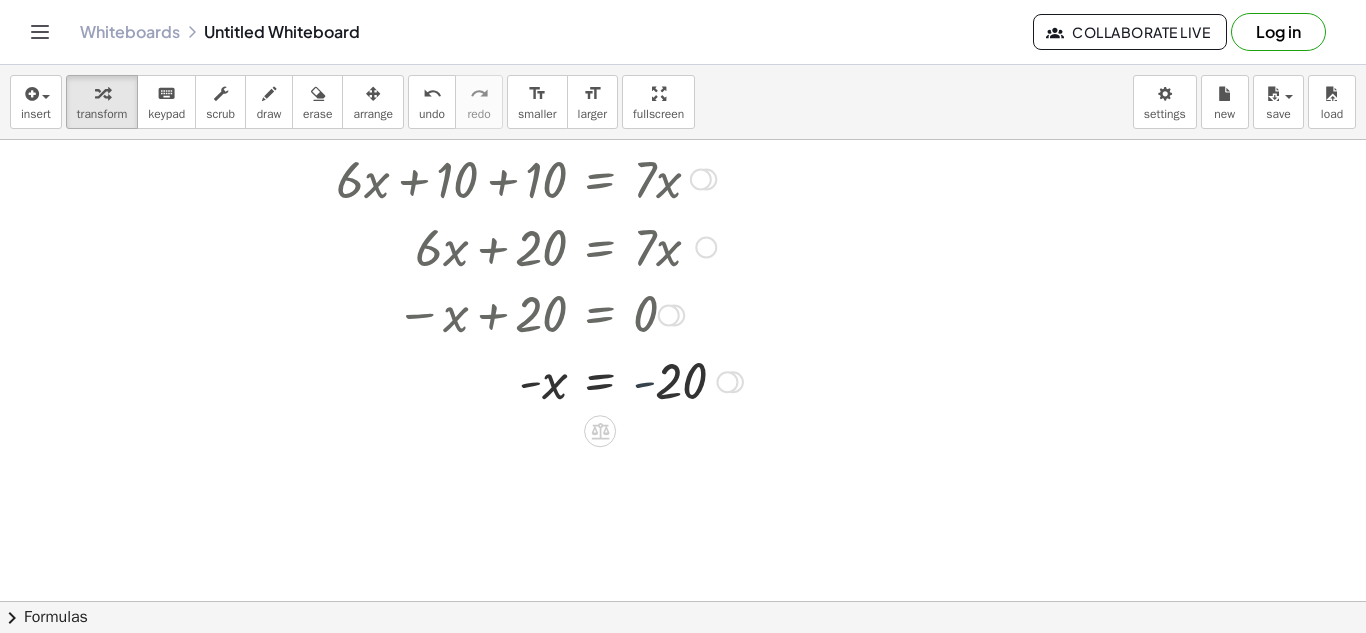 click at bounding box center (547, 381) 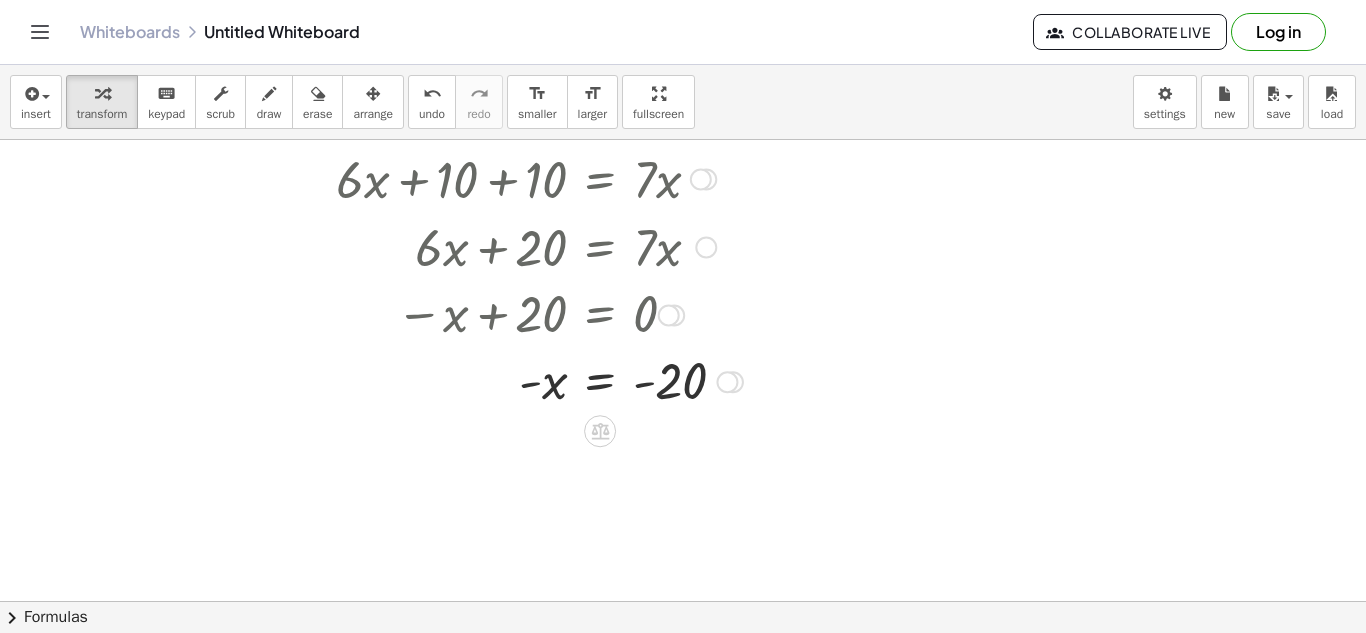 click at bounding box center (547, 381) 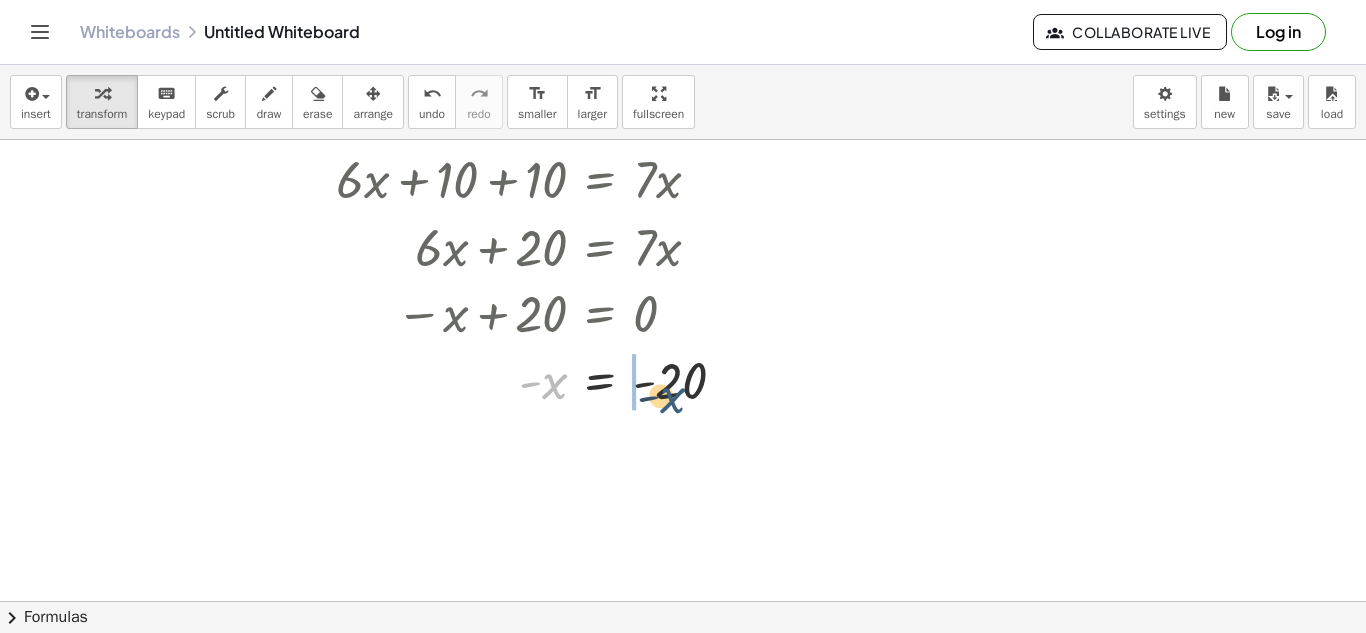 drag, startPoint x: 549, startPoint y: 381, endPoint x: 666, endPoint y: 387, distance: 117.15375 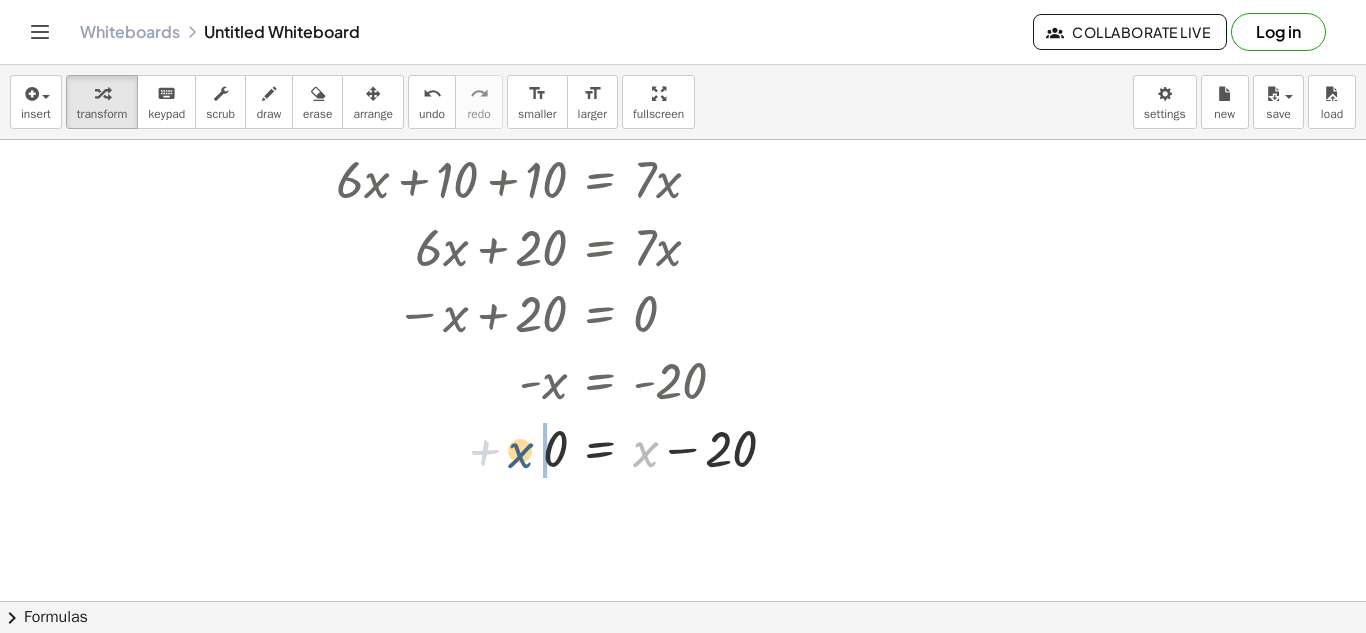 drag, startPoint x: 639, startPoint y: 450, endPoint x: 515, endPoint y: 450, distance: 124 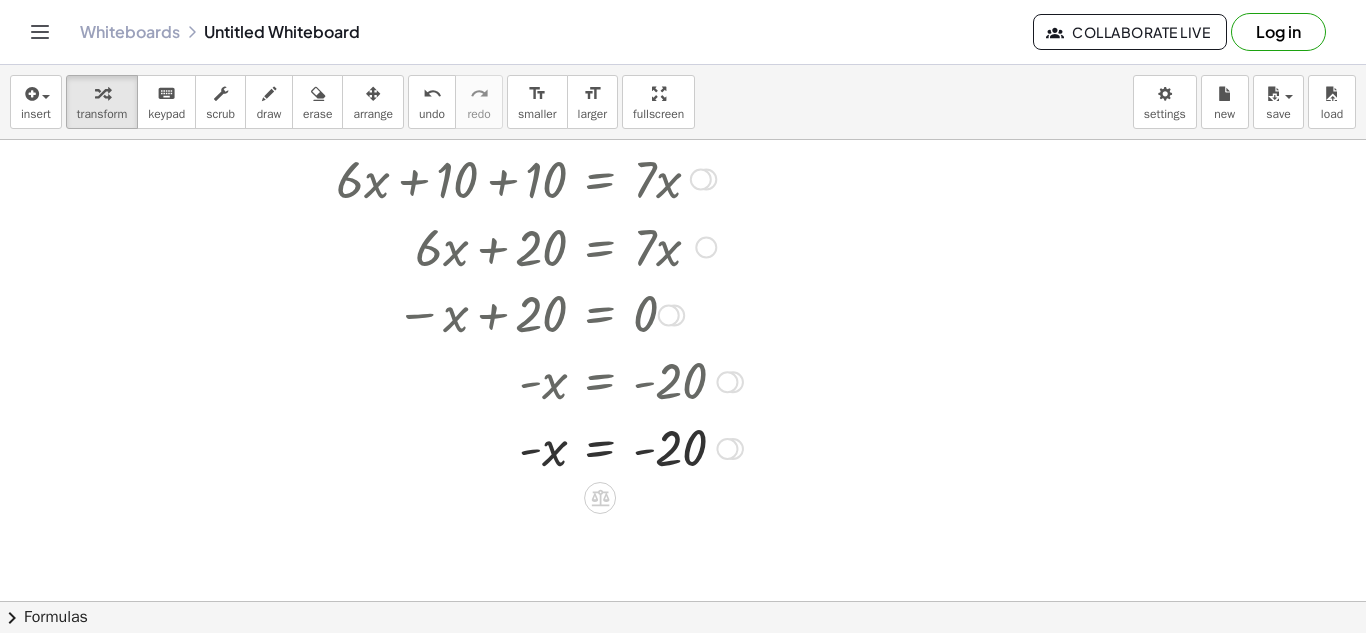 click at bounding box center (547, 447) 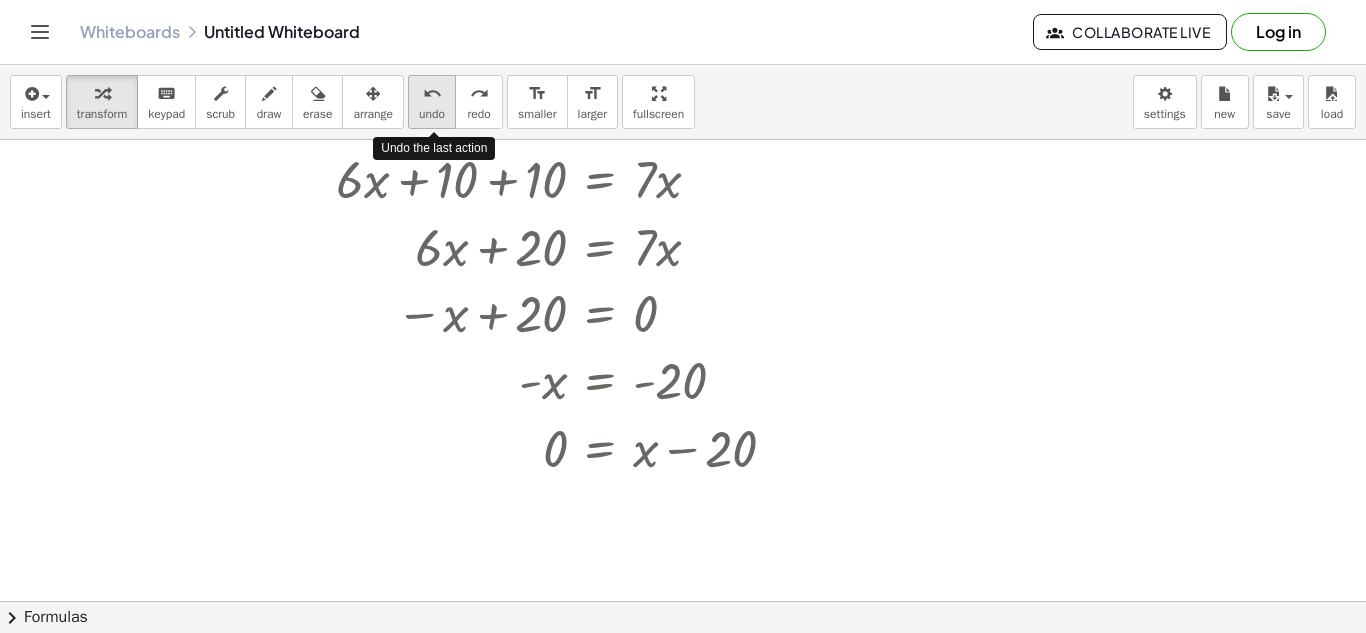 click on "undo" at bounding box center (432, 114) 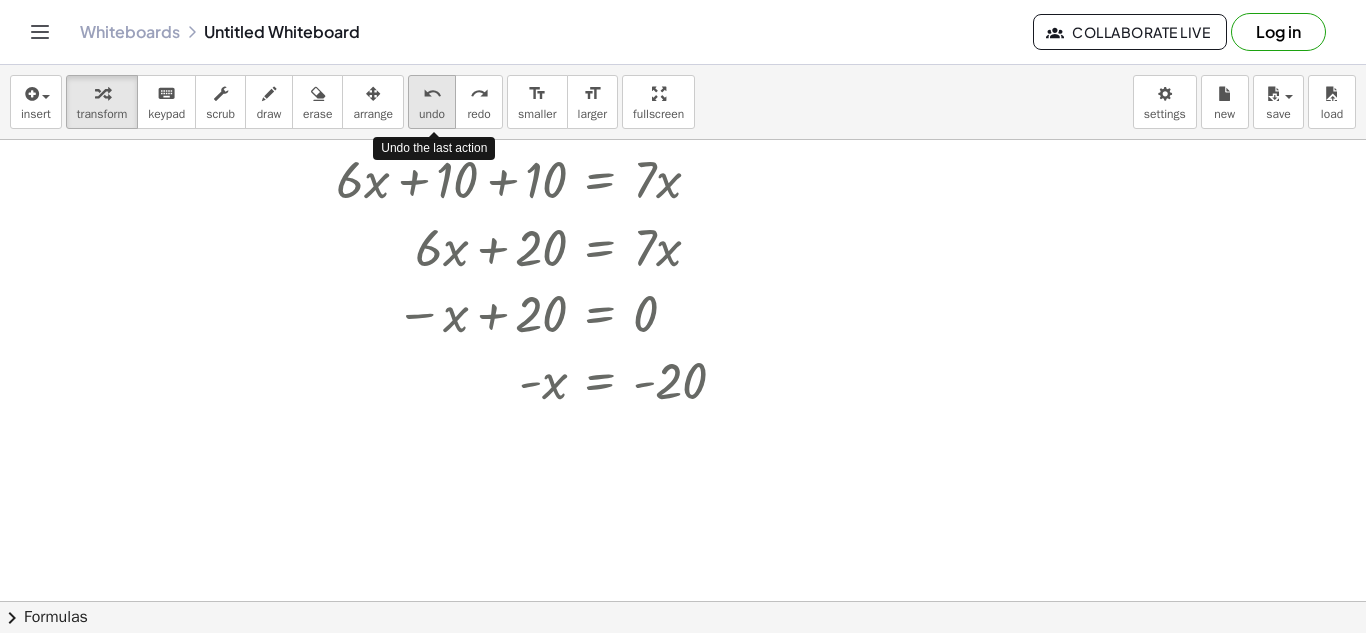 click on "undo" at bounding box center [432, 114] 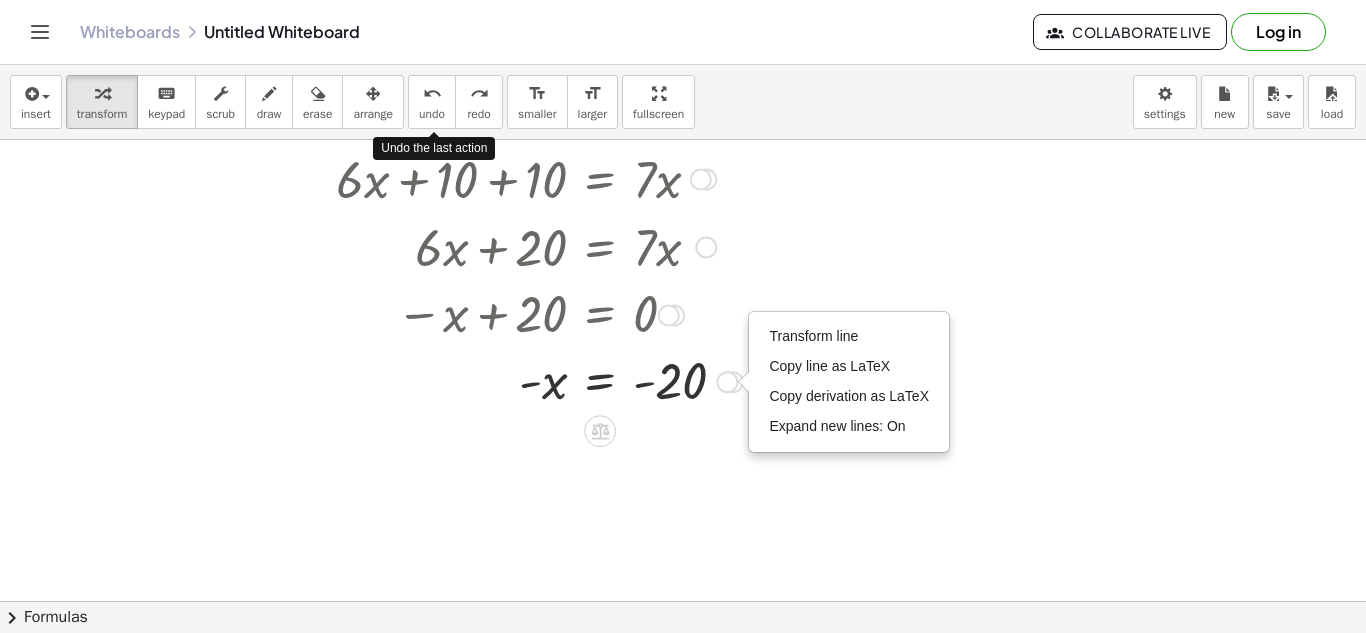 click at bounding box center [547, 314] 